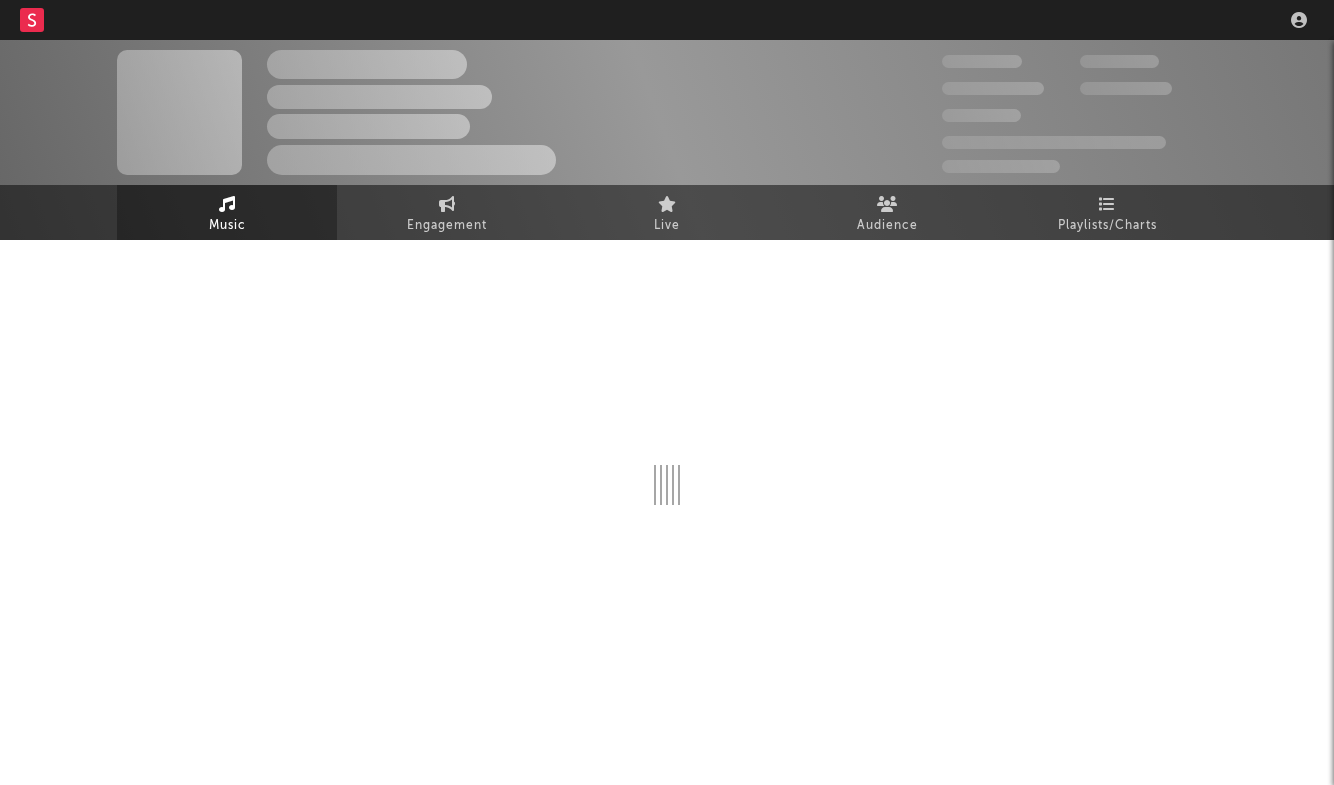 scroll, scrollTop: 0, scrollLeft: 0, axis: both 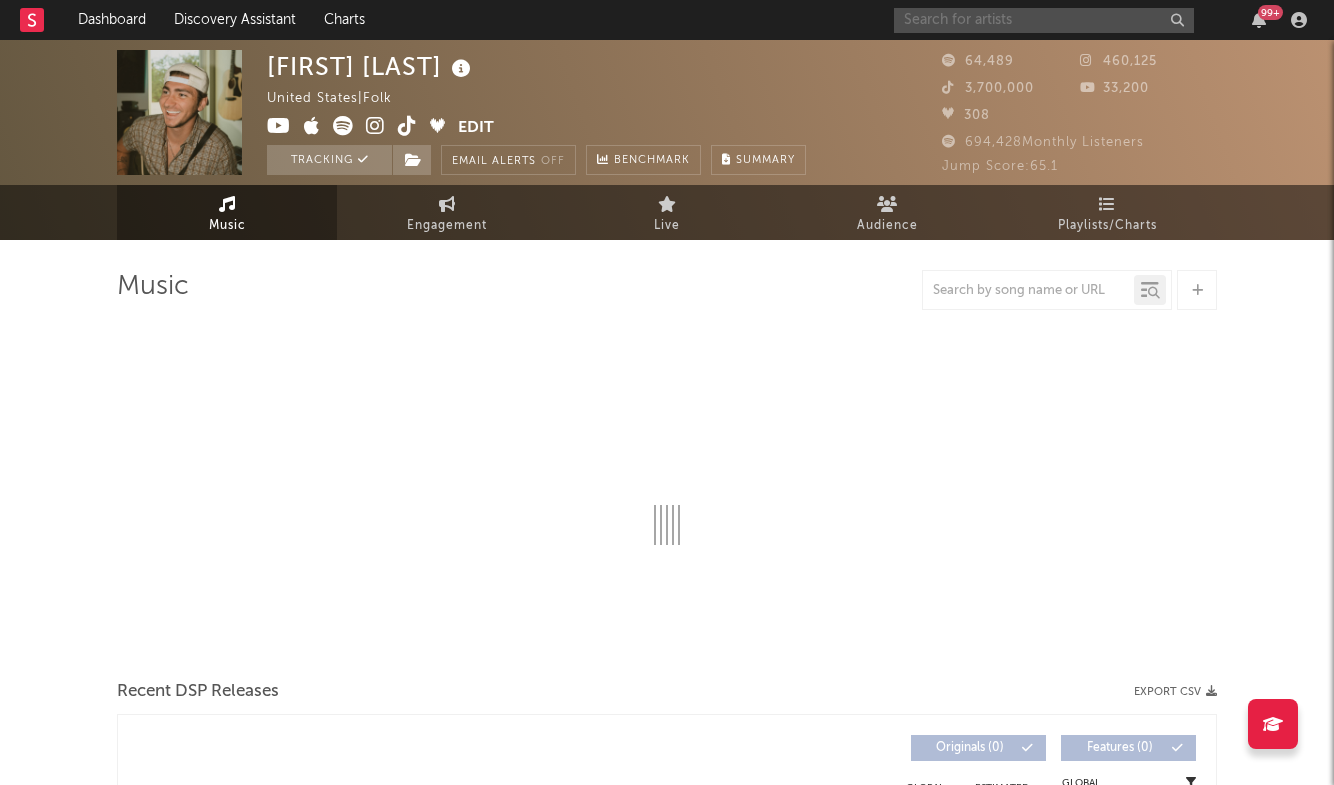click at bounding box center [1044, 20] 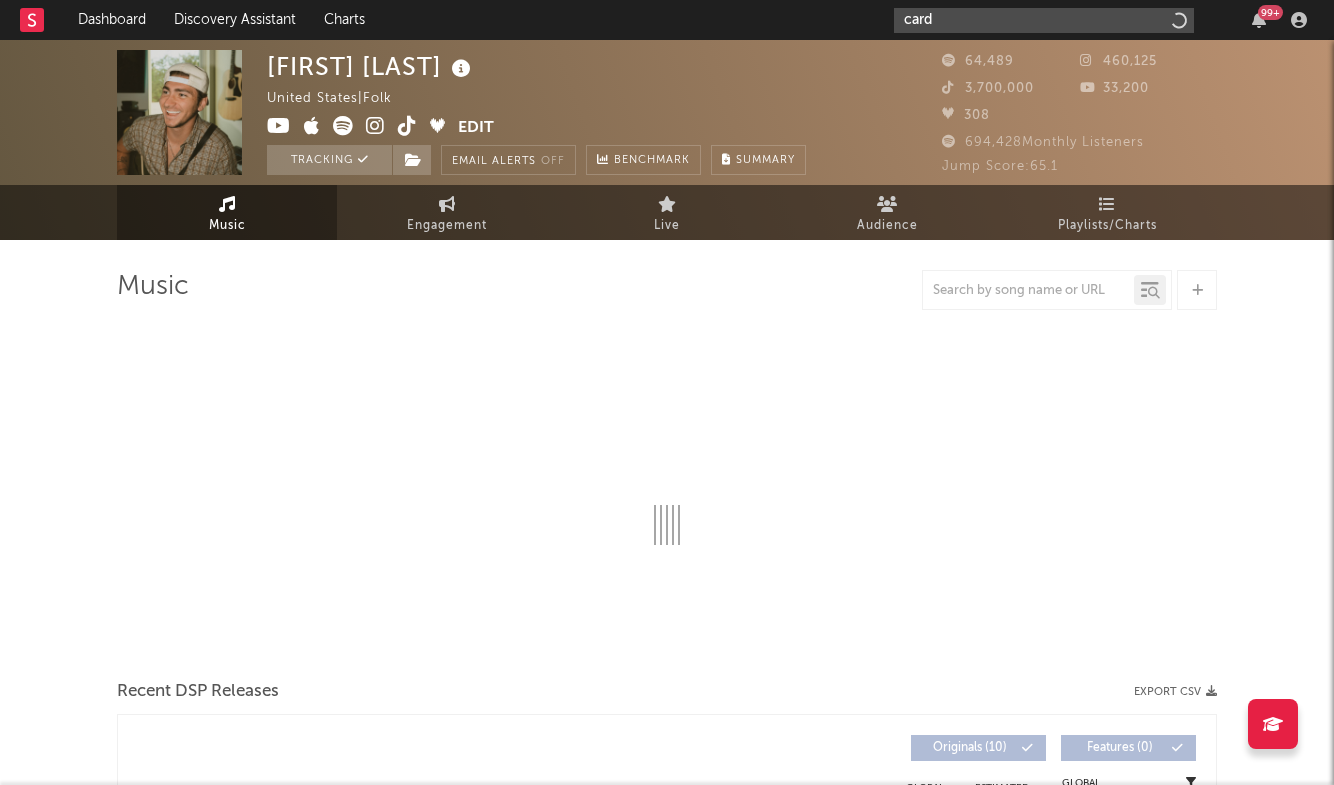 type on "cardi" 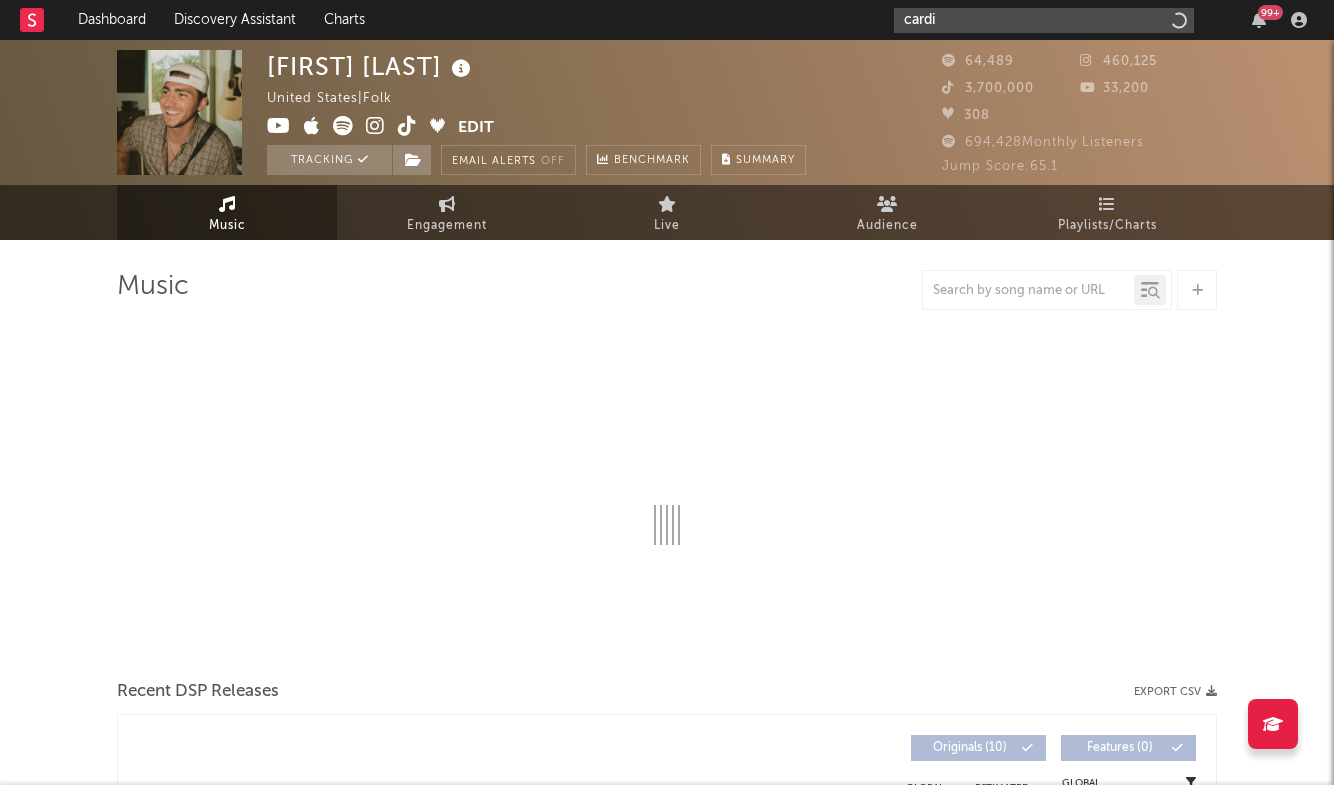 select on "6m" 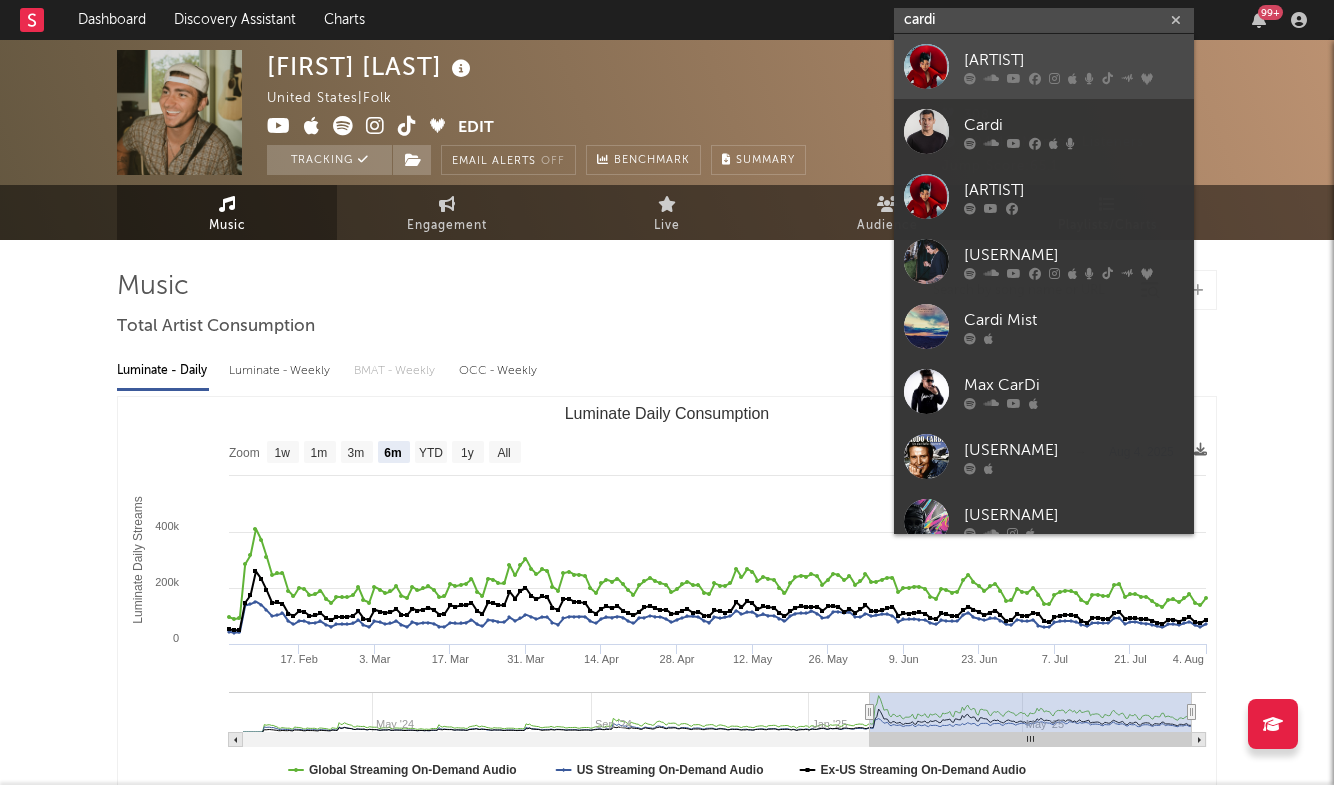 type on "cardi" 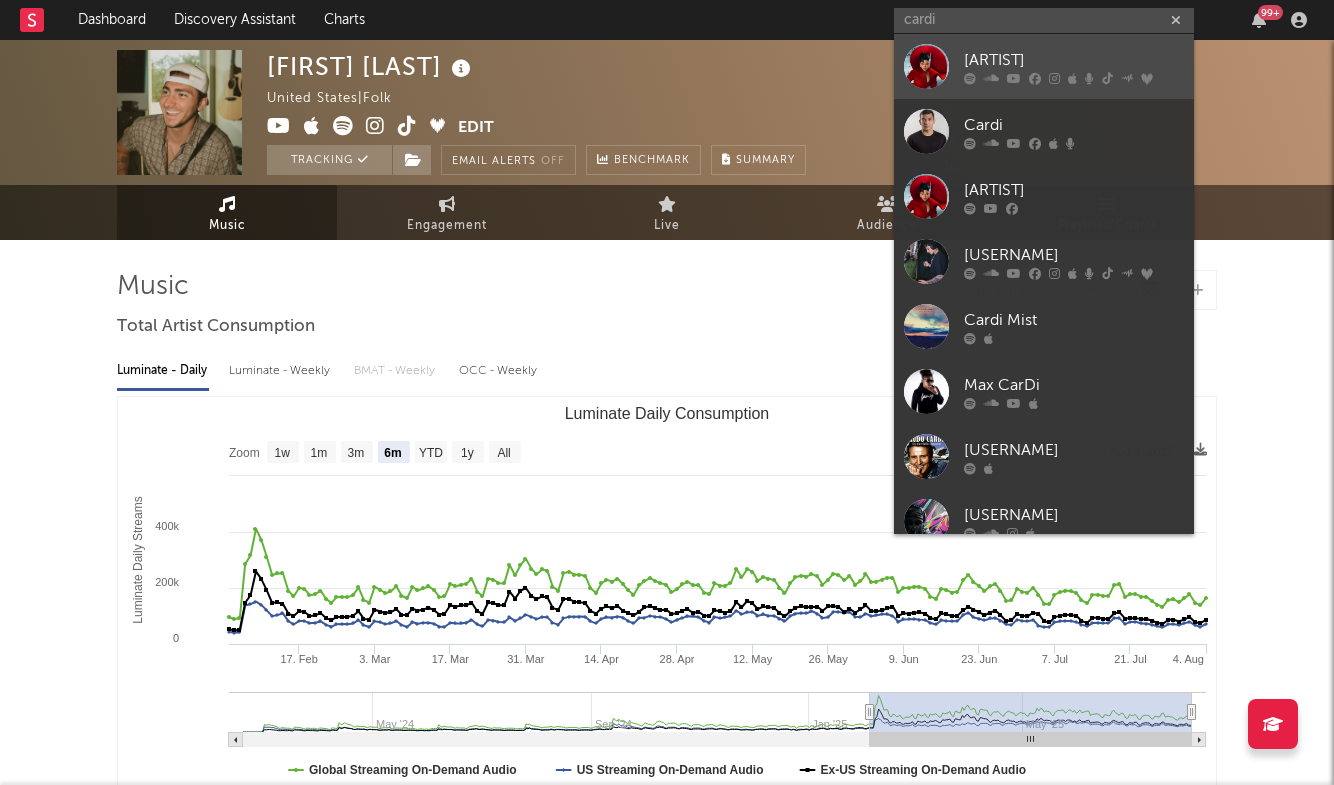 click on "[ARTIST]" at bounding box center (1074, 60) 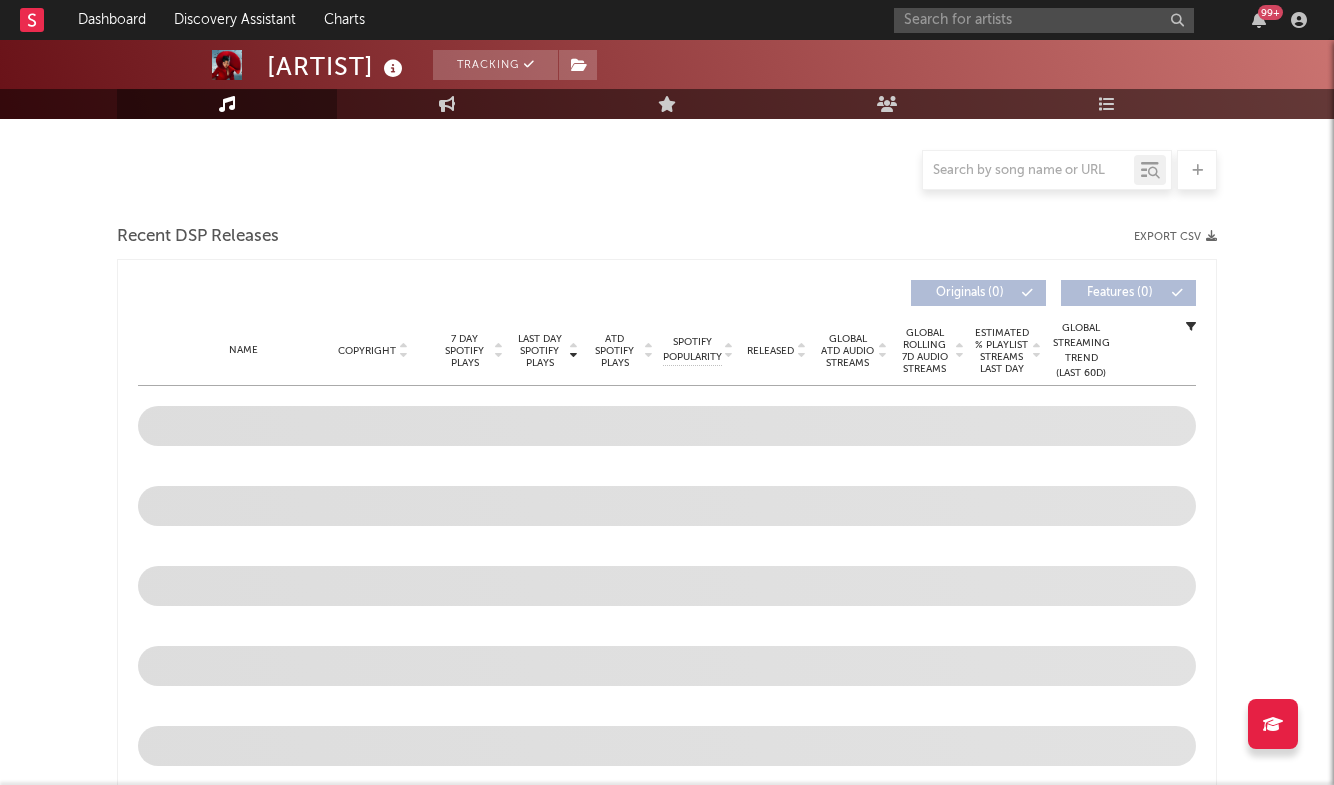 select on "6m" 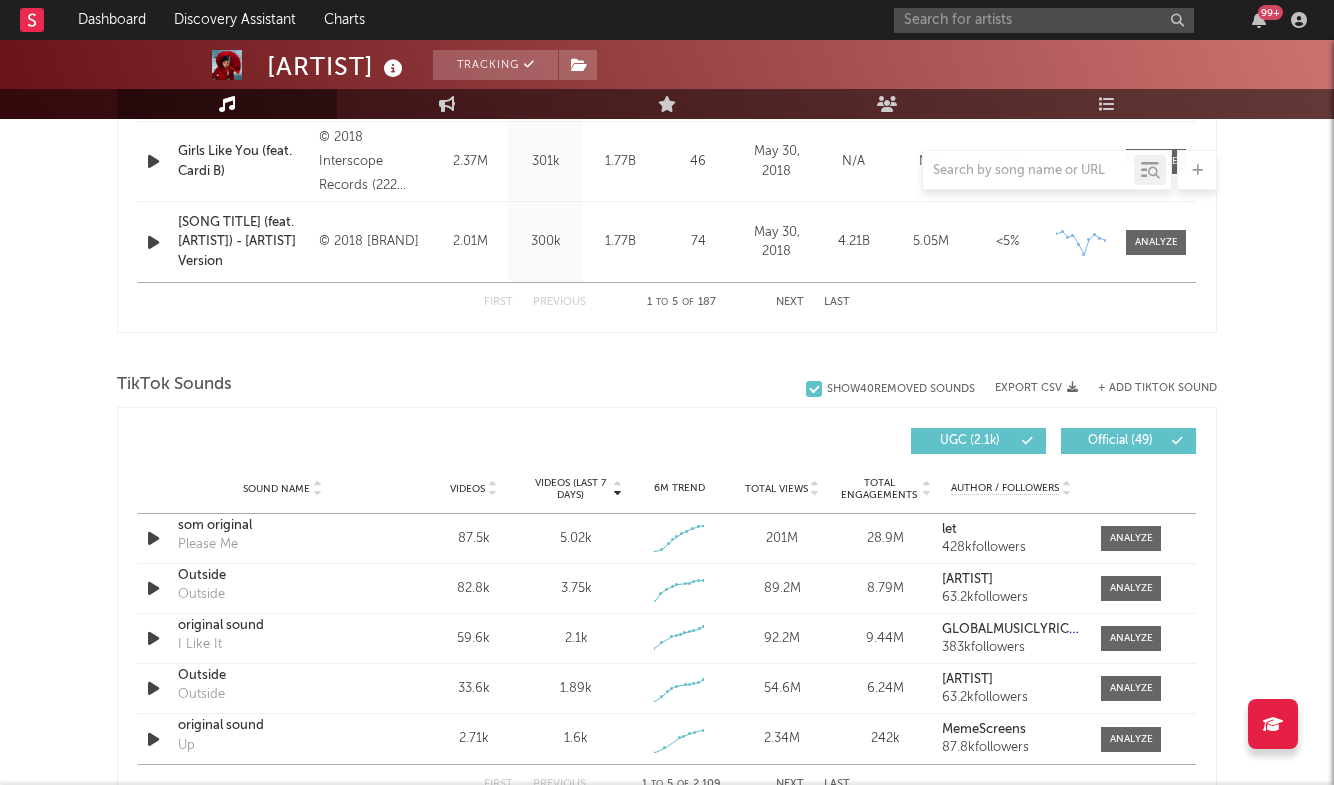 scroll, scrollTop: 1125, scrollLeft: 0, axis: vertical 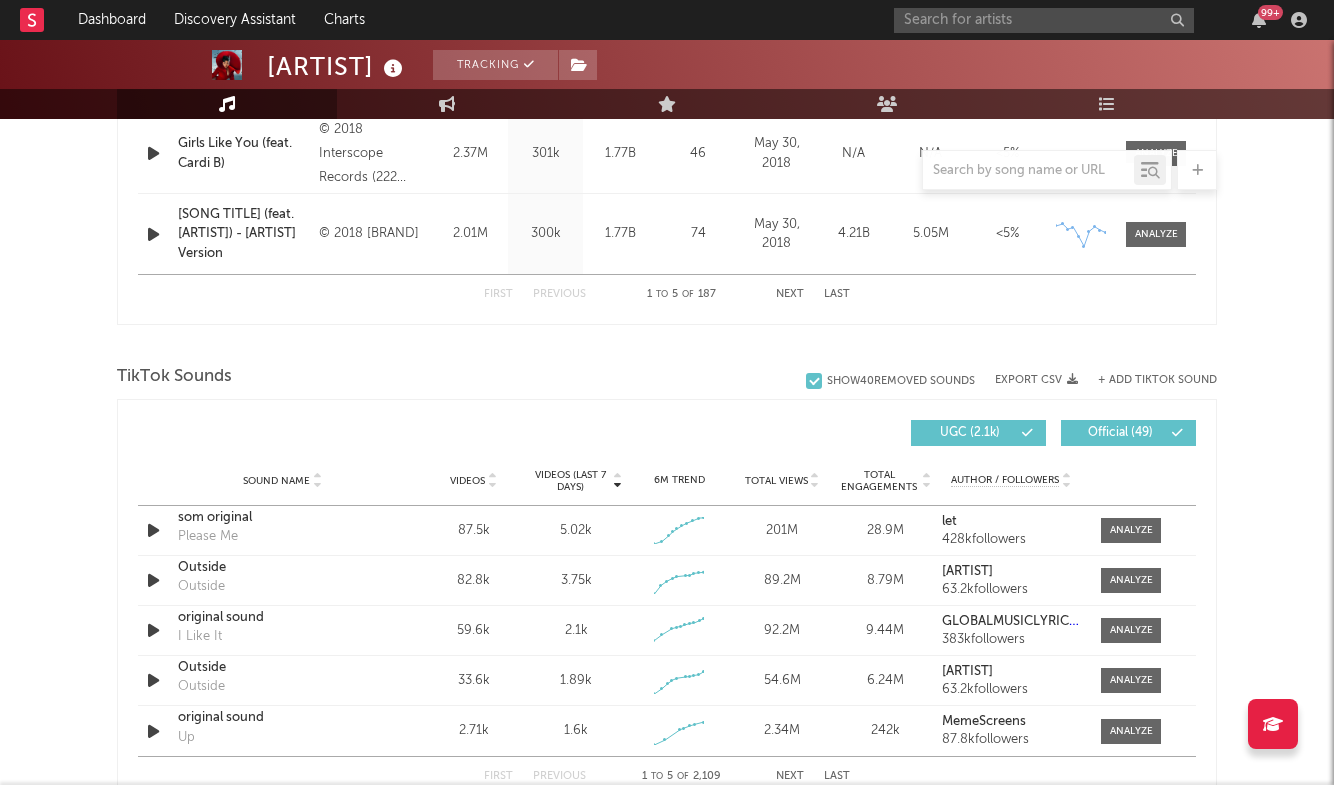 click on "+ Add TikTok Sound" at bounding box center (1147, 380) 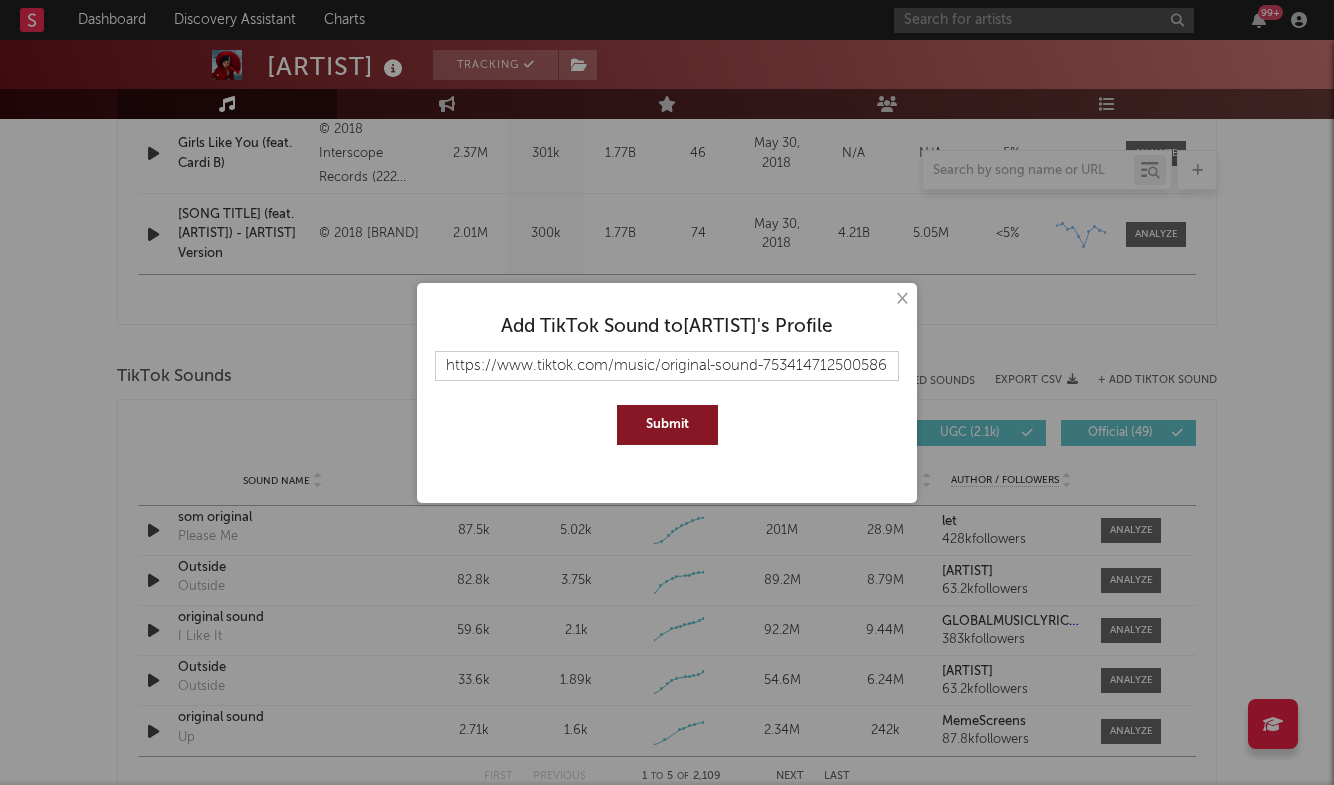 type on "https://www.tiktok.com/music/original-sound-7534147125005863693?is_from_webapp=1&sender_device=pc" 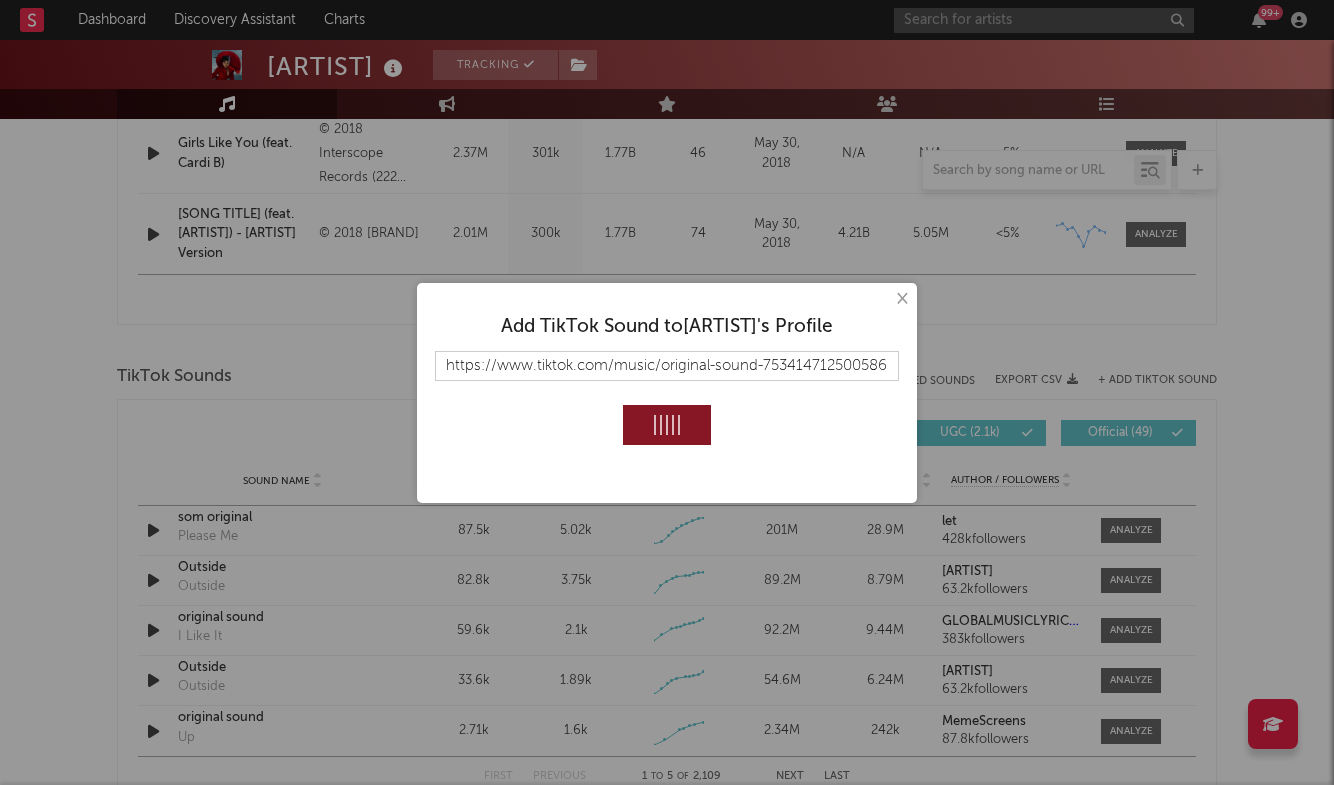 type 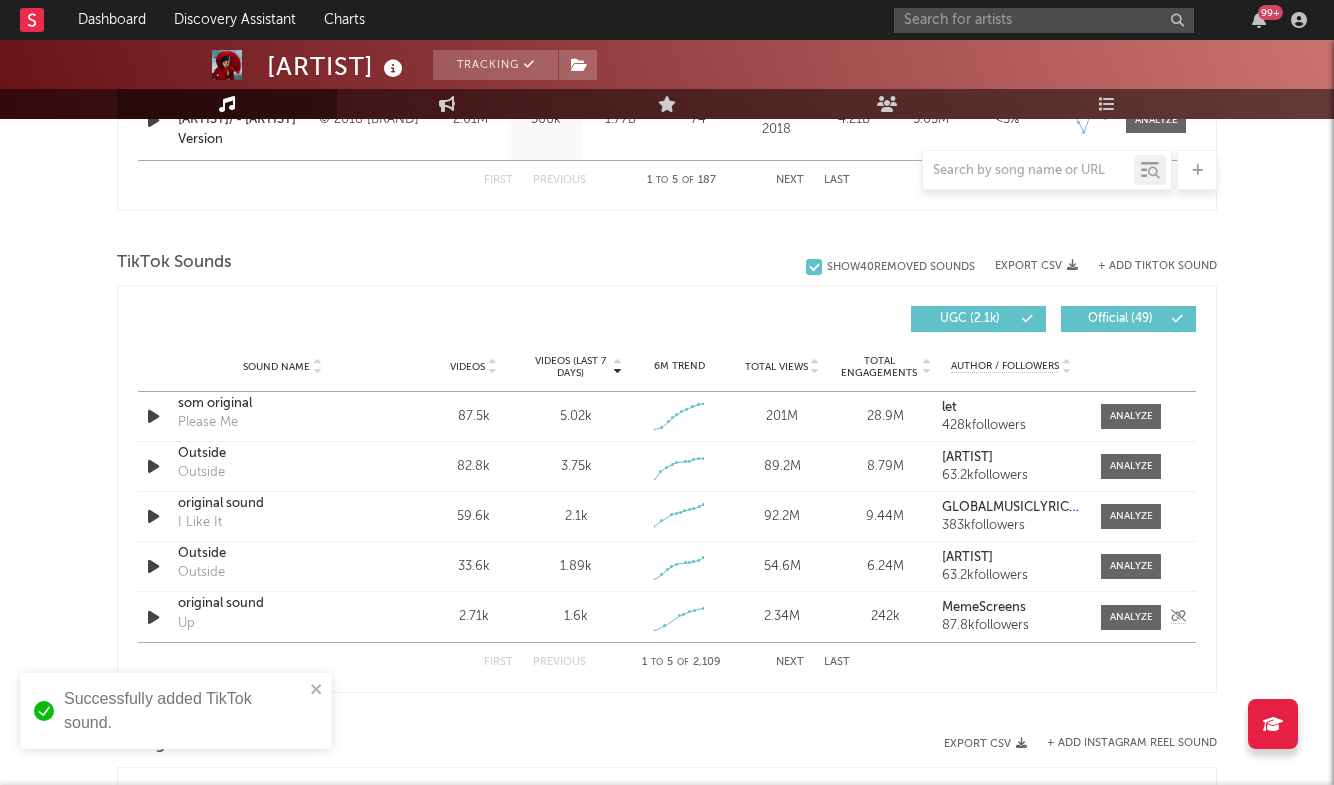 scroll, scrollTop: 1242, scrollLeft: 0, axis: vertical 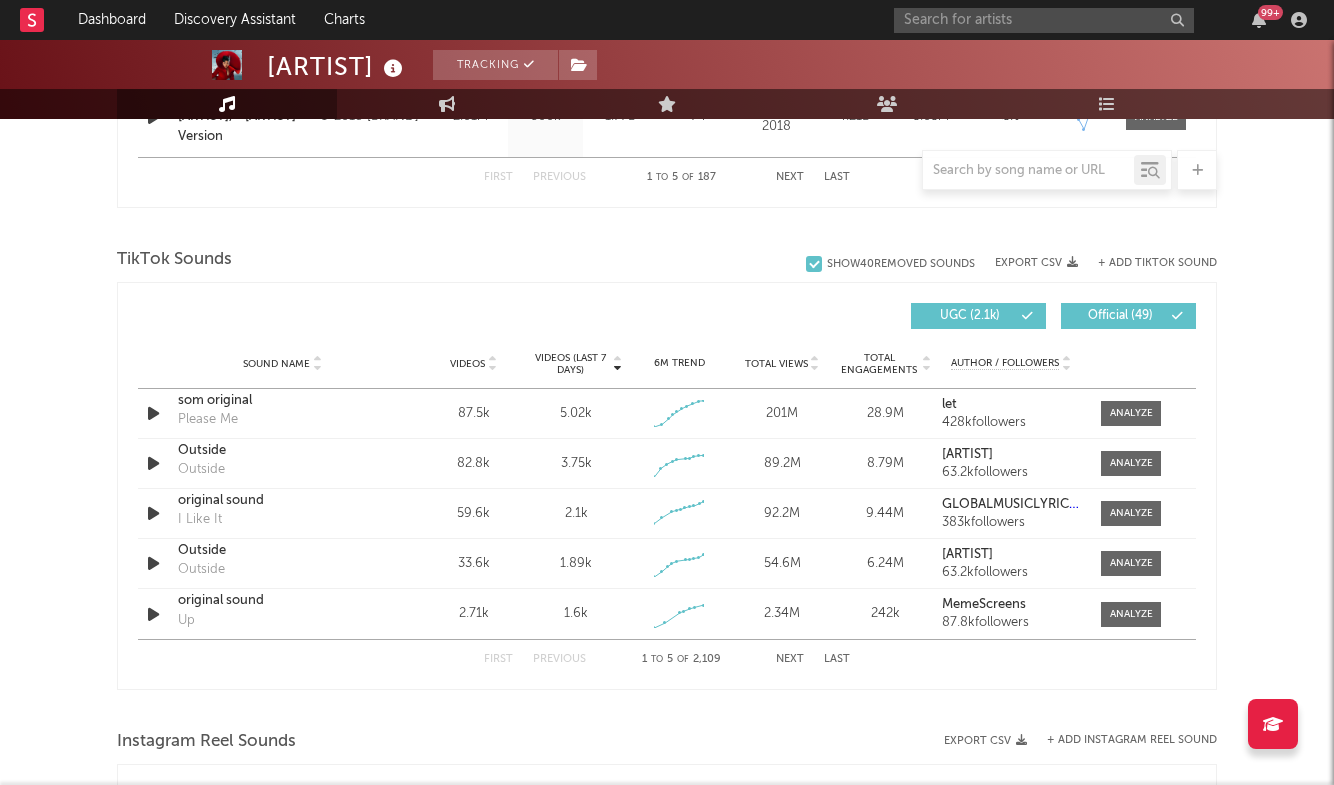 click on "Last" at bounding box center (837, 659) 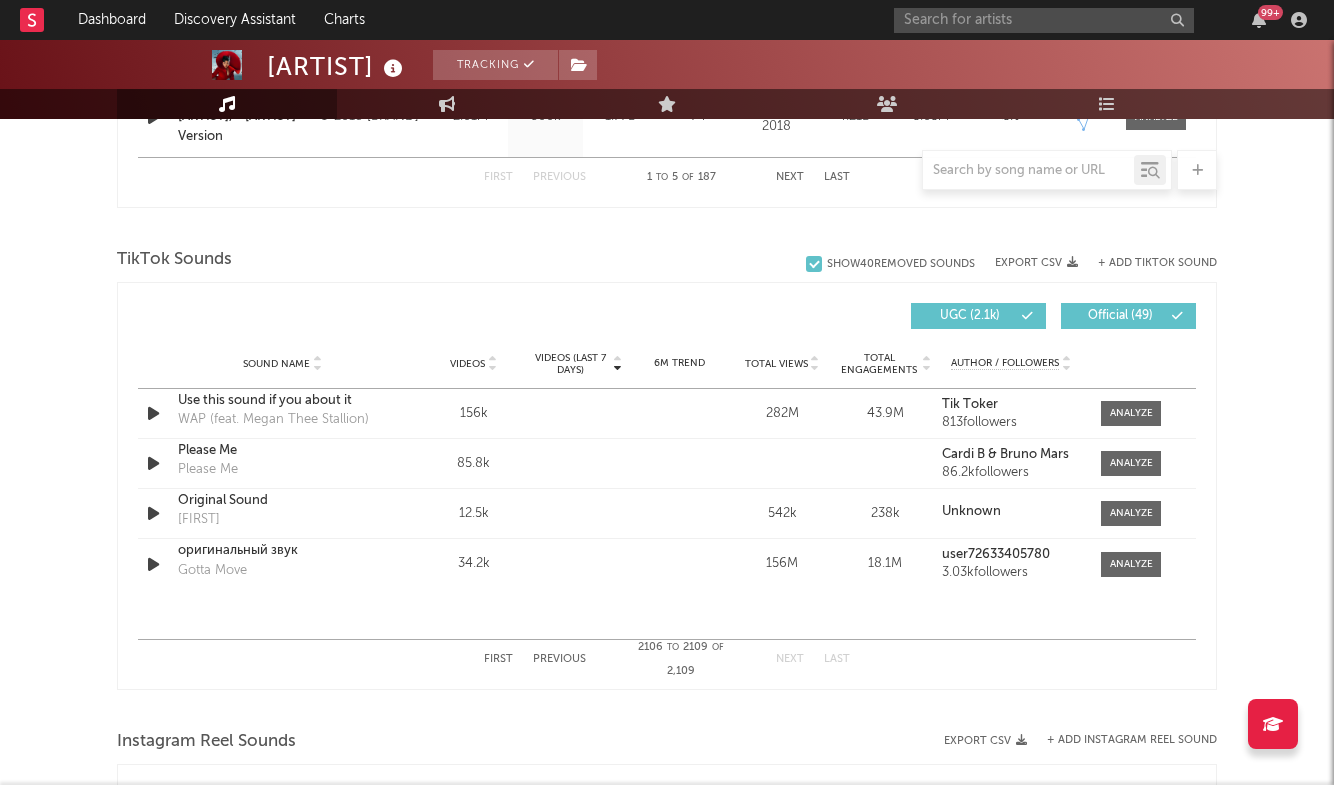 click on "Previous" at bounding box center (559, 659) 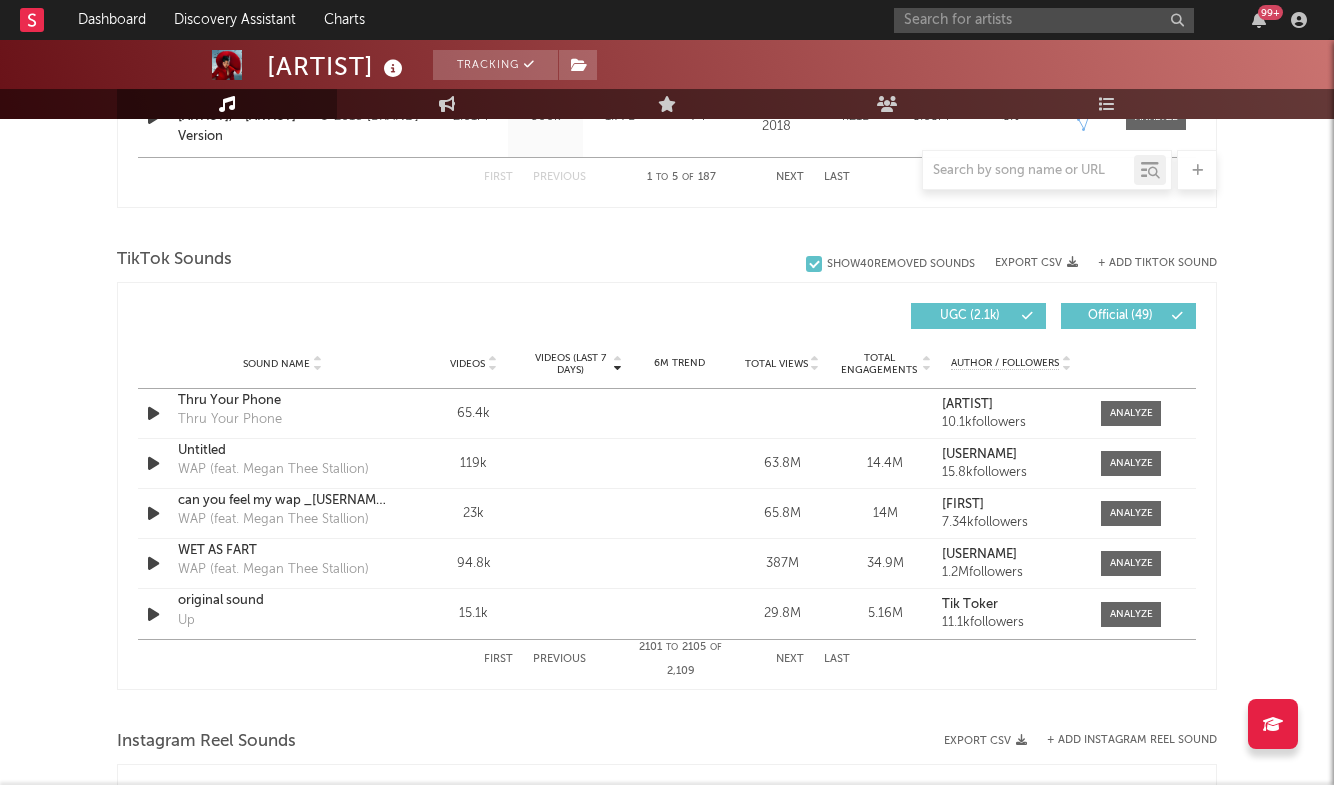 click on "Previous" at bounding box center (559, 659) 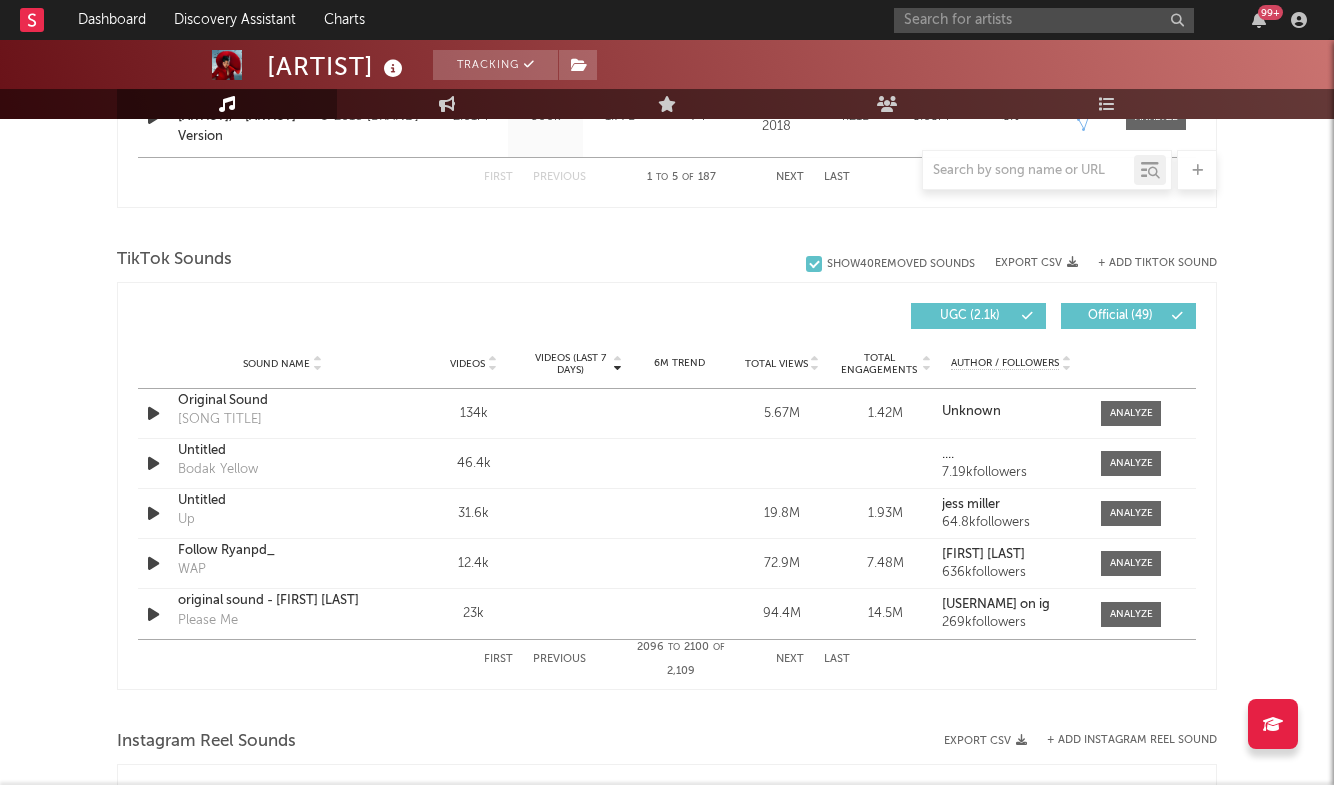 click on "Previous" at bounding box center (559, 659) 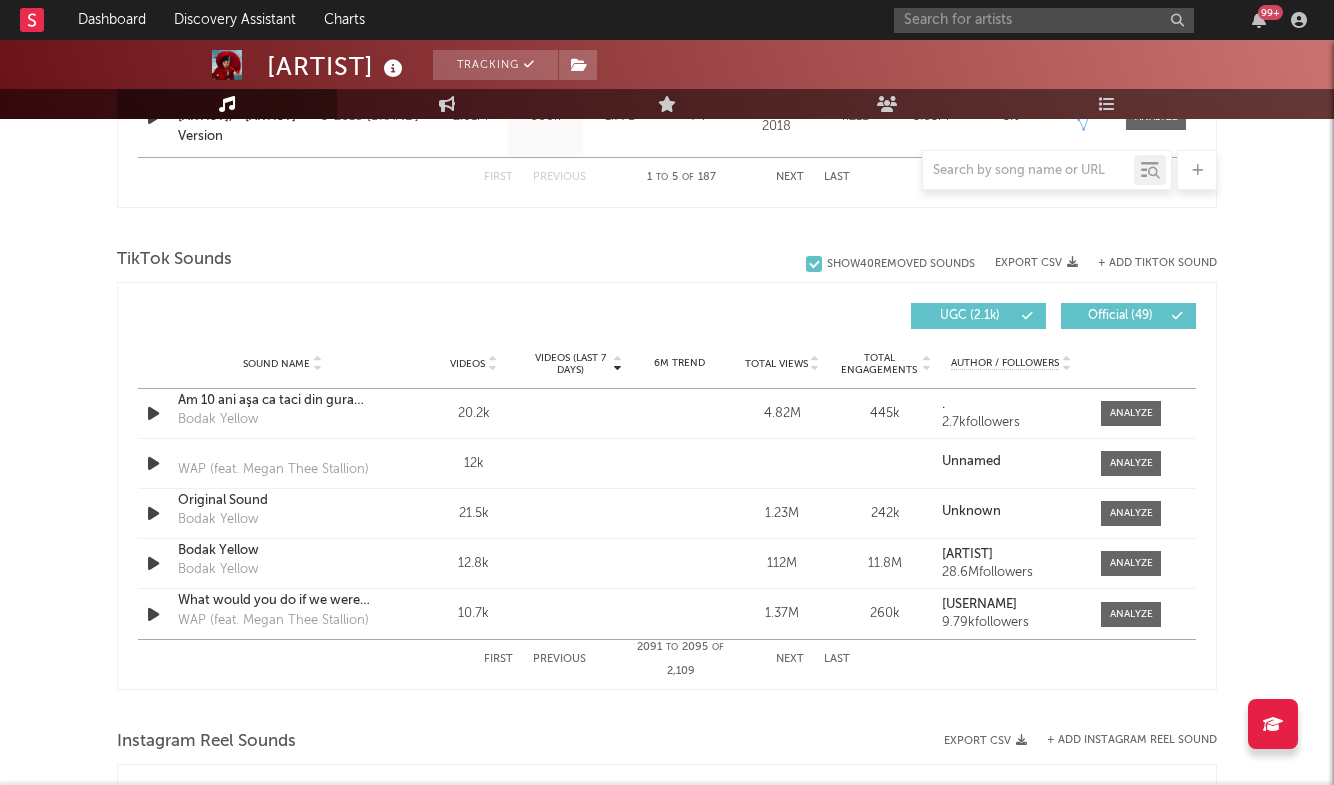 click on "First Previous 2091   to   2095   of   2,109 Next Last" at bounding box center (667, 659) 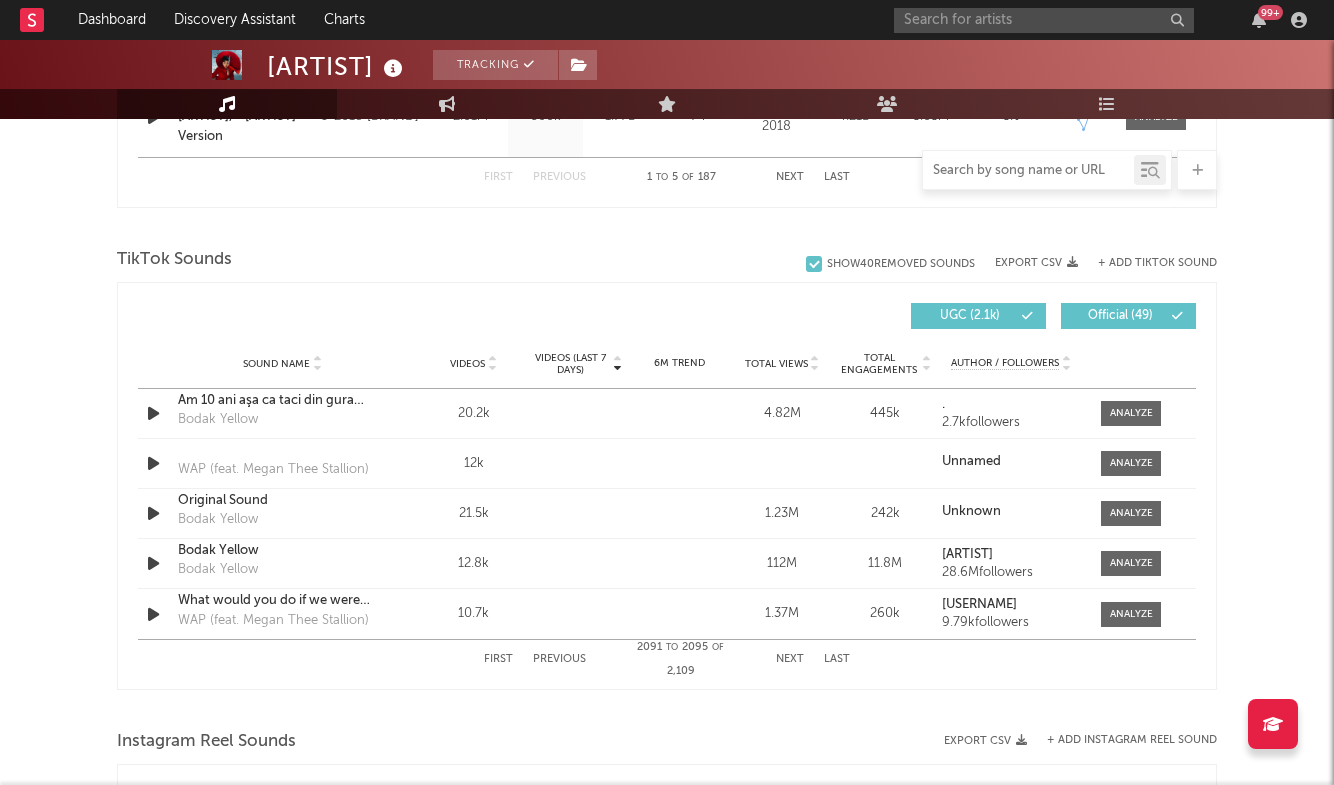 click at bounding box center (1028, 171) 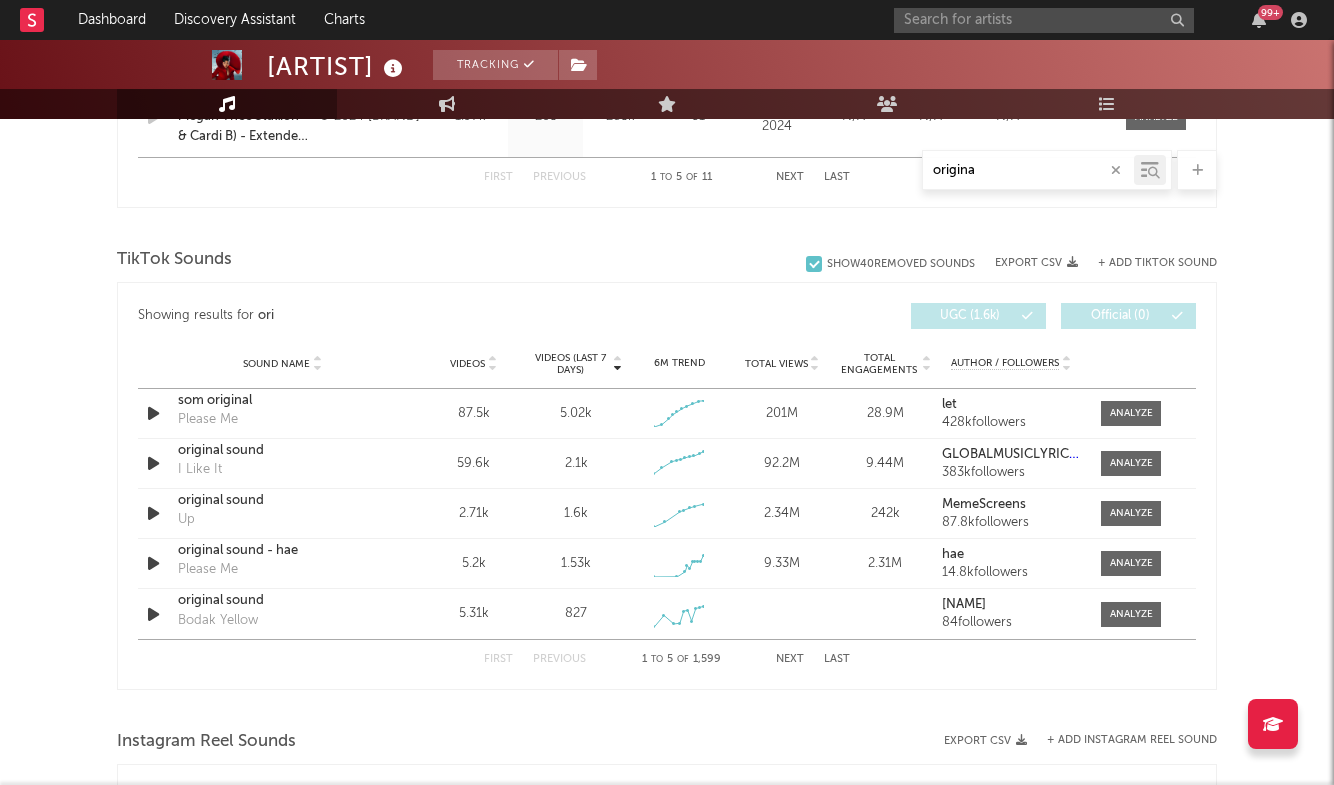 type on "original" 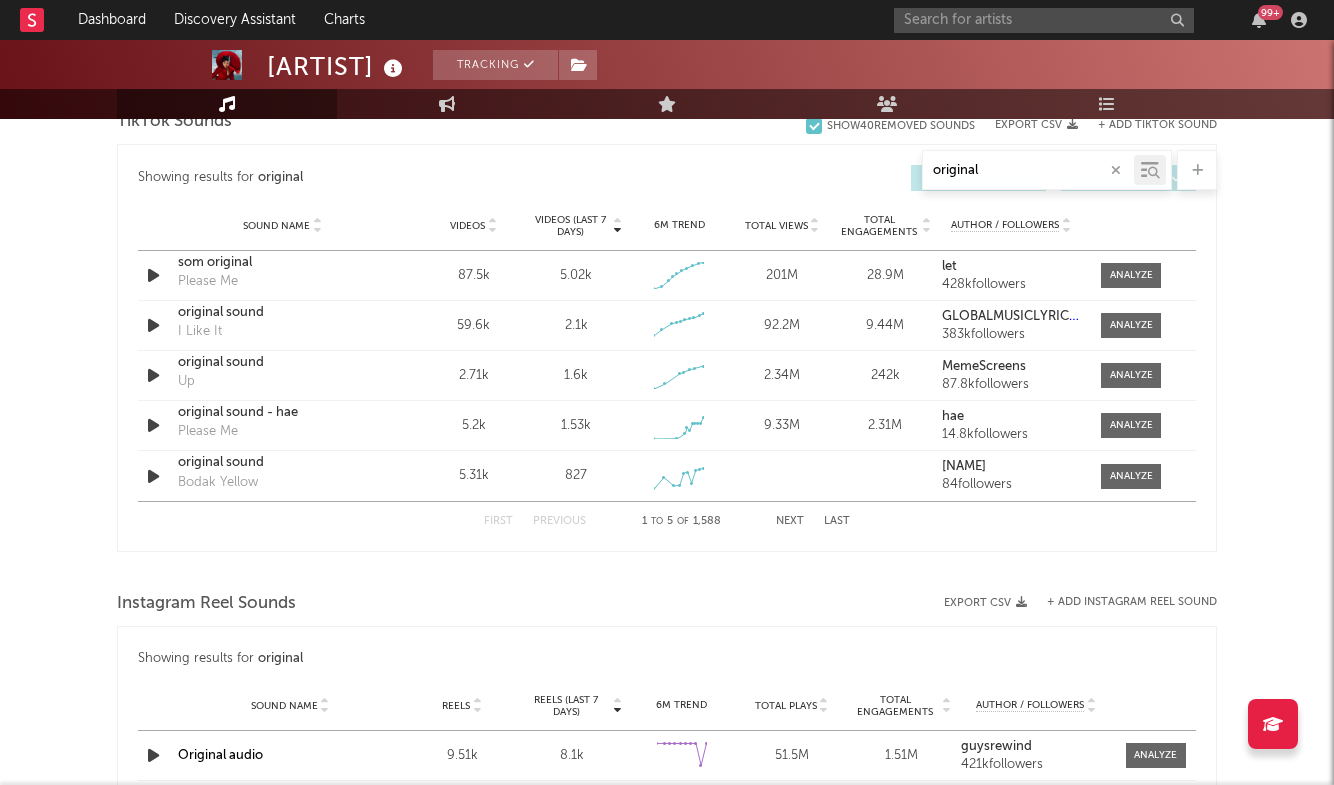 scroll, scrollTop: 935, scrollLeft: 0, axis: vertical 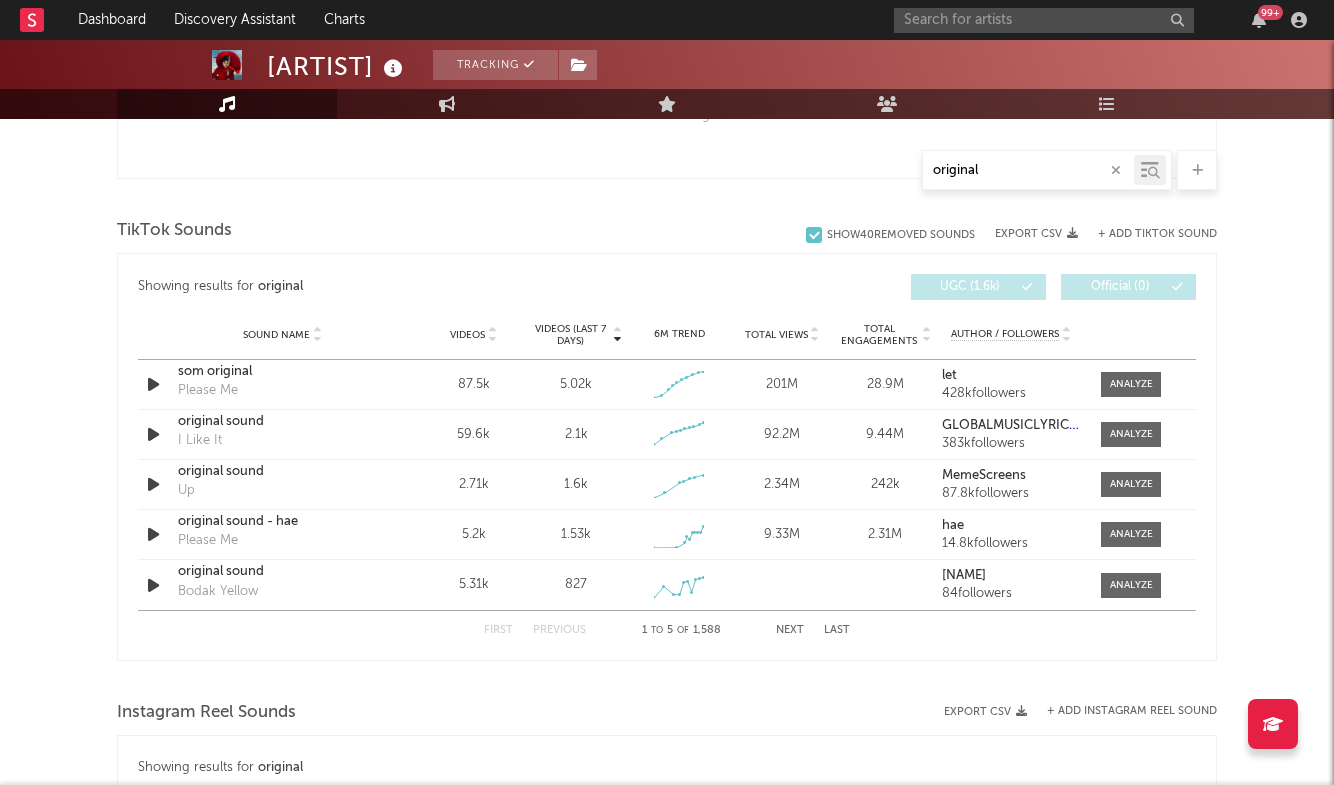 click on "Last" at bounding box center (837, 630) 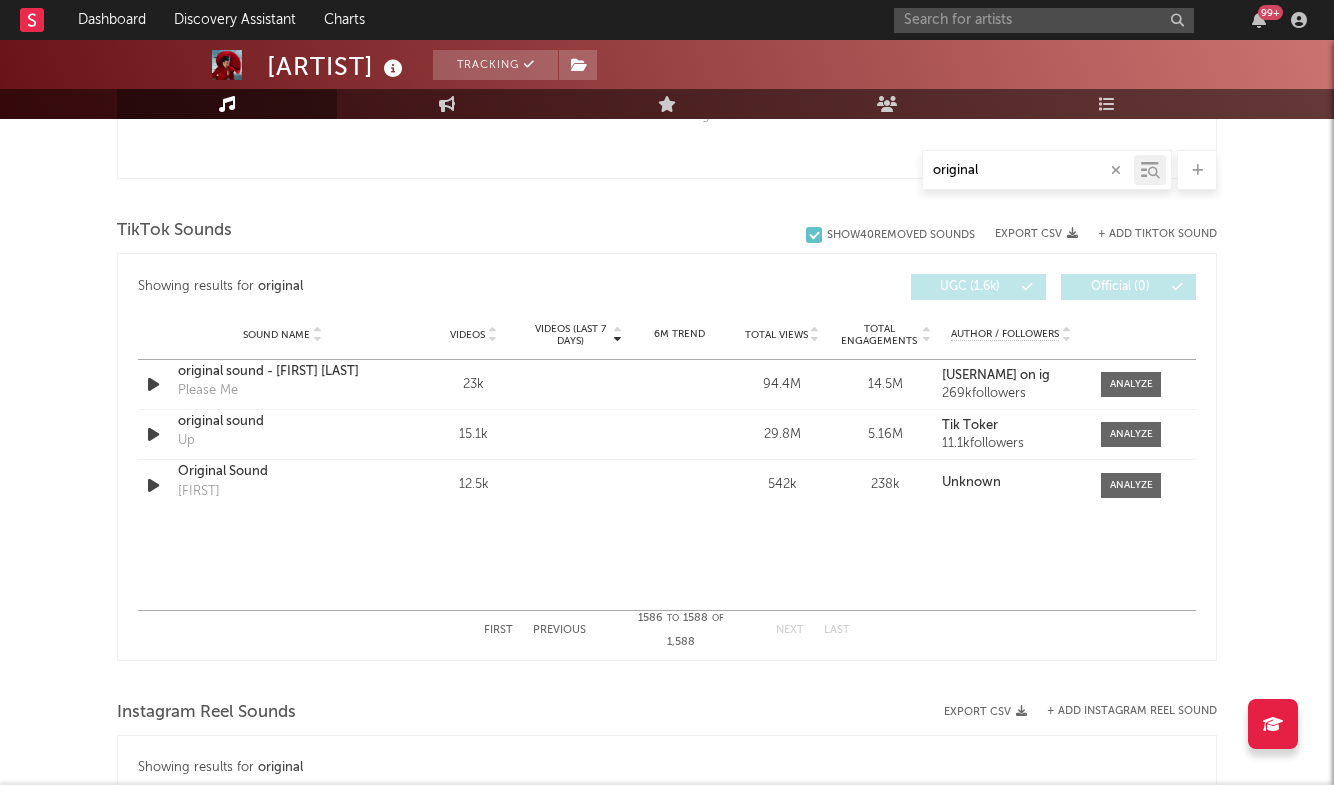 click on "Previous" at bounding box center (559, 630) 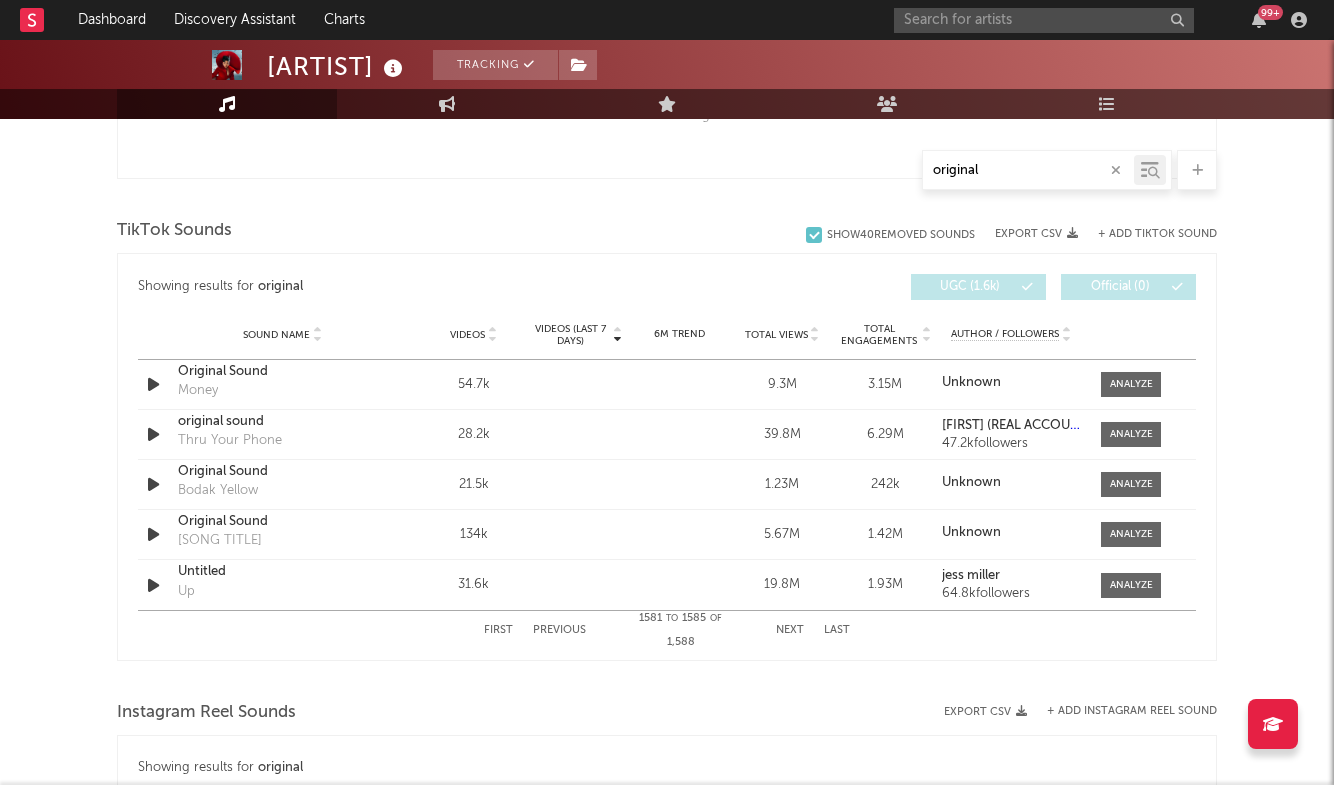 click on "Previous" at bounding box center [559, 630] 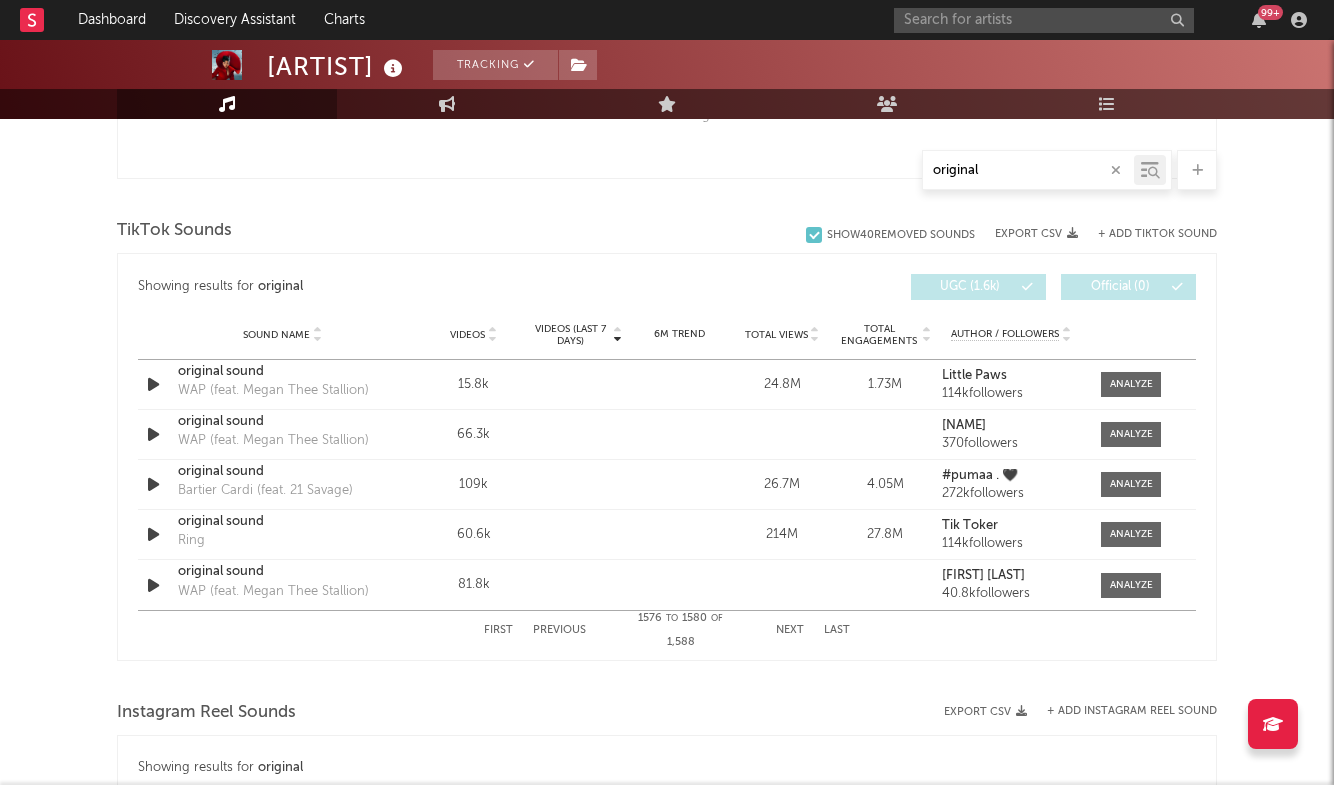 click at bounding box center [1116, 170] 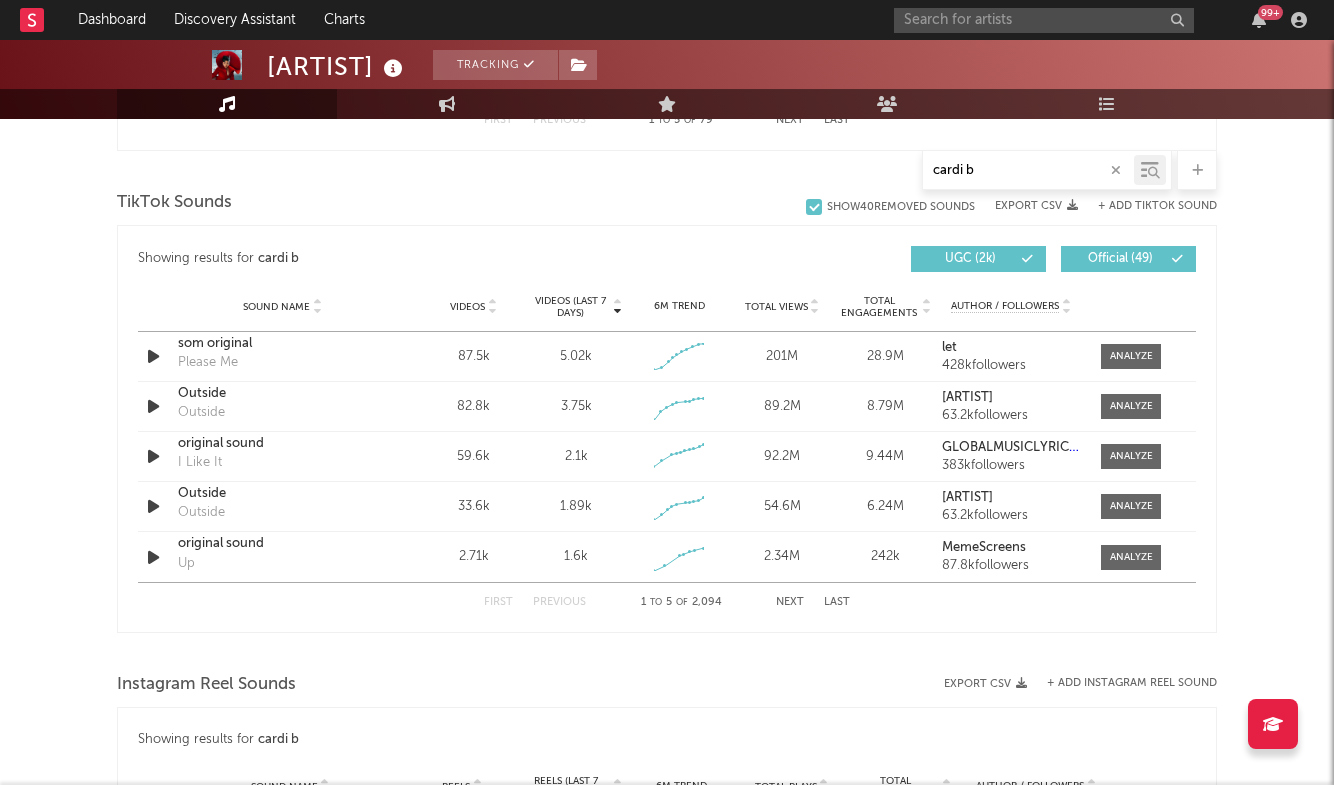 scroll, scrollTop: 1310, scrollLeft: 0, axis: vertical 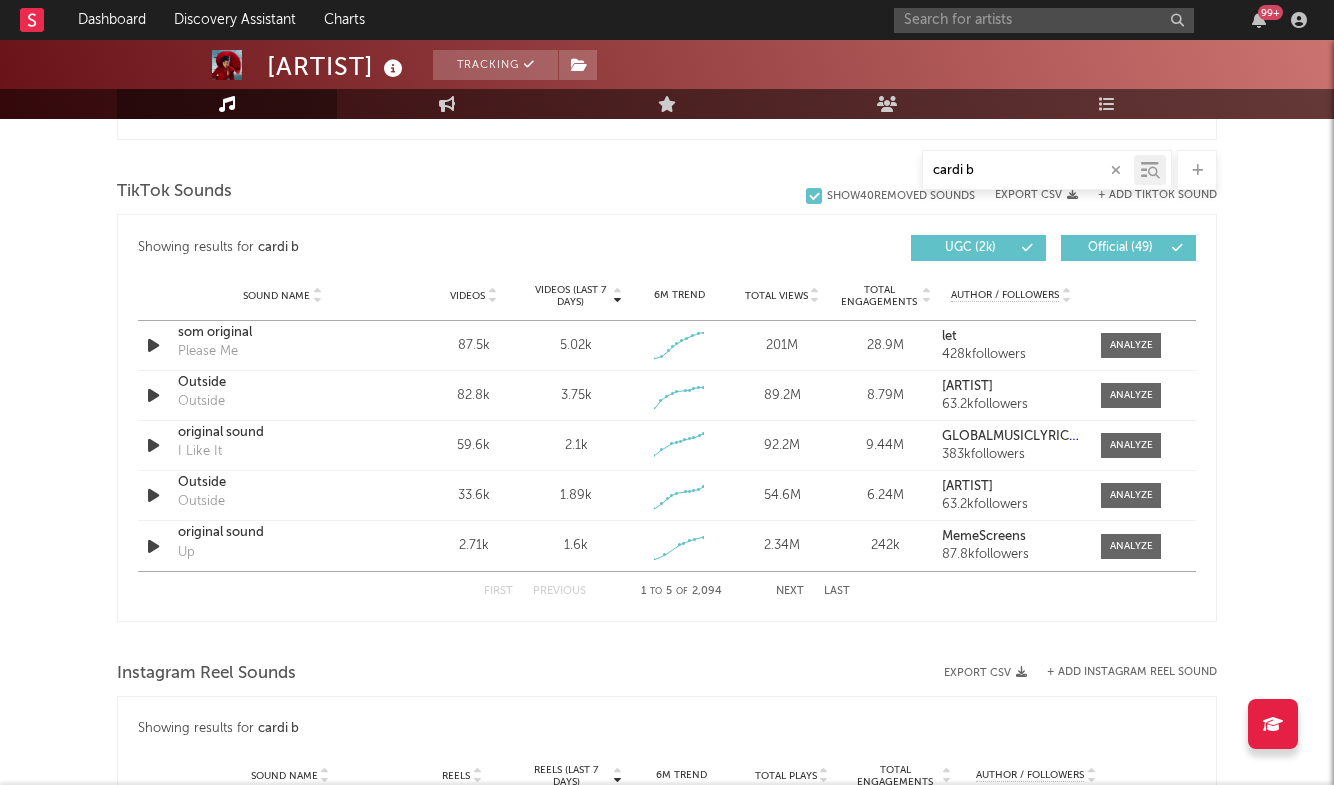 click on "Last" at bounding box center (837, 591) 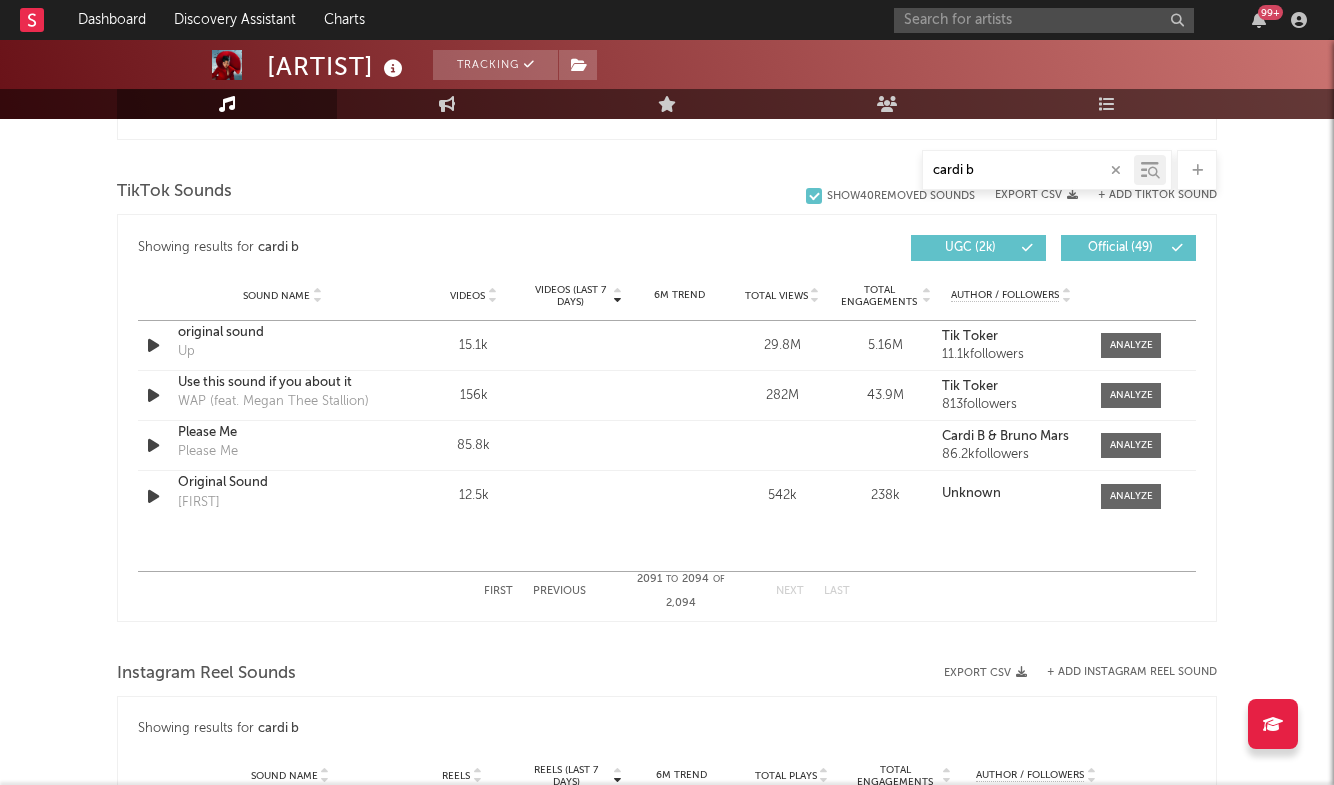 type on "cardi b" 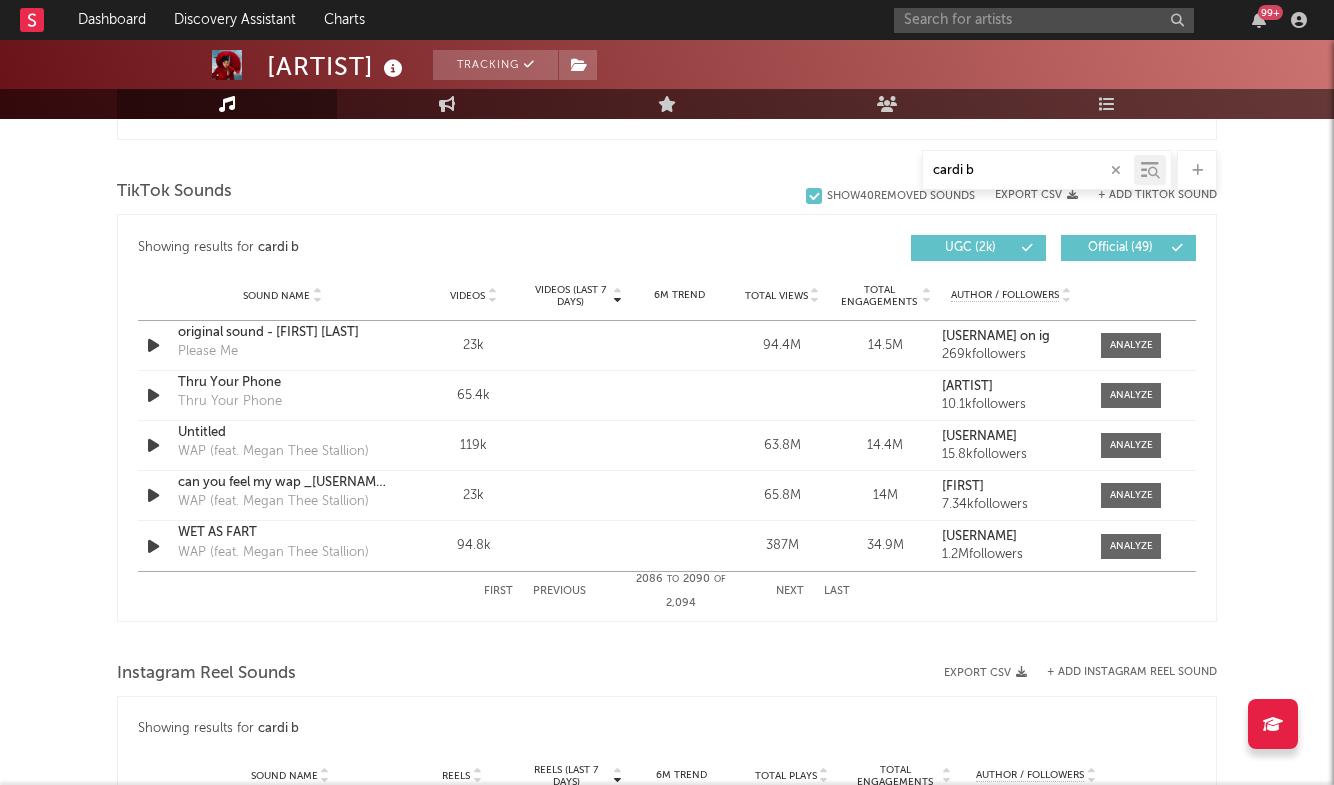 click on "First Previous 2086   to   2090   of   2,094 Next Last" at bounding box center [667, 591] 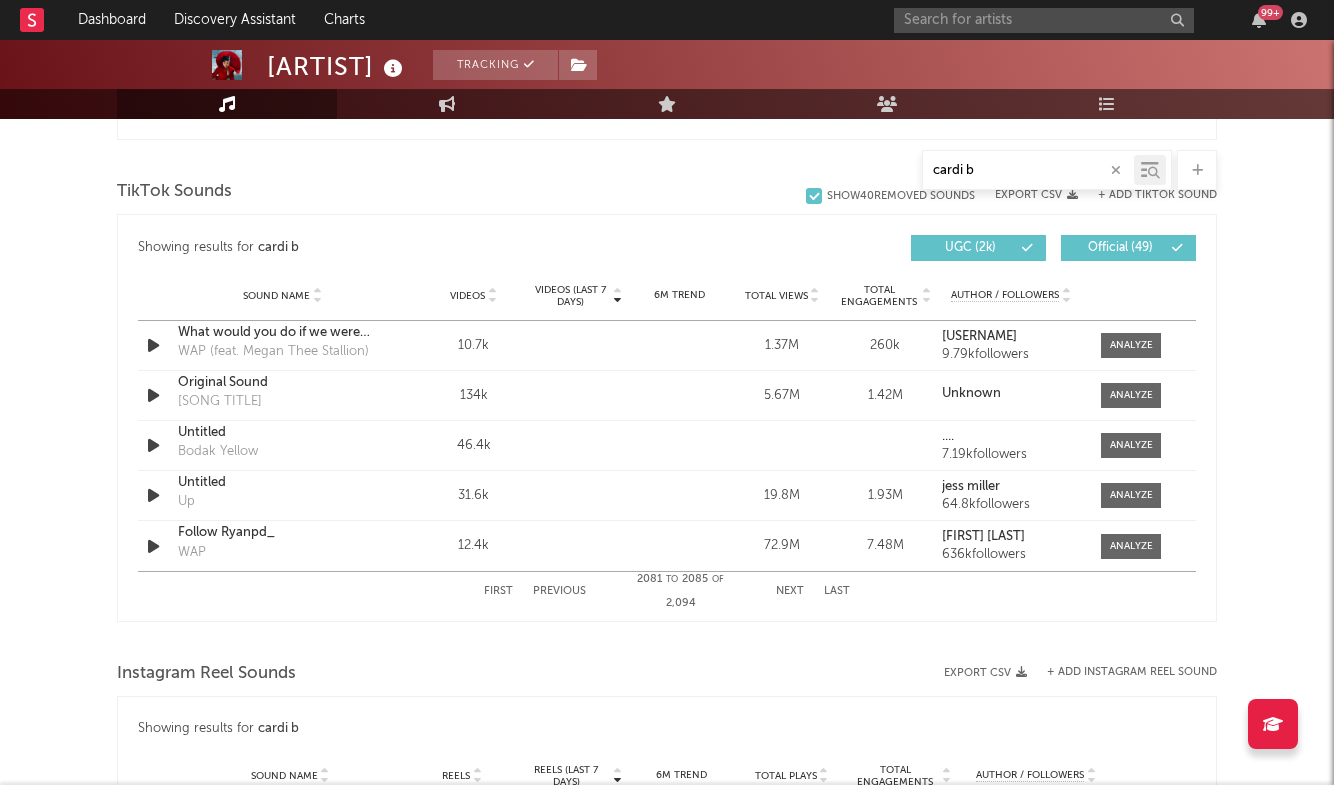 click on "Previous" at bounding box center (559, 591) 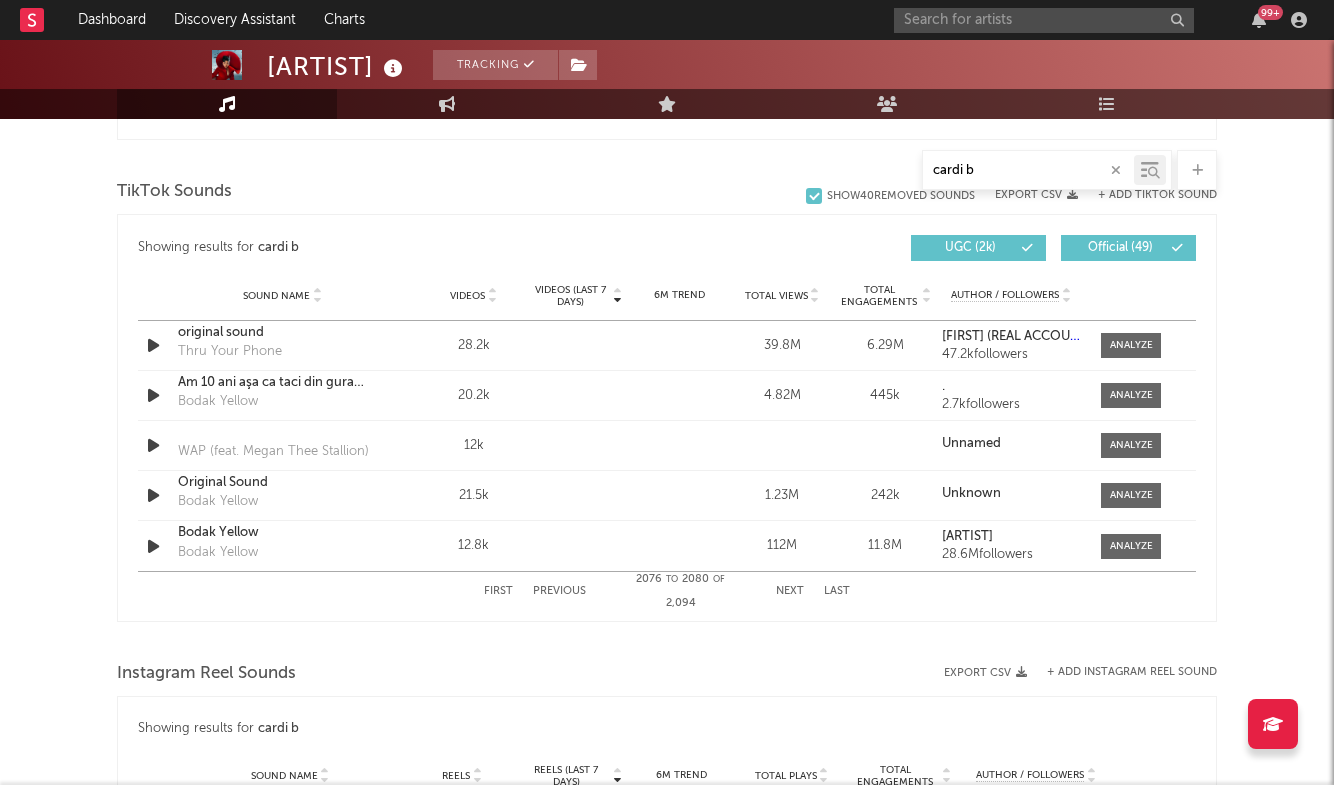 click on "Last" at bounding box center (837, 591) 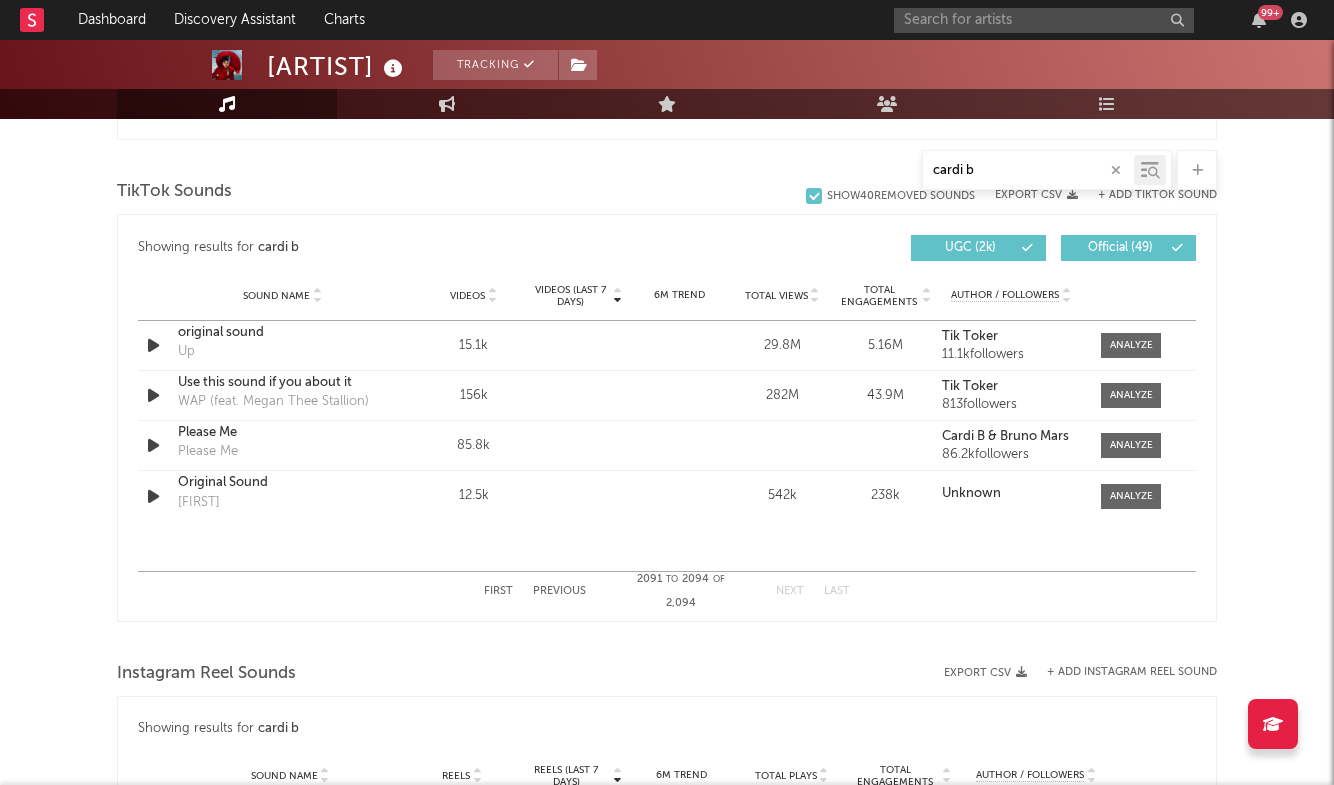 click on "First" at bounding box center [498, 591] 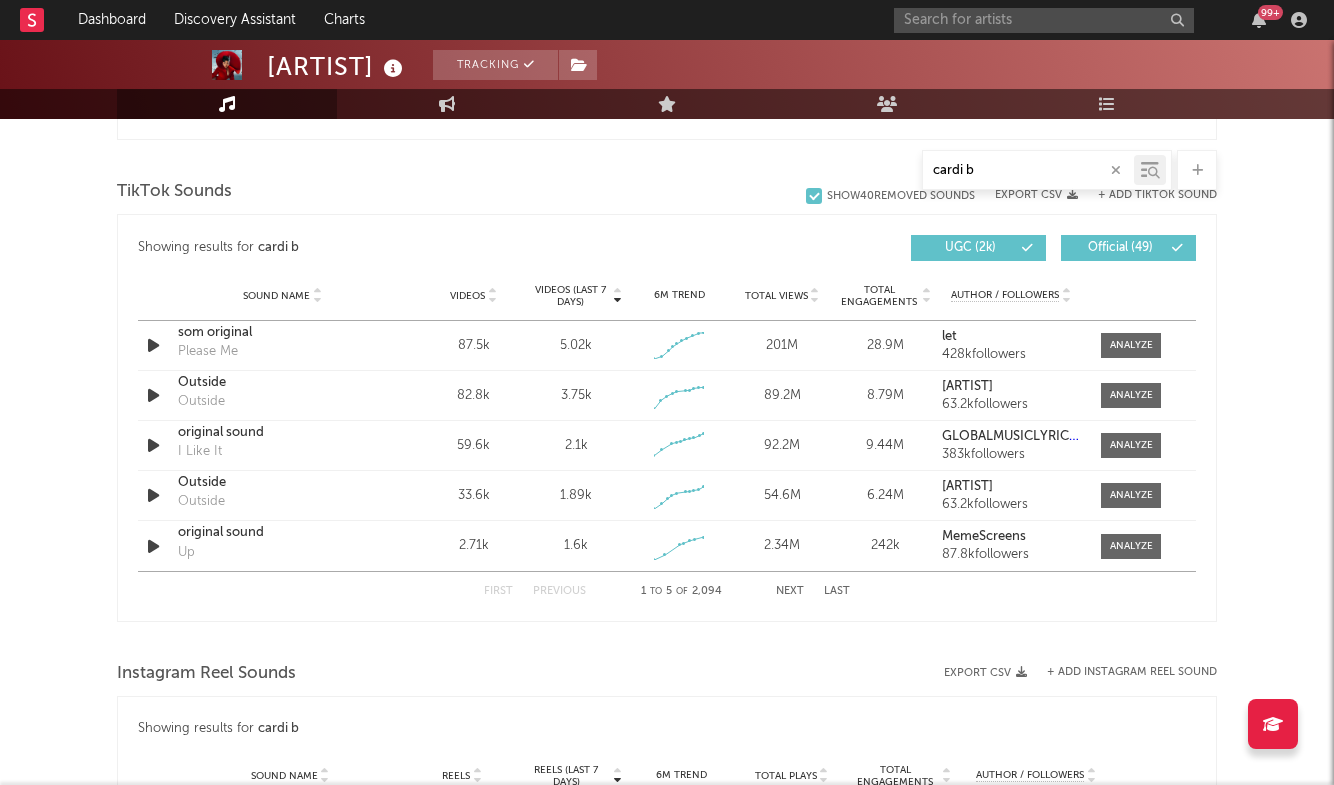click on "First" at bounding box center (498, 591) 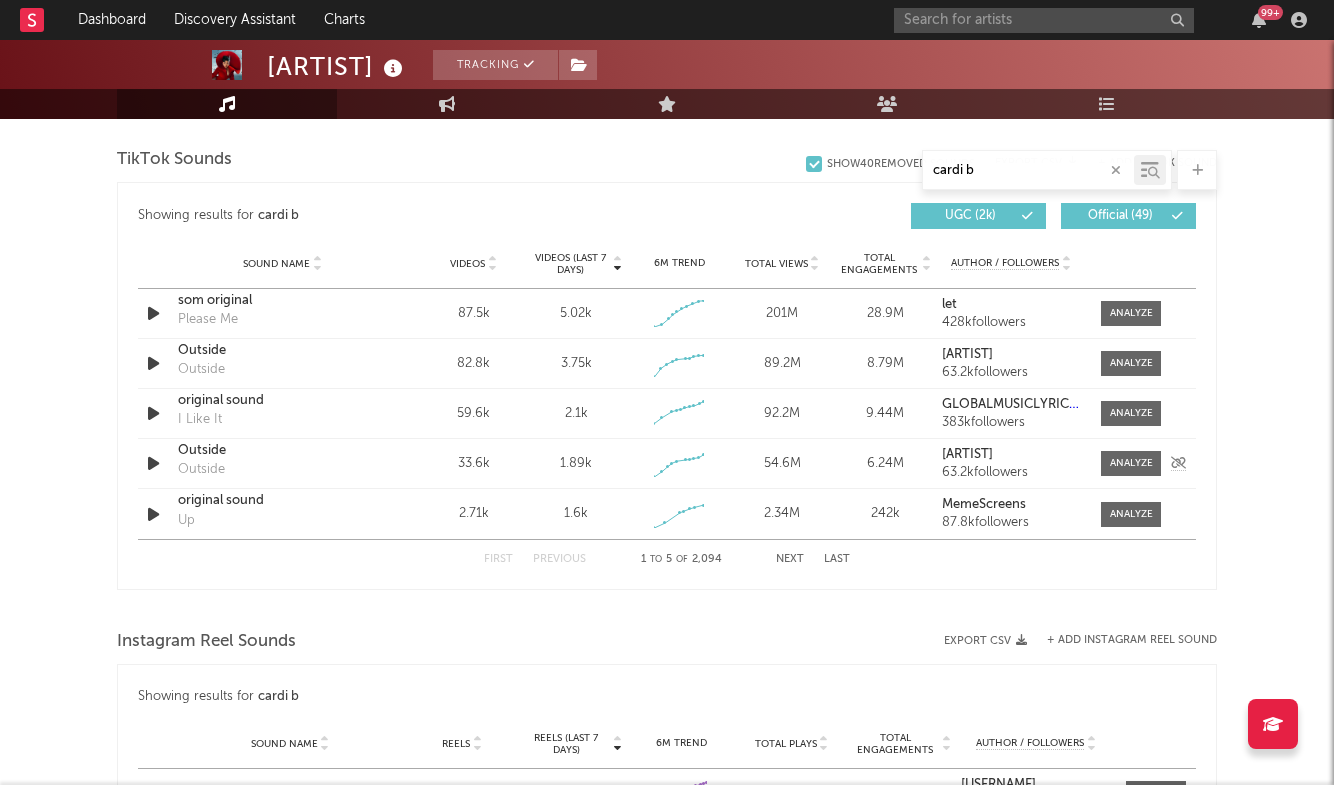 scroll, scrollTop: 1337, scrollLeft: 0, axis: vertical 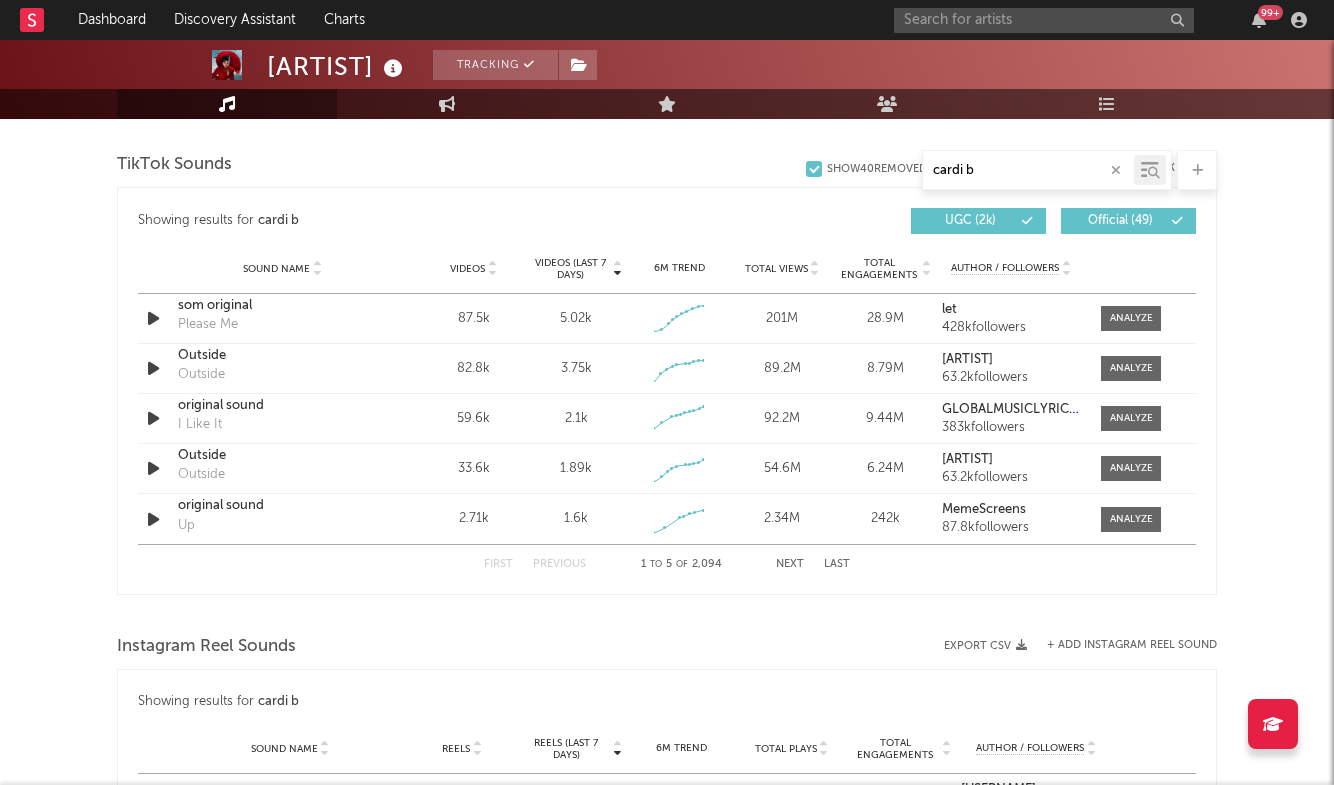 click at bounding box center (492, 273) 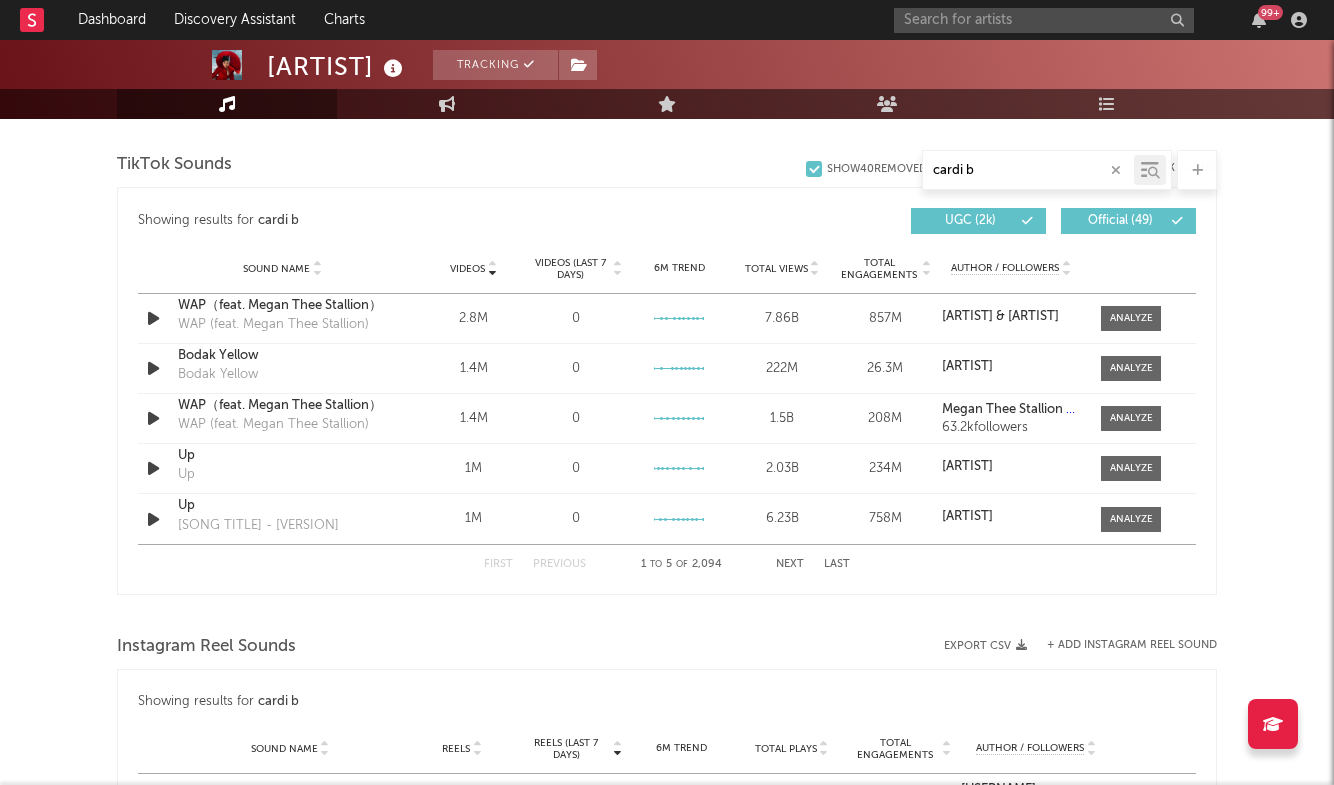 click at bounding box center [492, 265] 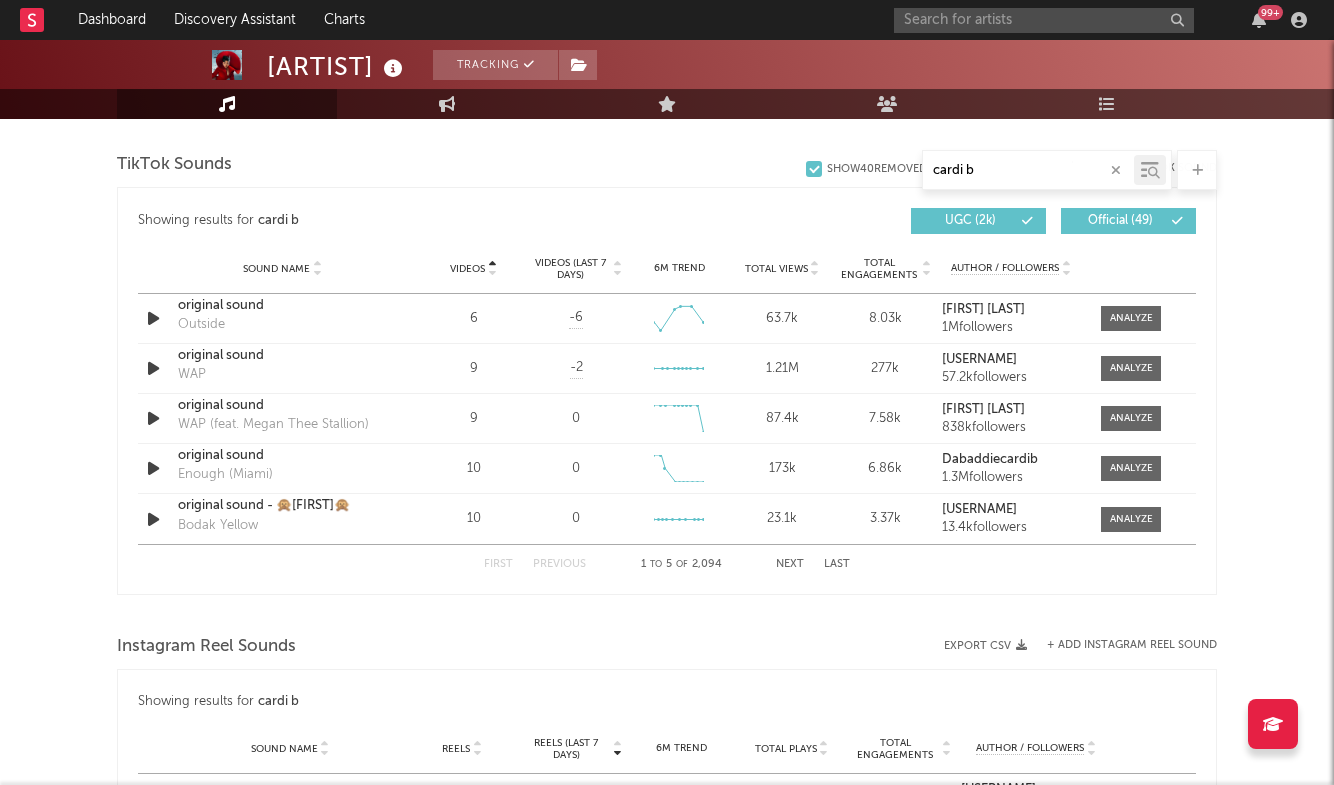 click on "Next" at bounding box center (790, 564) 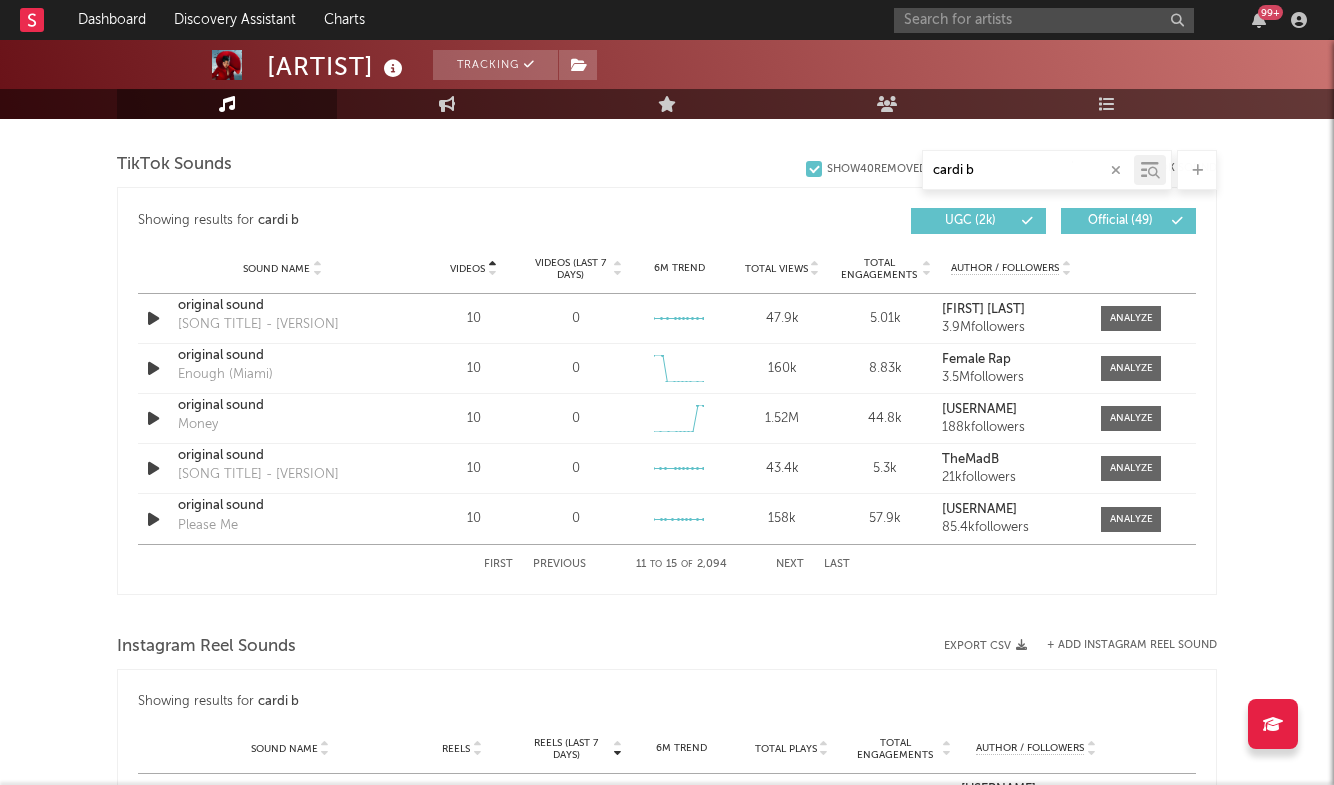 click on "Next" at bounding box center [790, 564] 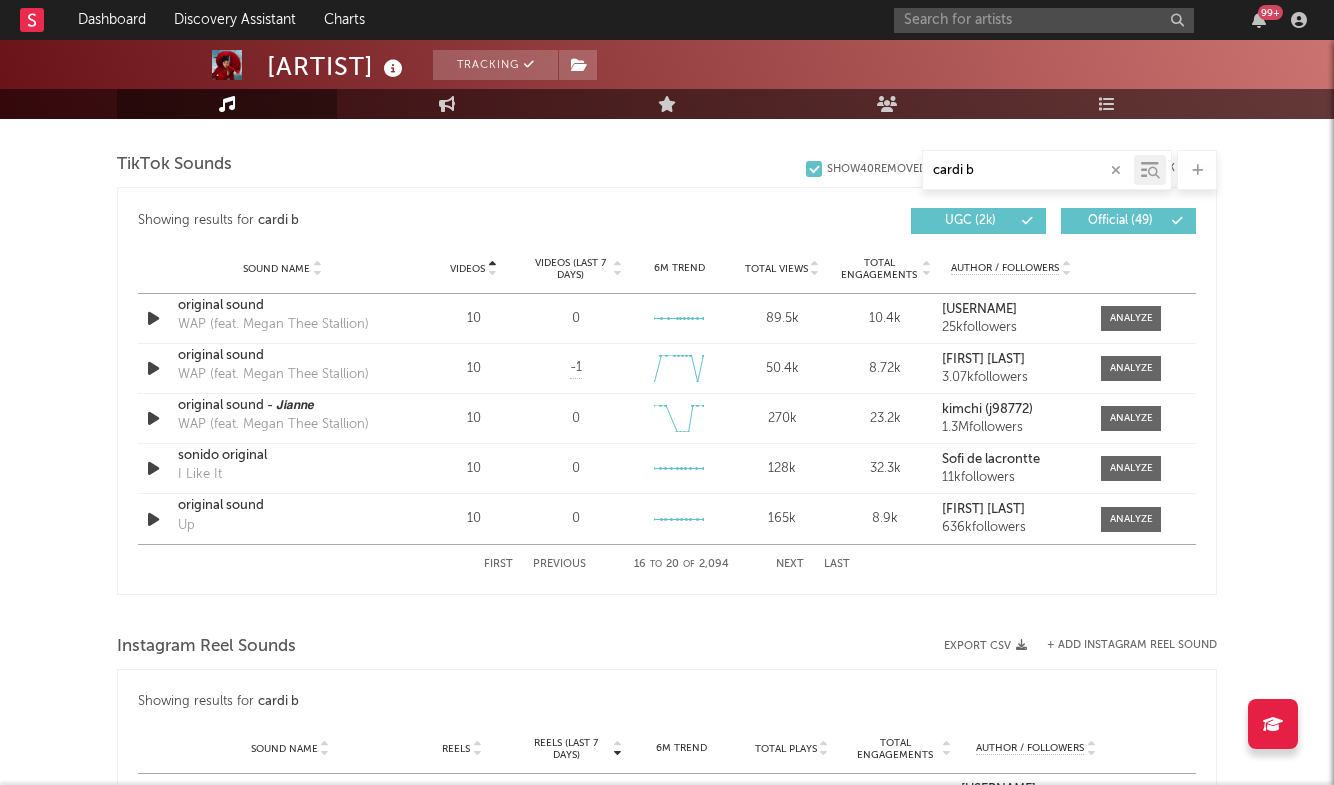 click on "Next" at bounding box center [790, 564] 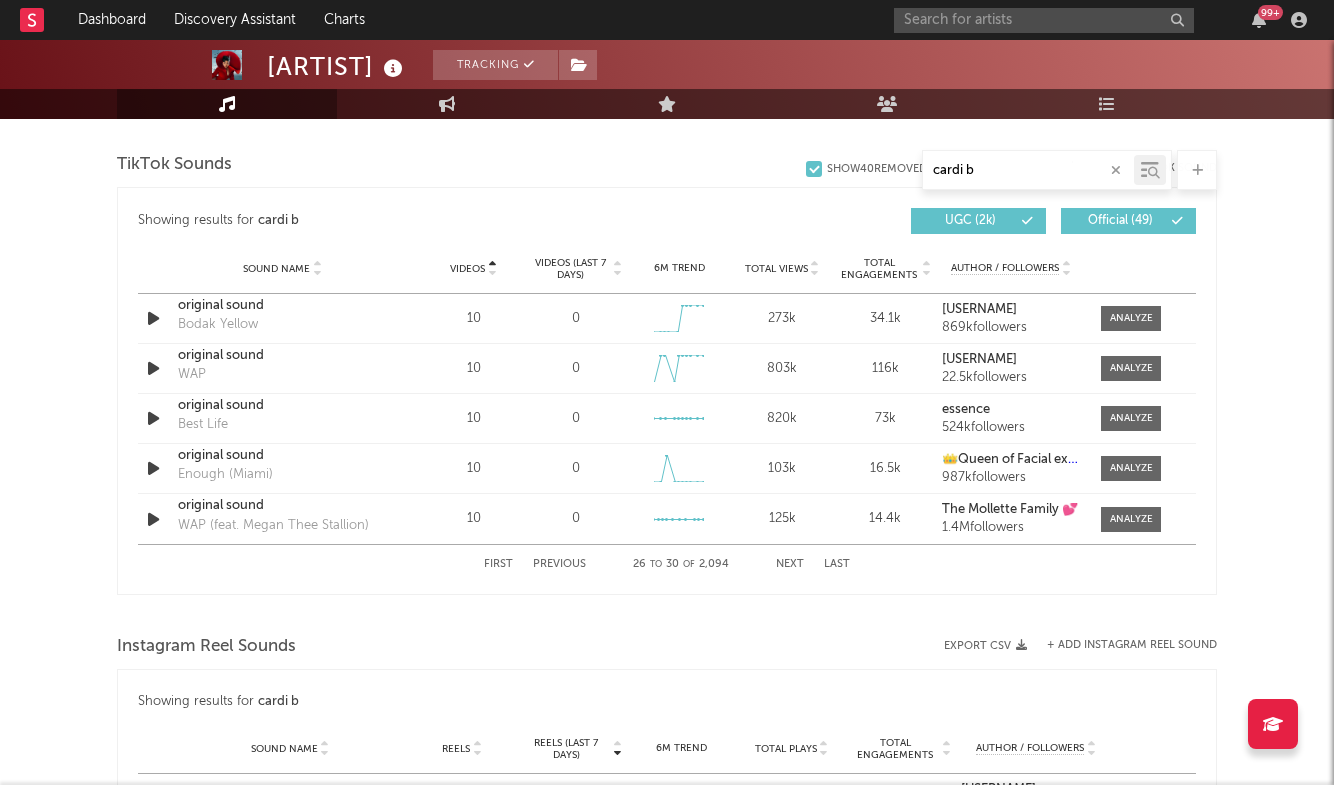 click on "Next" at bounding box center (790, 564) 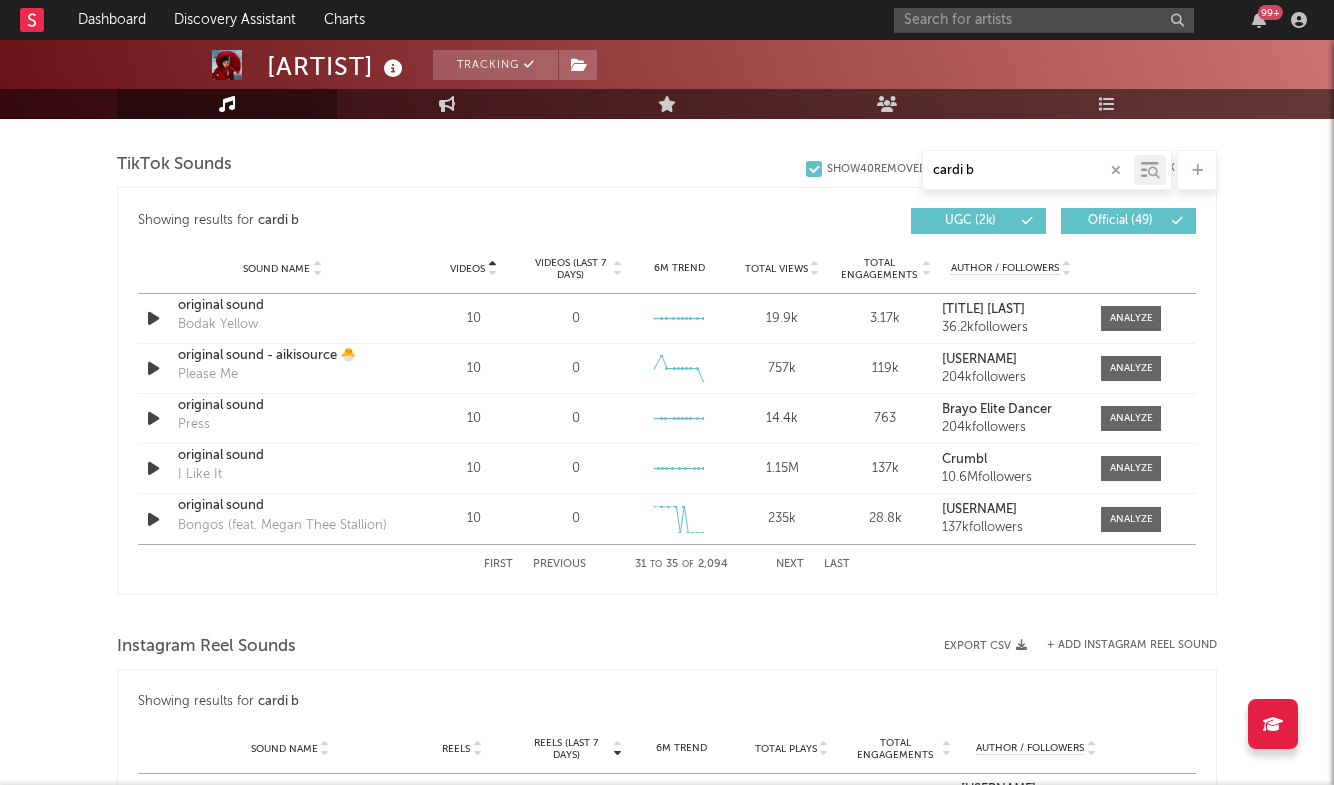 click on "Next" at bounding box center [790, 564] 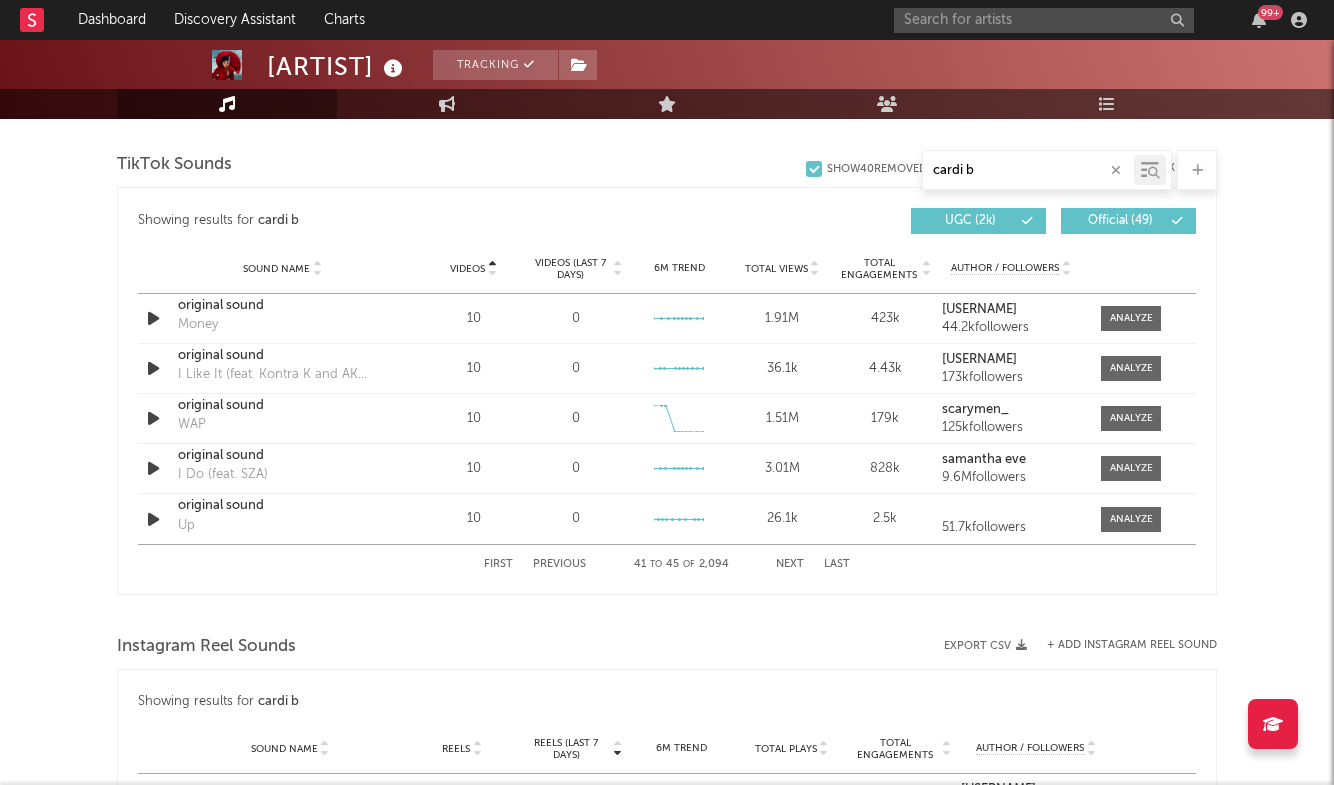 click on "Next" at bounding box center (790, 564) 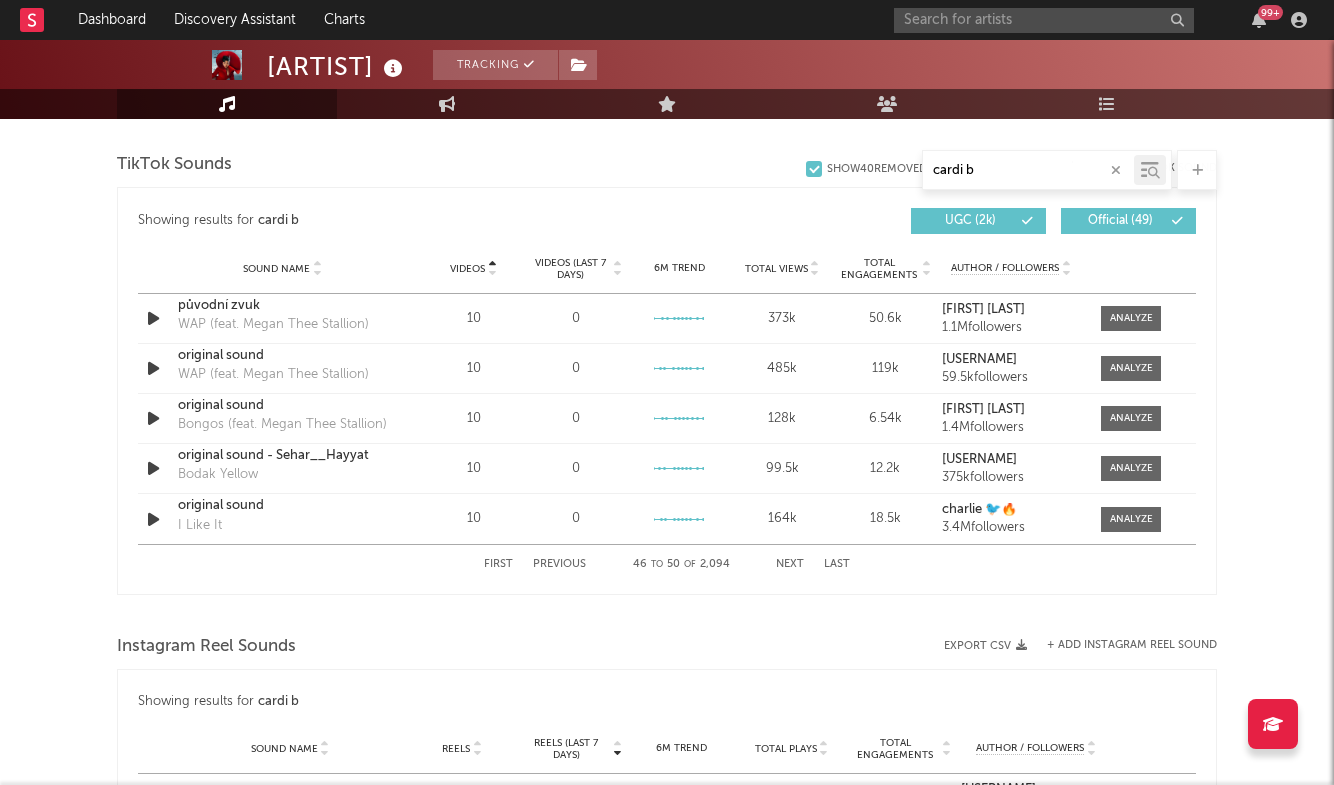 click on "Next" at bounding box center [790, 564] 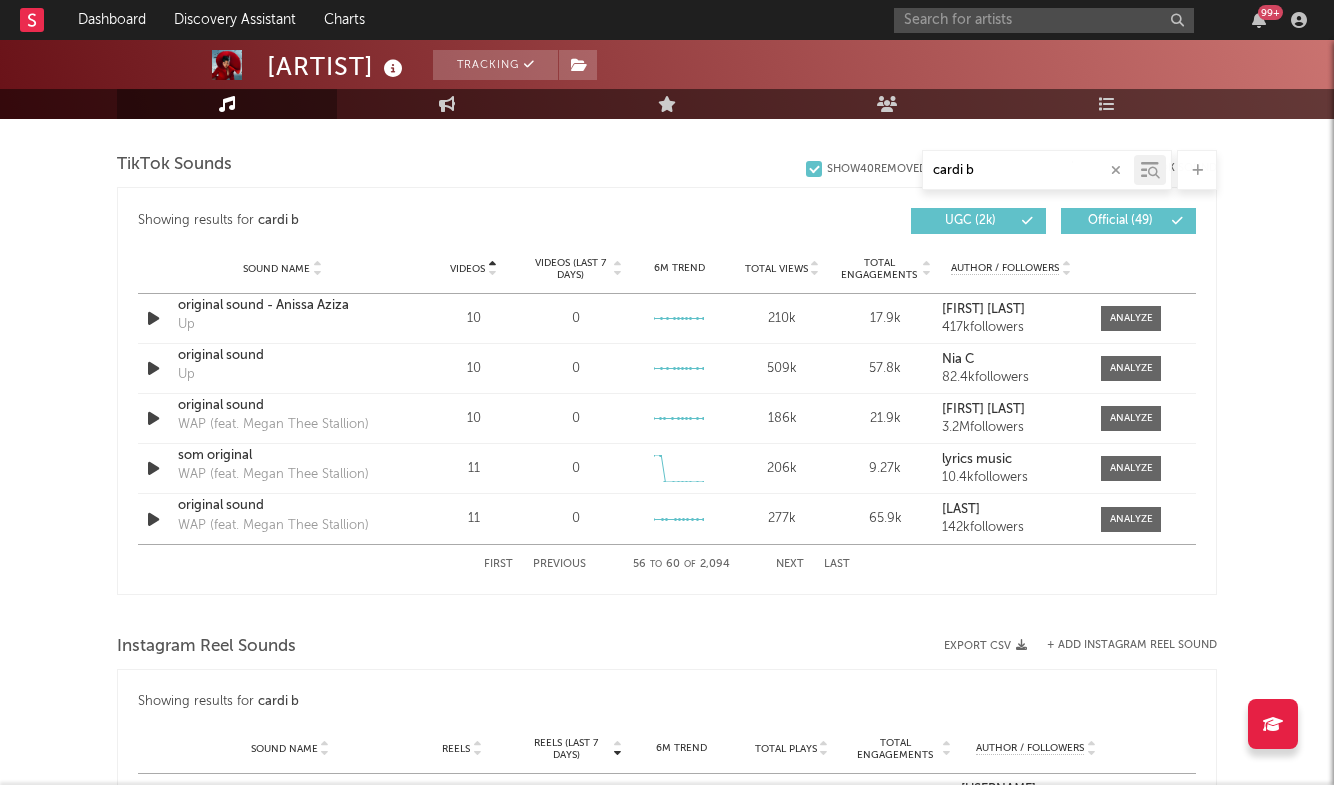 click on "Next" at bounding box center (790, 564) 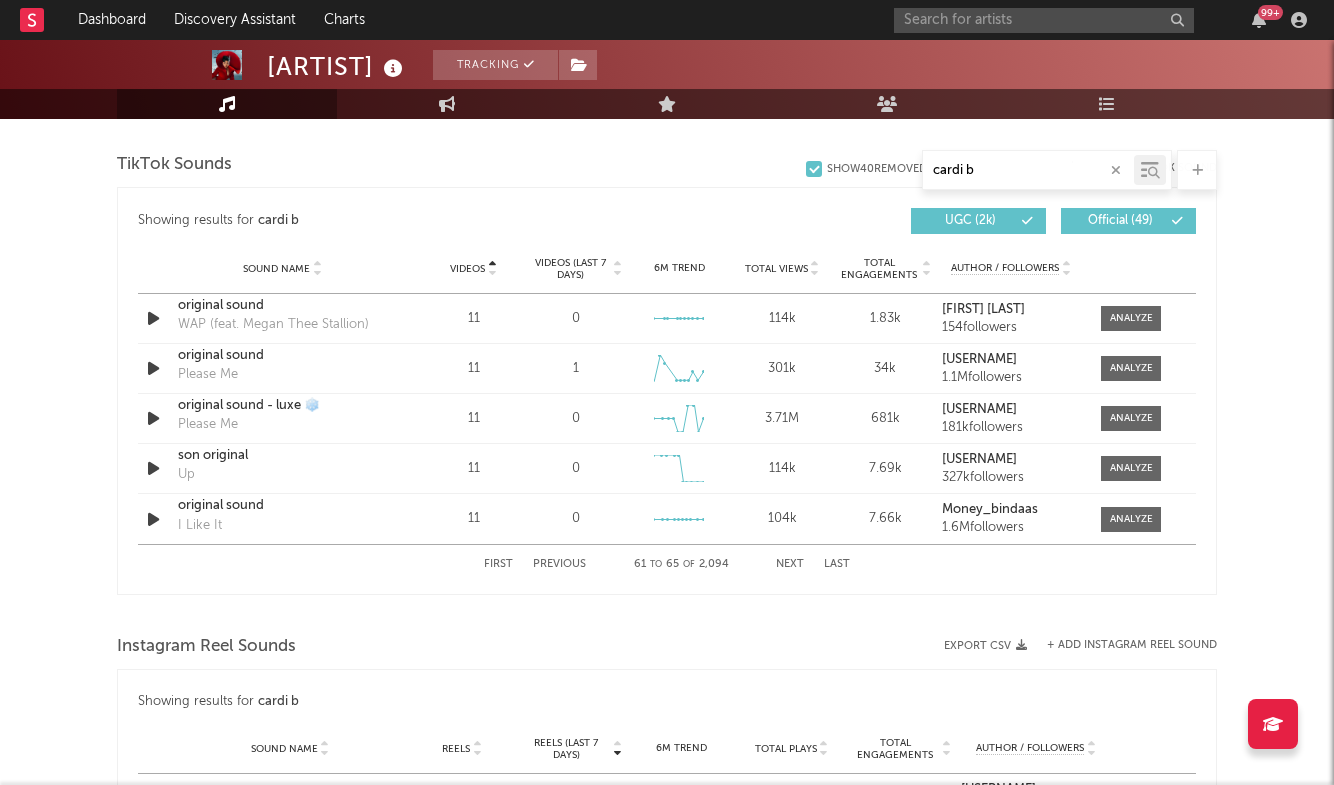 click on "Next" at bounding box center (790, 564) 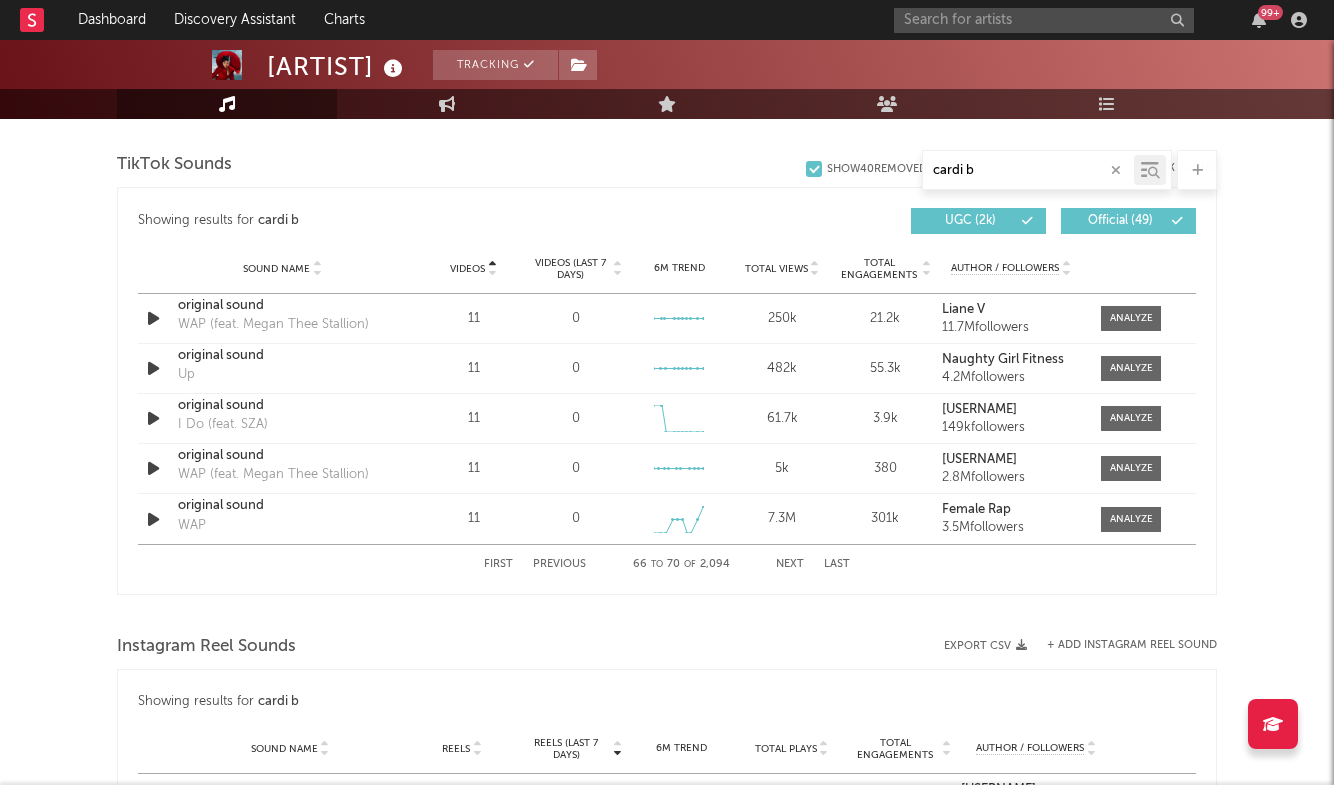 click on "Next" at bounding box center [790, 564] 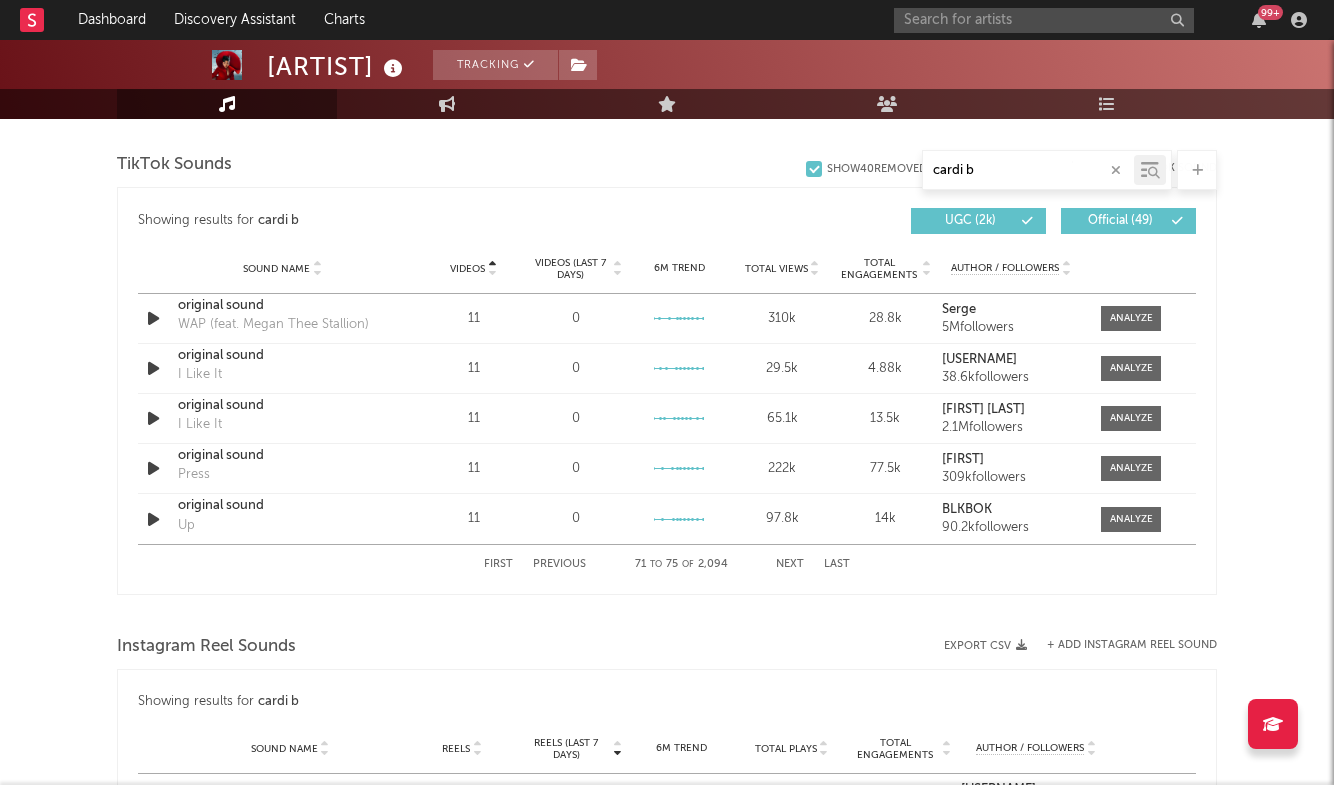 click on "Next" at bounding box center [790, 564] 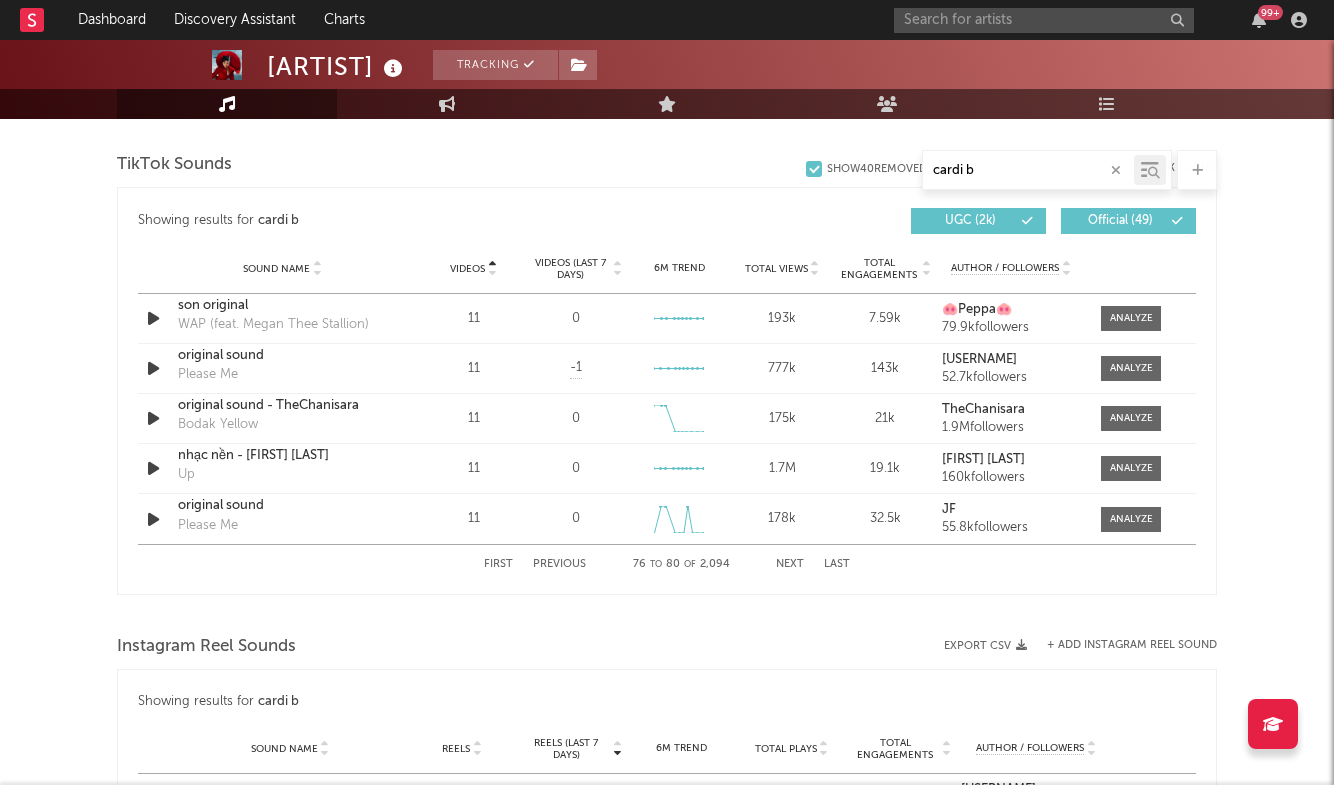 click on "Next" at bounding box center (790, 564) 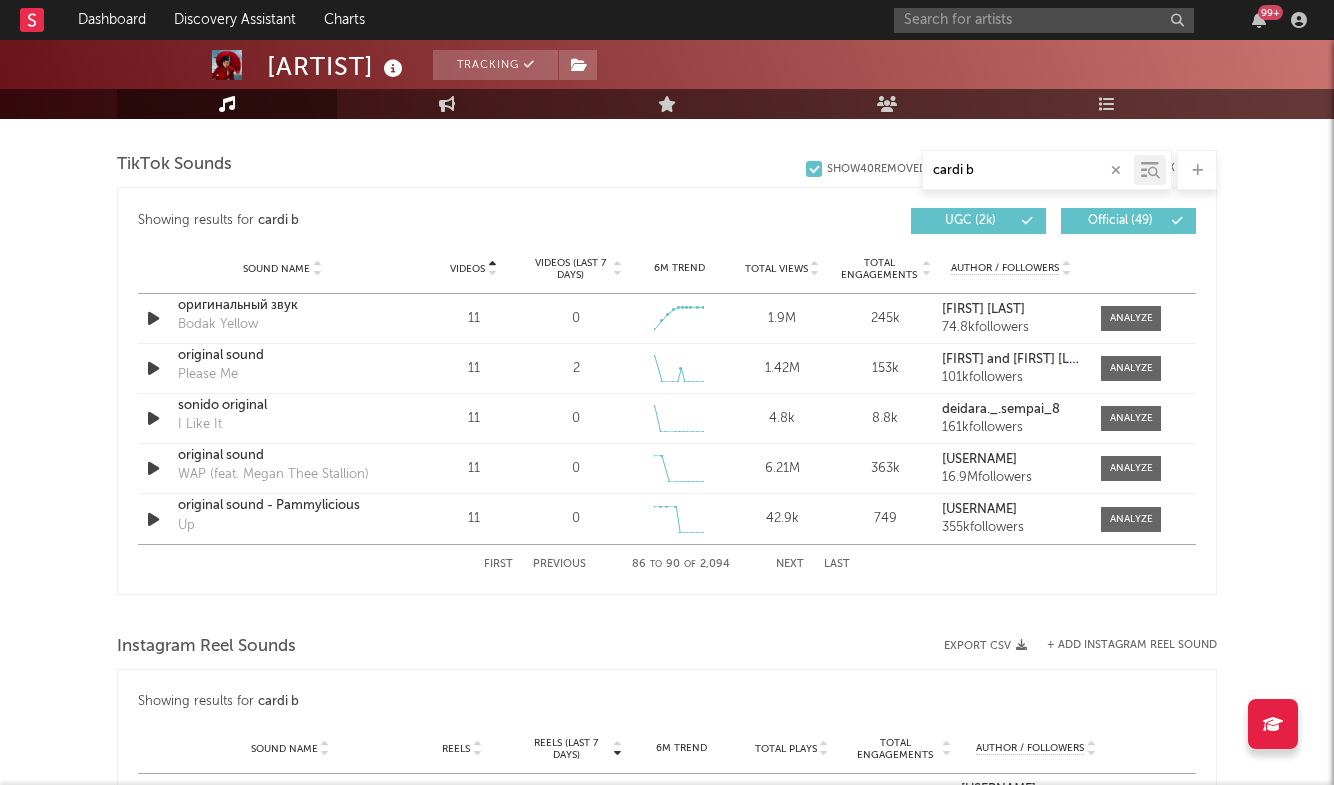 click on "Next" at bounding box center (790, 564) 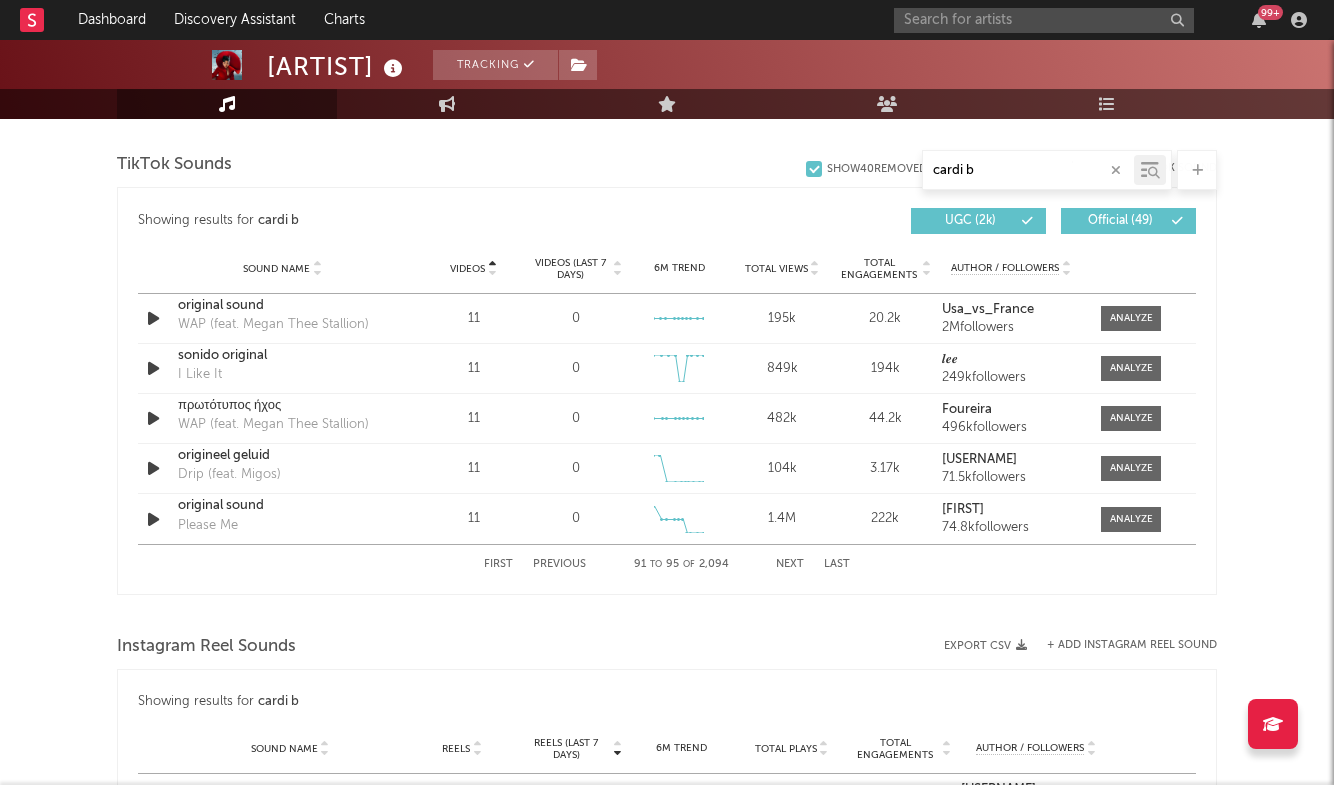 click on "Next" at bounding box center [790, 564] 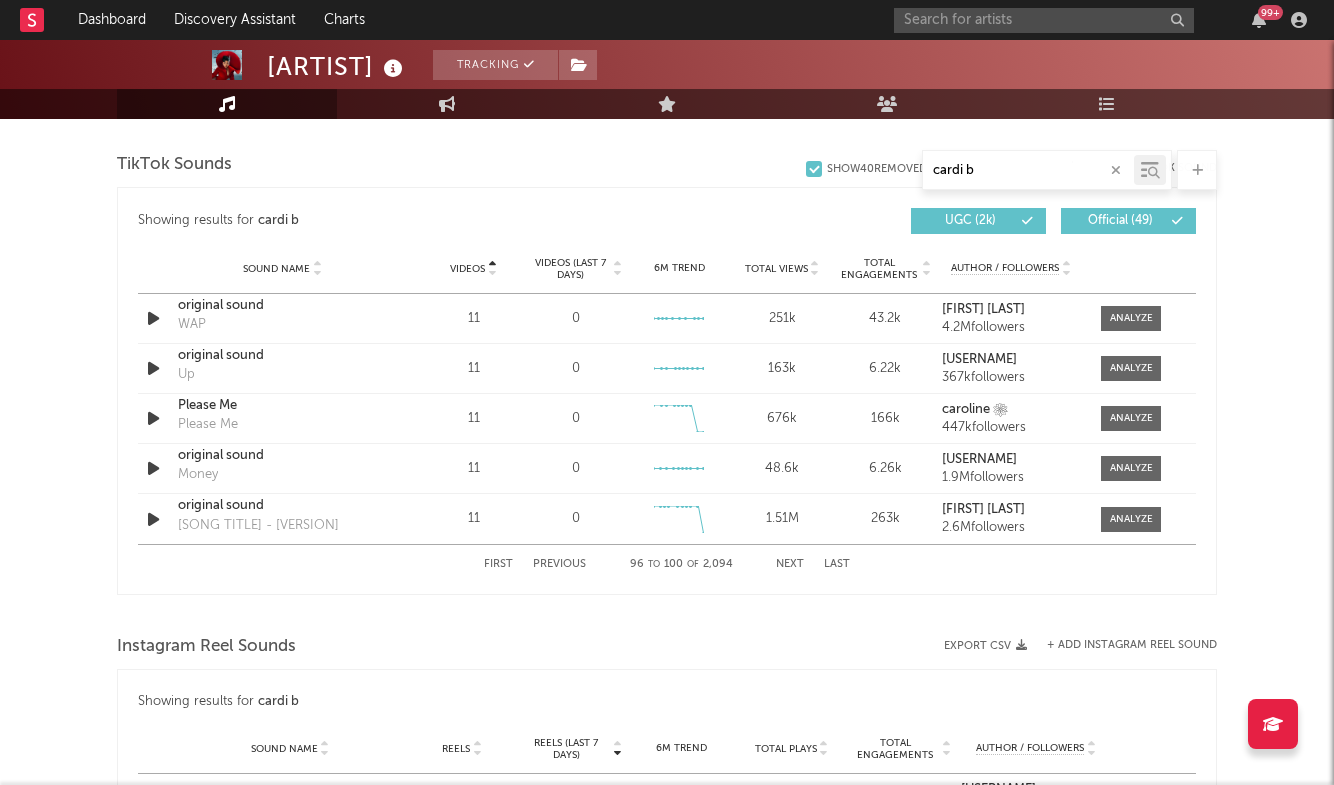click on "Next" at bounding box center (790, 564) 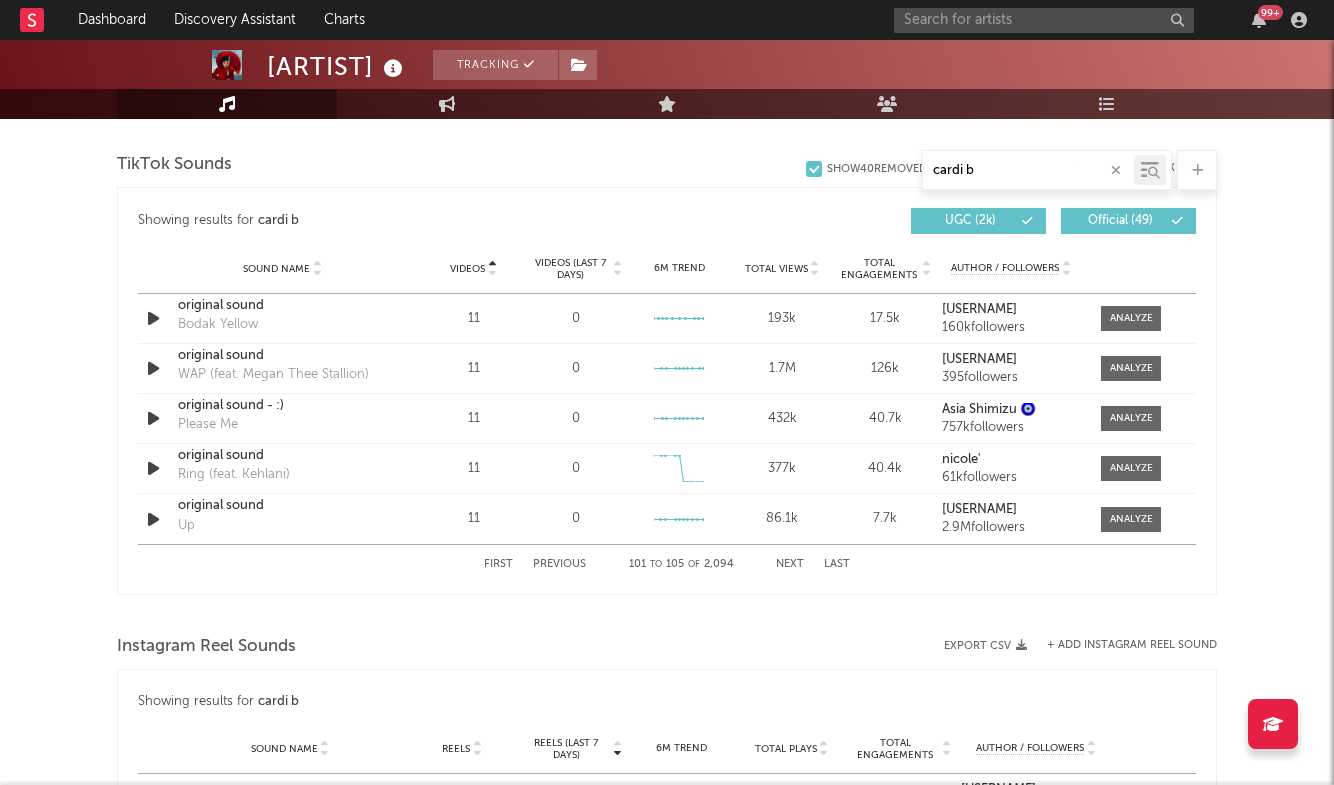 click on "Next" at bounding box center [790, 564] 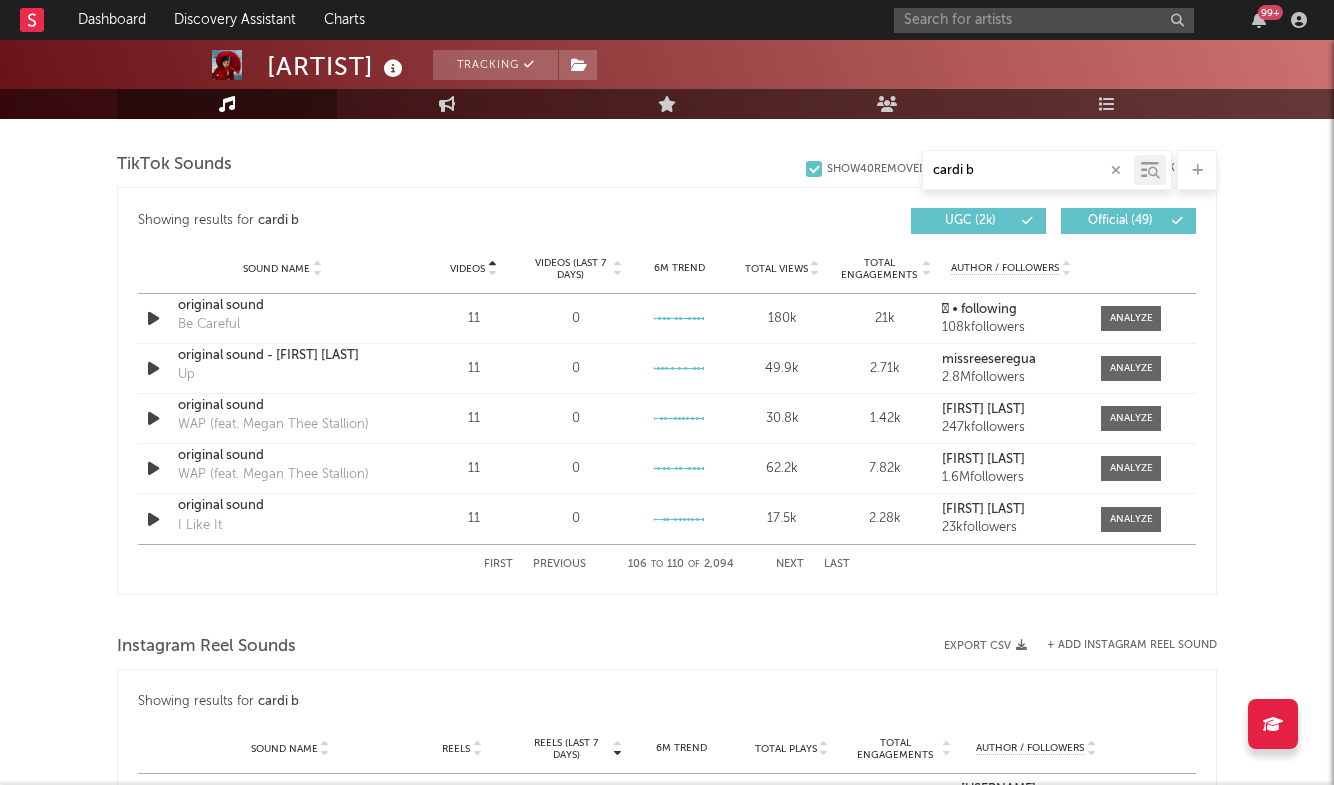 click on "Next" at bounding box center (790, 564) 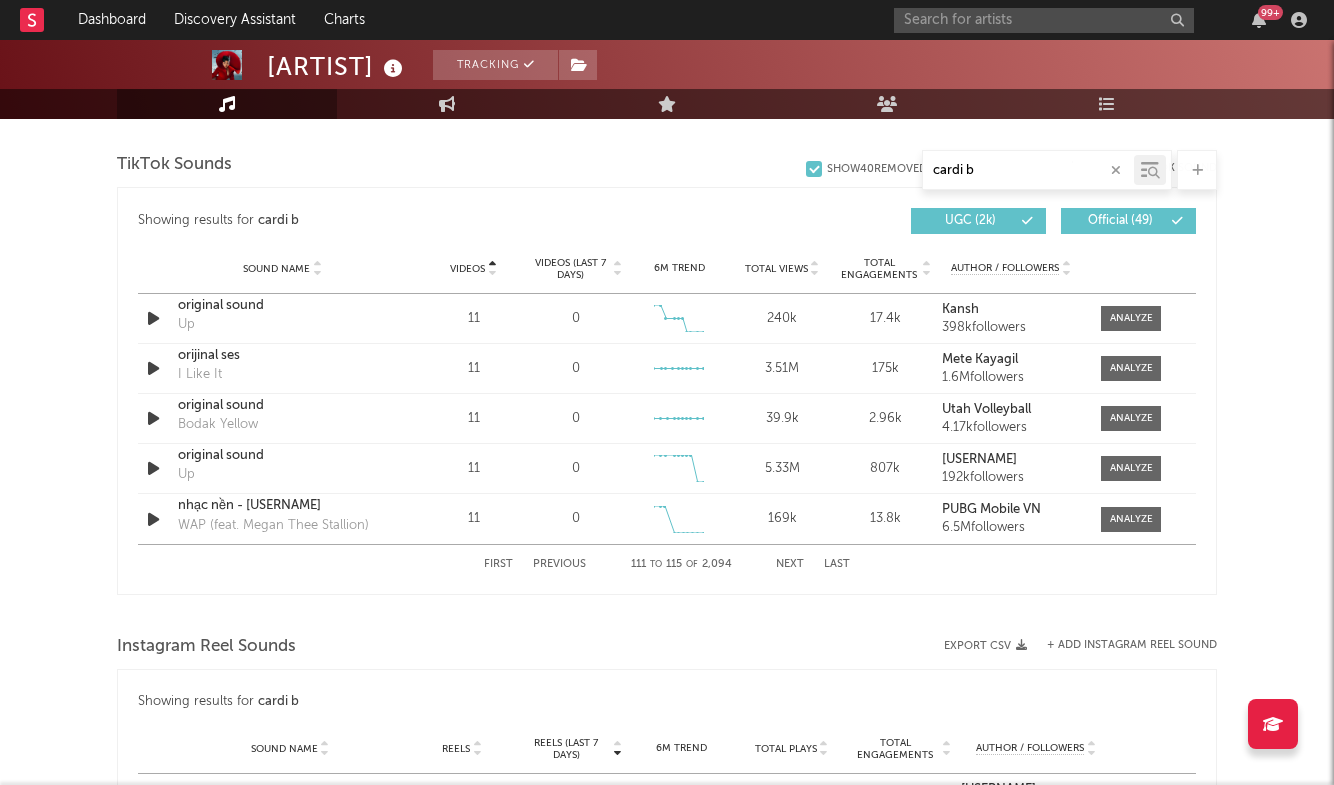 click on "Next" at bounding box center (790, 564) 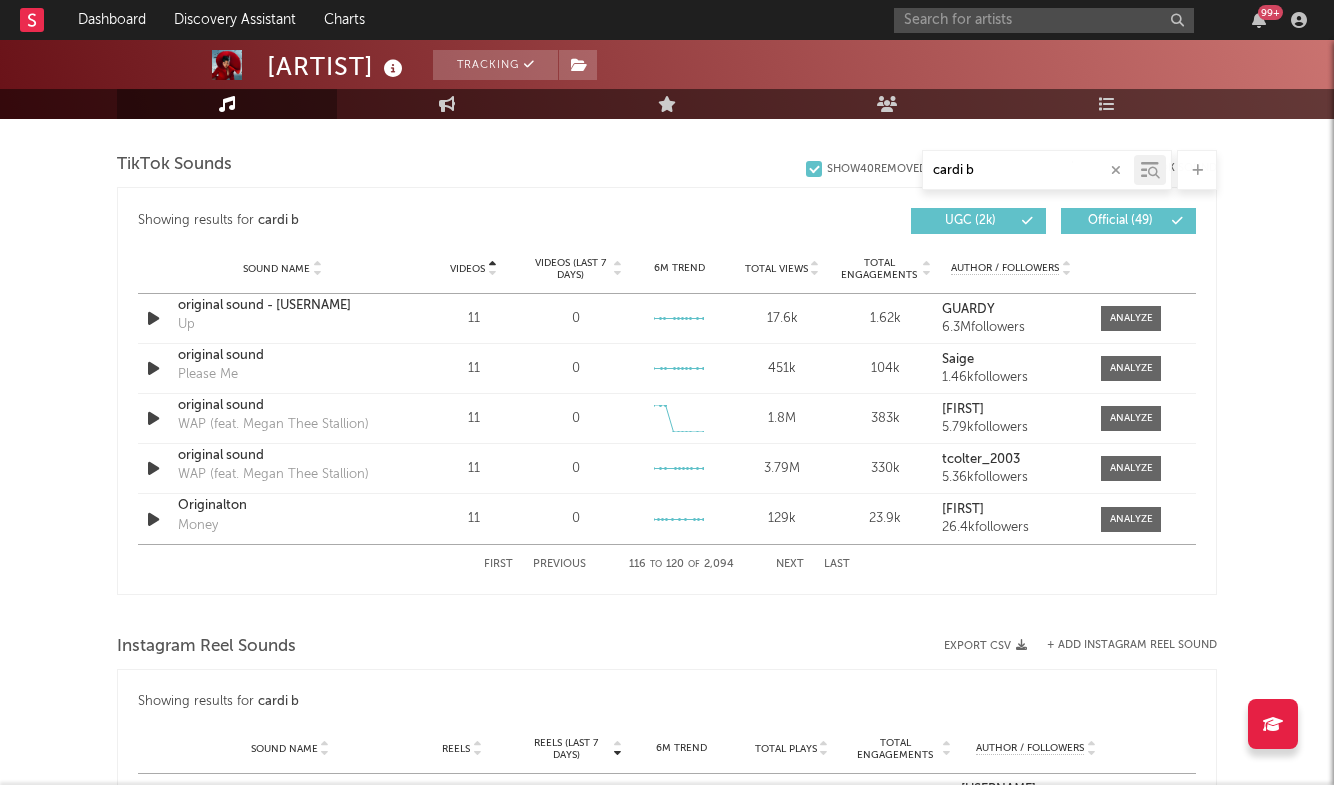 click on "Next" at bounding box center [790, 564] 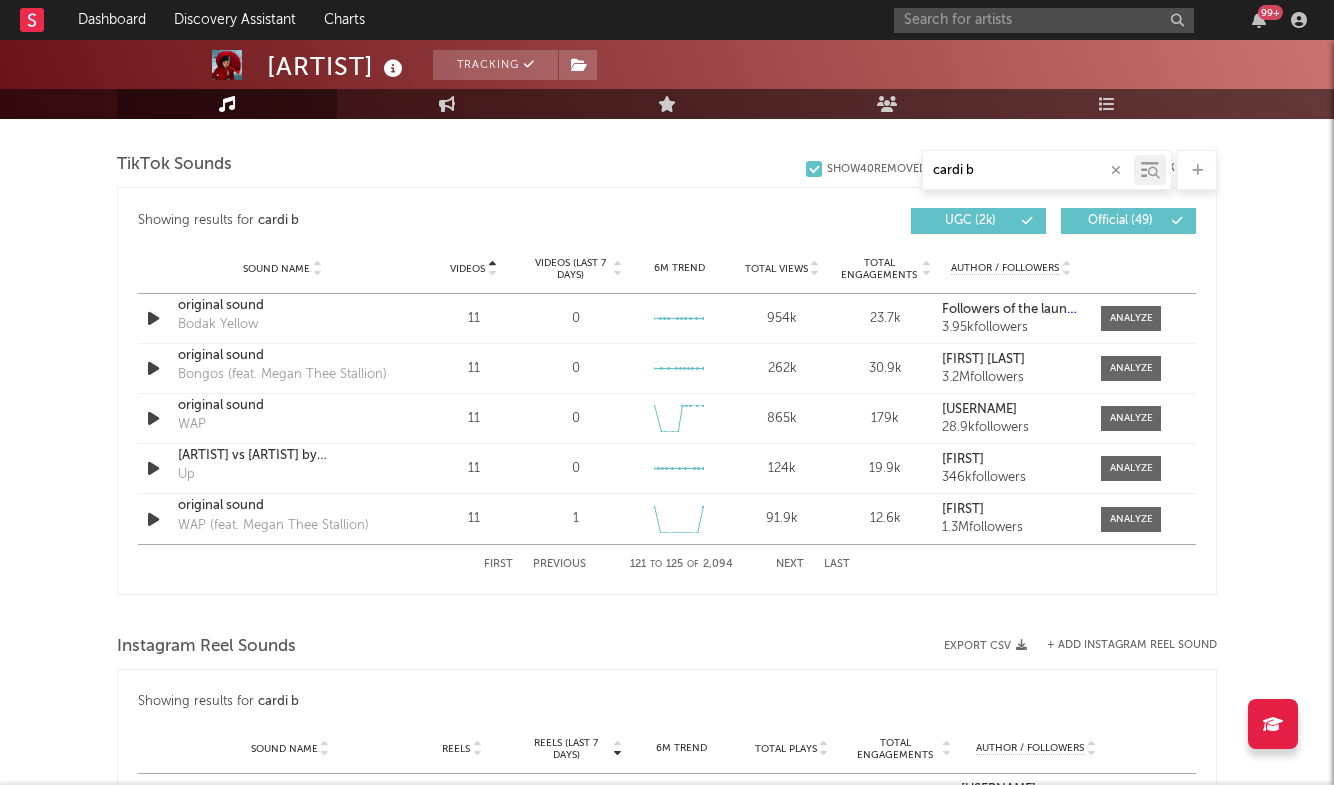 click on "Next" at bounding box center (790, 564) 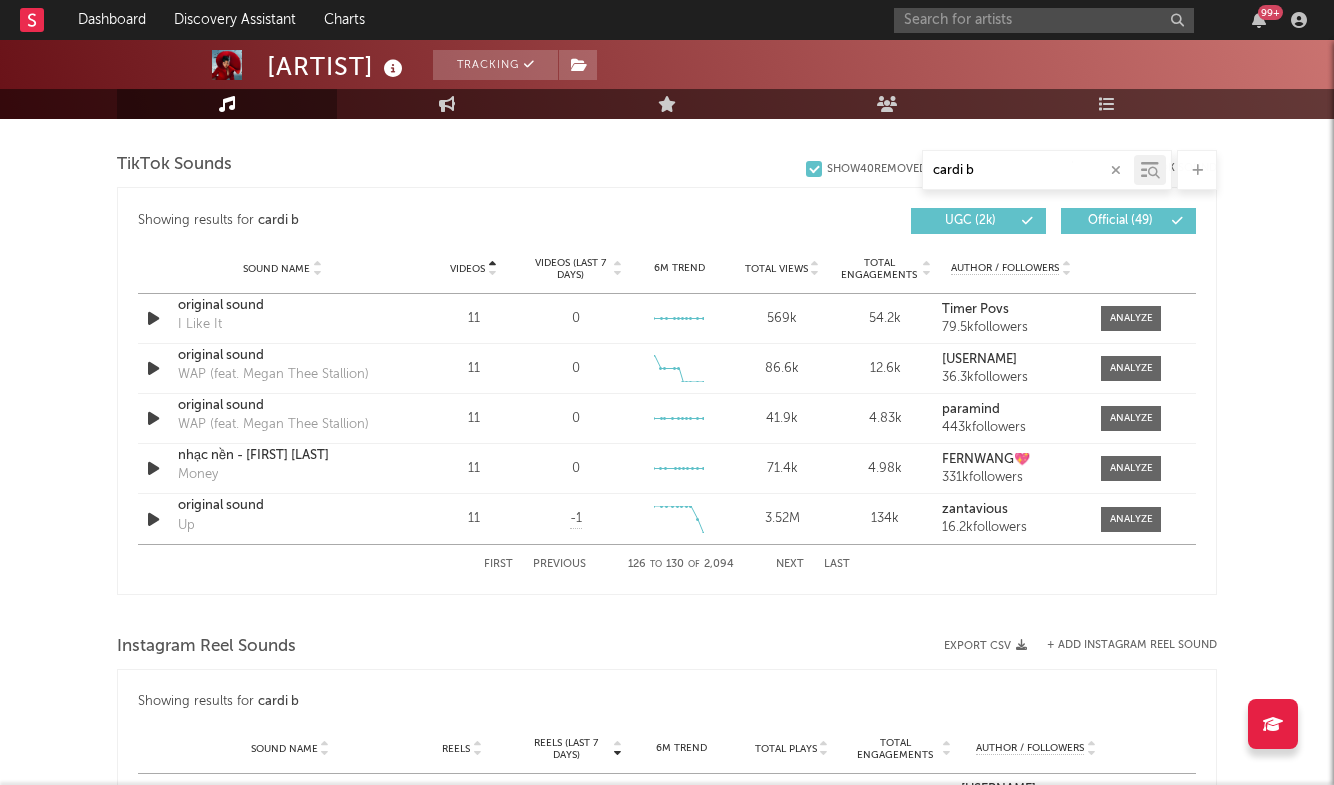 click on "Next" at bounding box center [790, 564] 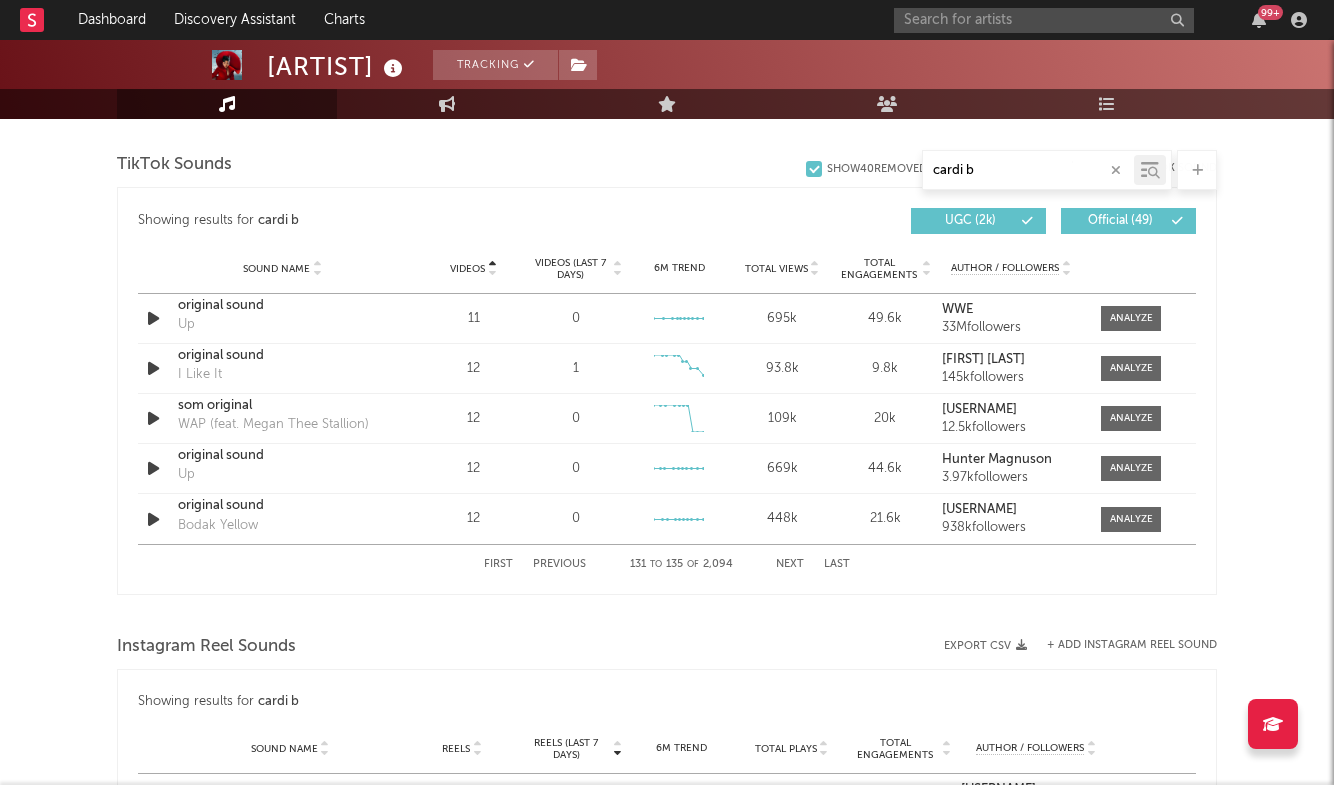click on "Next" at bounding box center [790, 564] 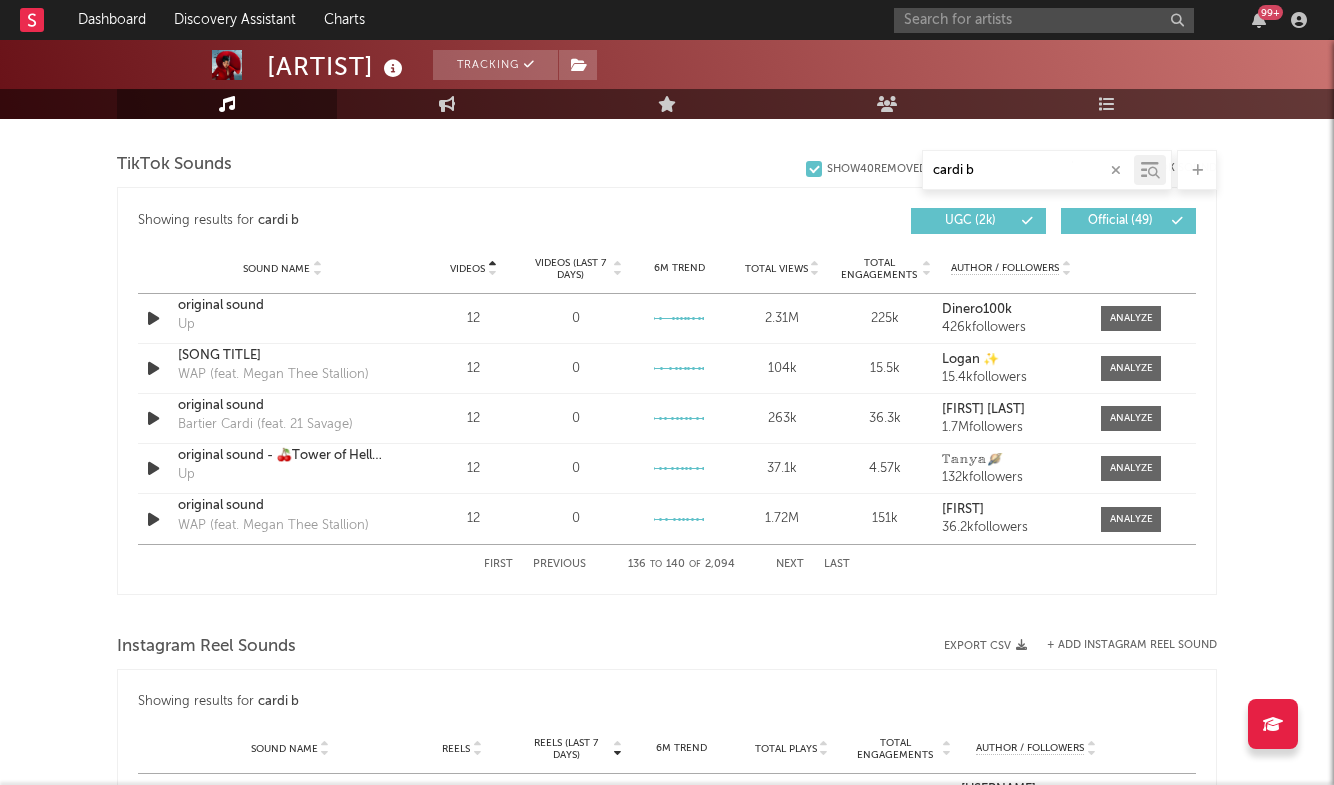 click on "Next" at bounding box center [790, 564] 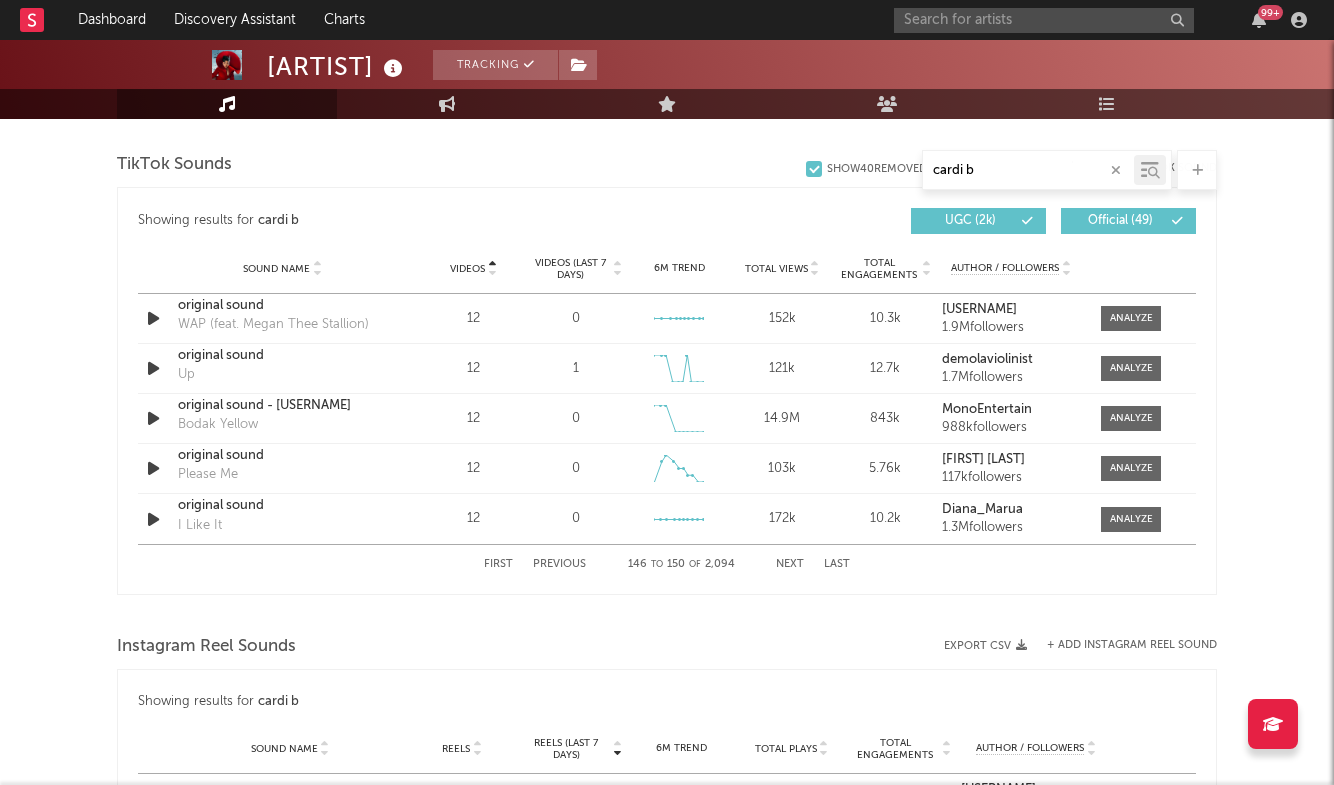 click on "Next" at bounding box center (790, 564) 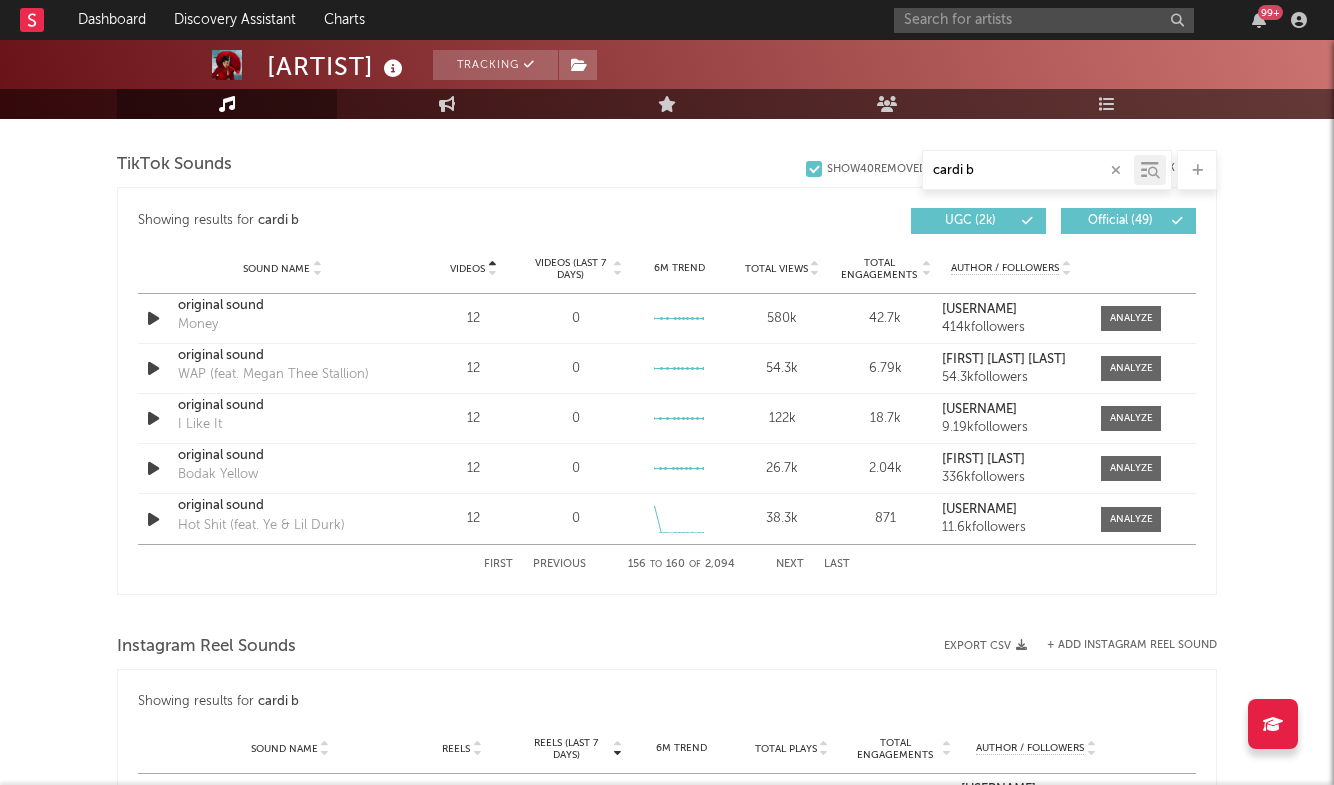 click on "Next" at bounding box center [790, 564] 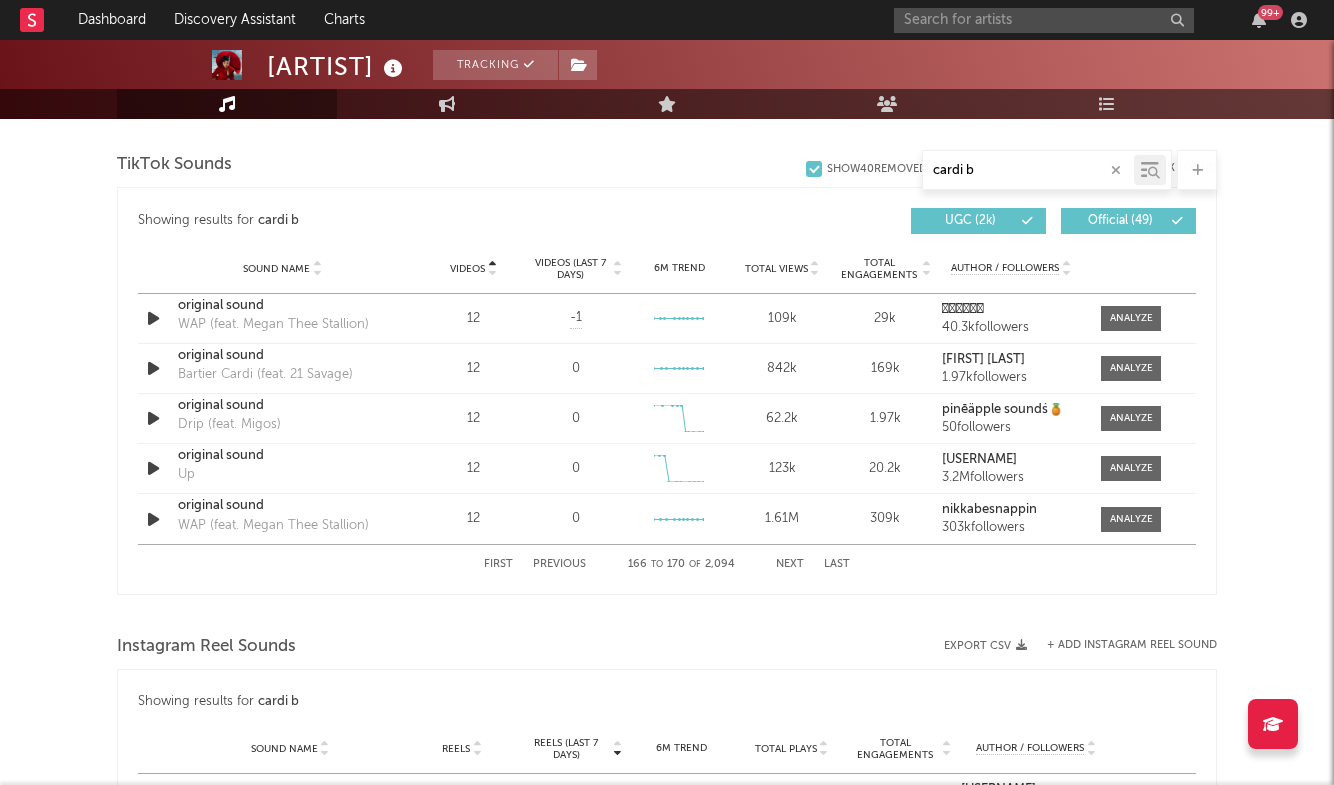 click on "Next" at bounding box center [790, 564] 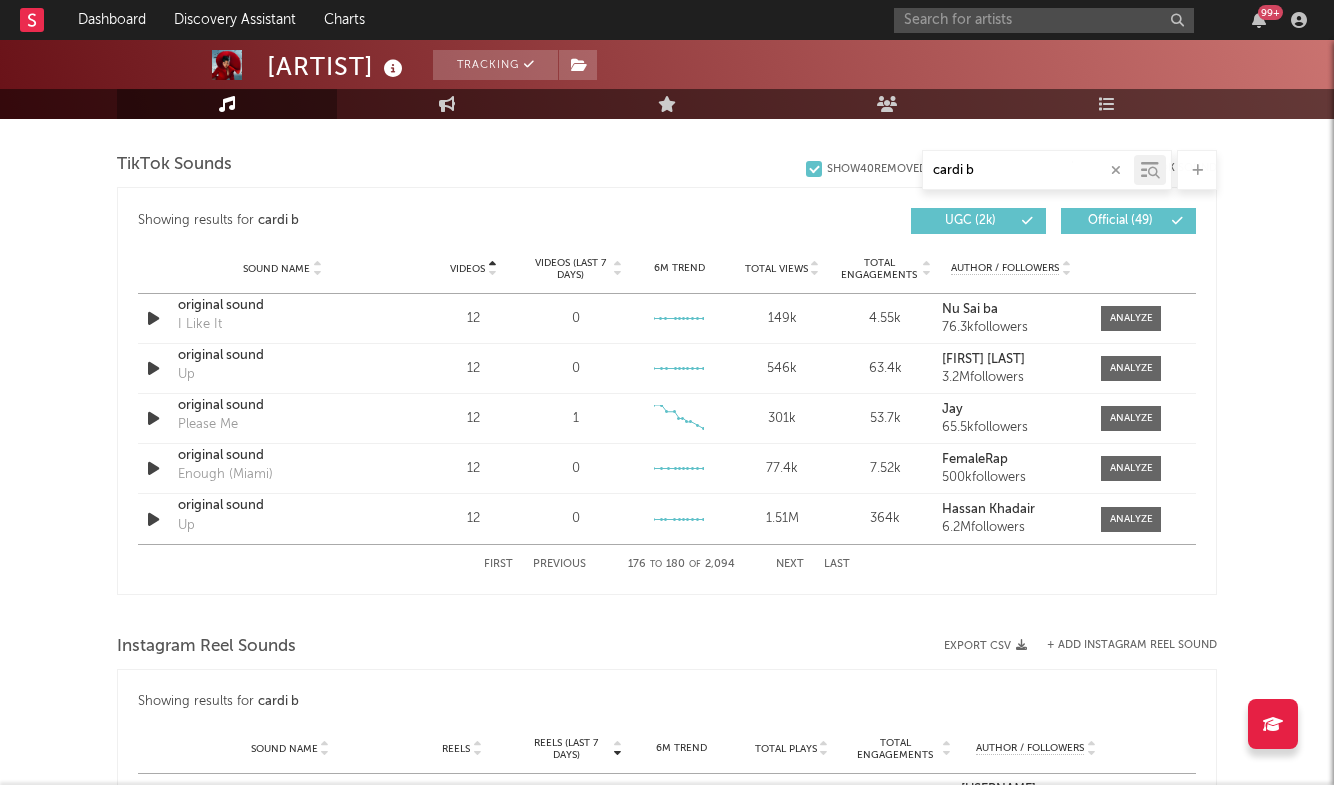 click on "Next" at bounding box center (790, 564) 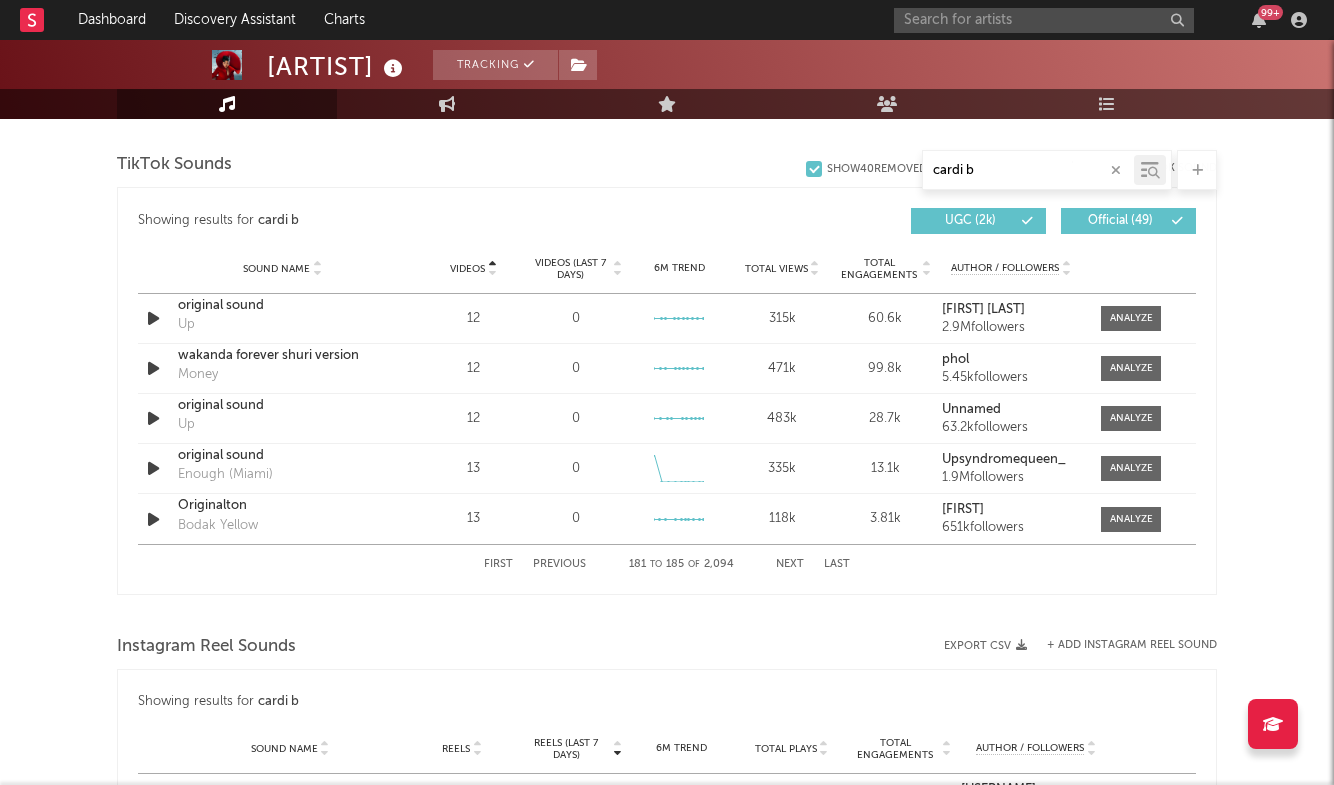 click on "First Previous 181   to   185   of   2,094 Next Last" at bounding box center [667, 564] 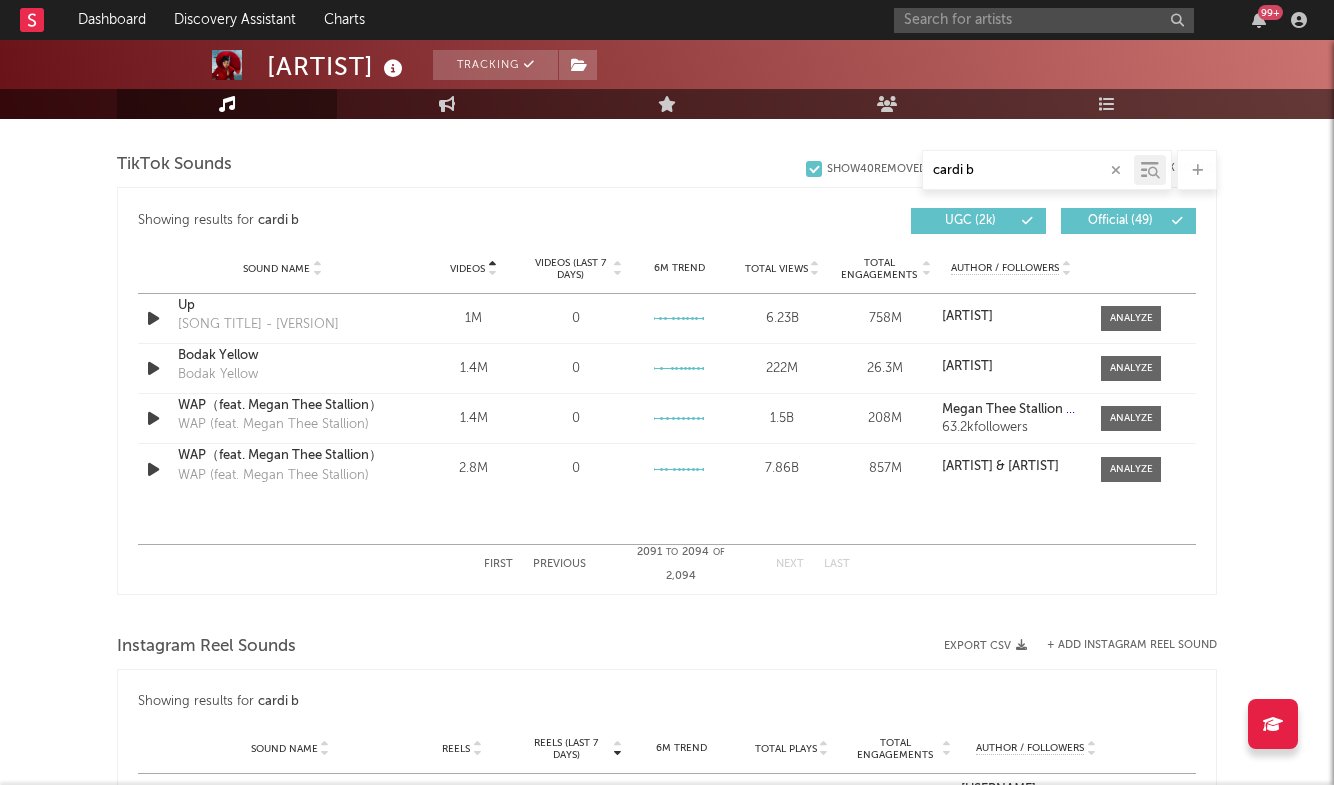 click on "cardi b" at bounding box center [1028, 171] 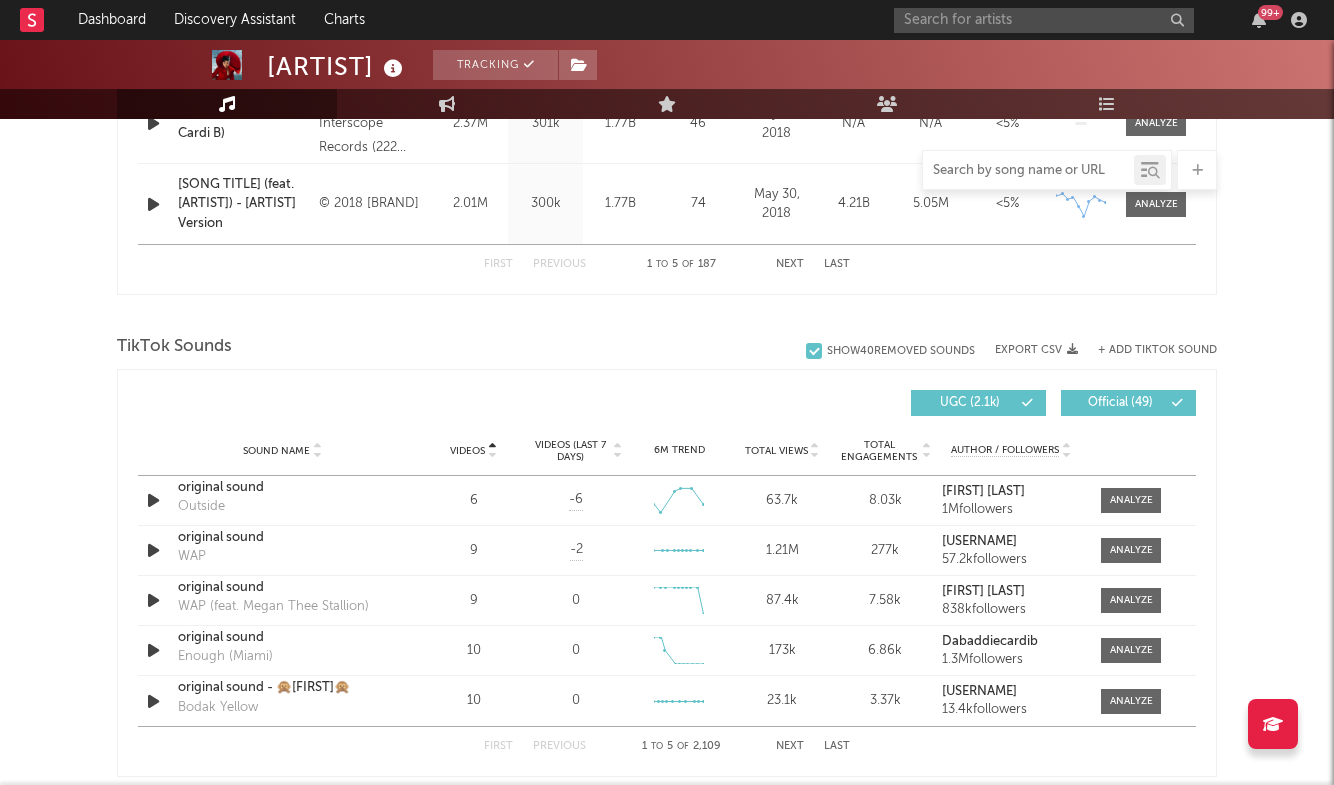 scroll, scrollTop: 1157, scrollLeft: 0, axis: vertical 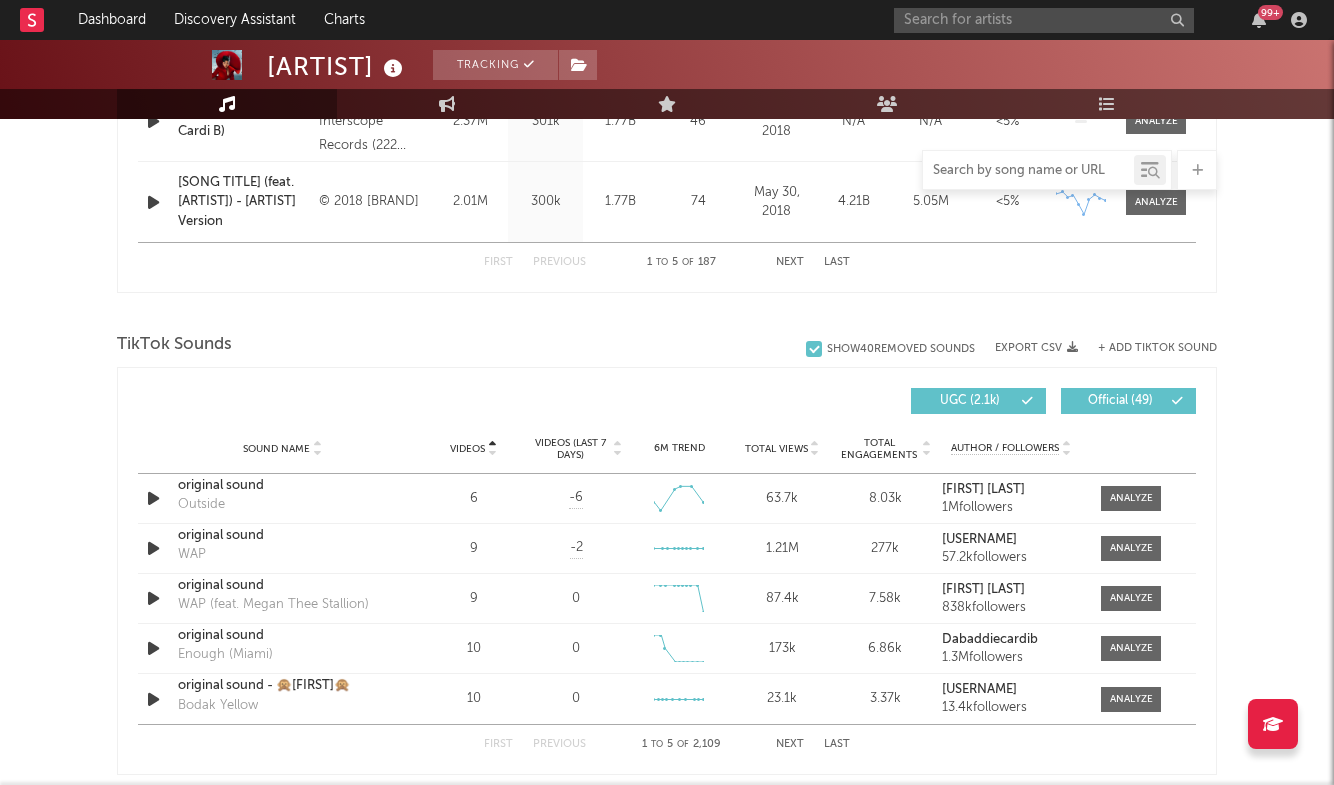 click on "+ Add TikTok Sound" at bounding box center [1157, 348] 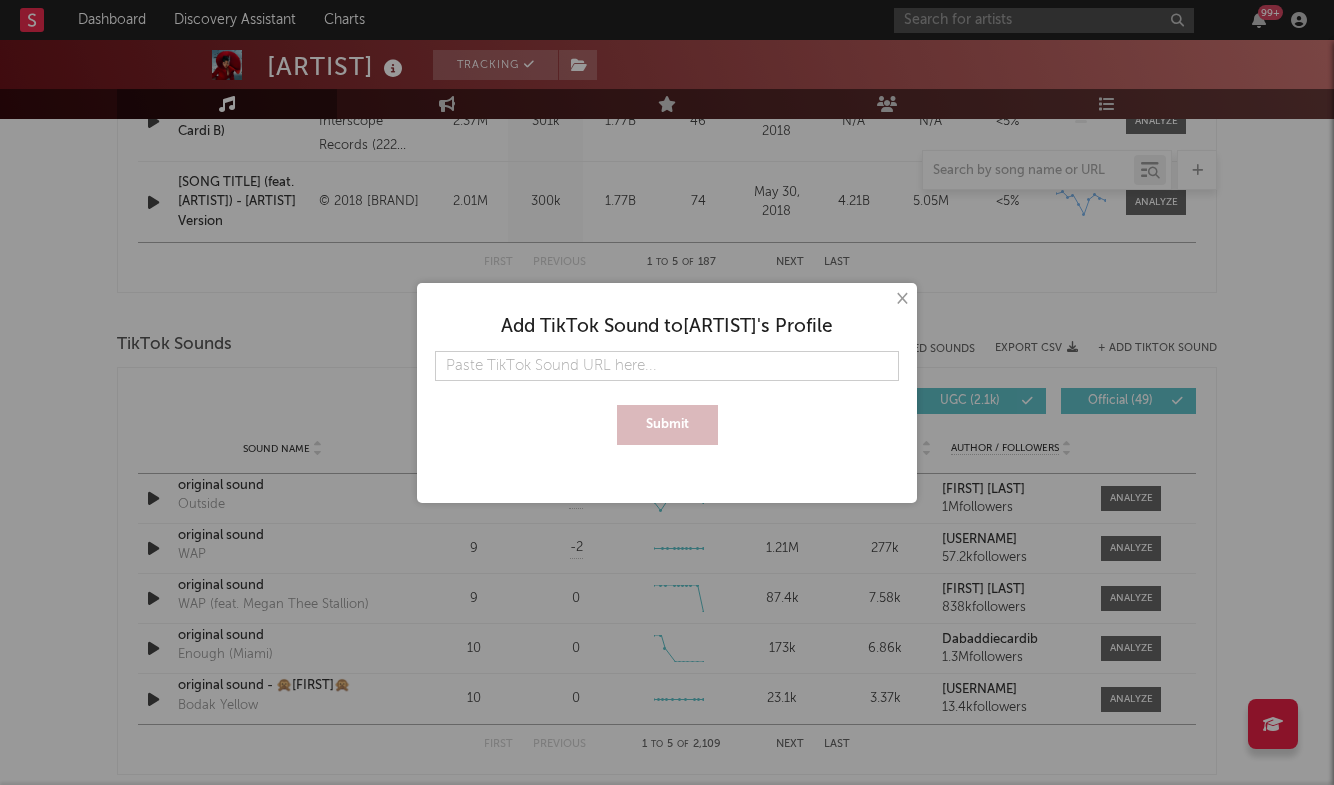 click on "×" at bounding box center [901, 299] 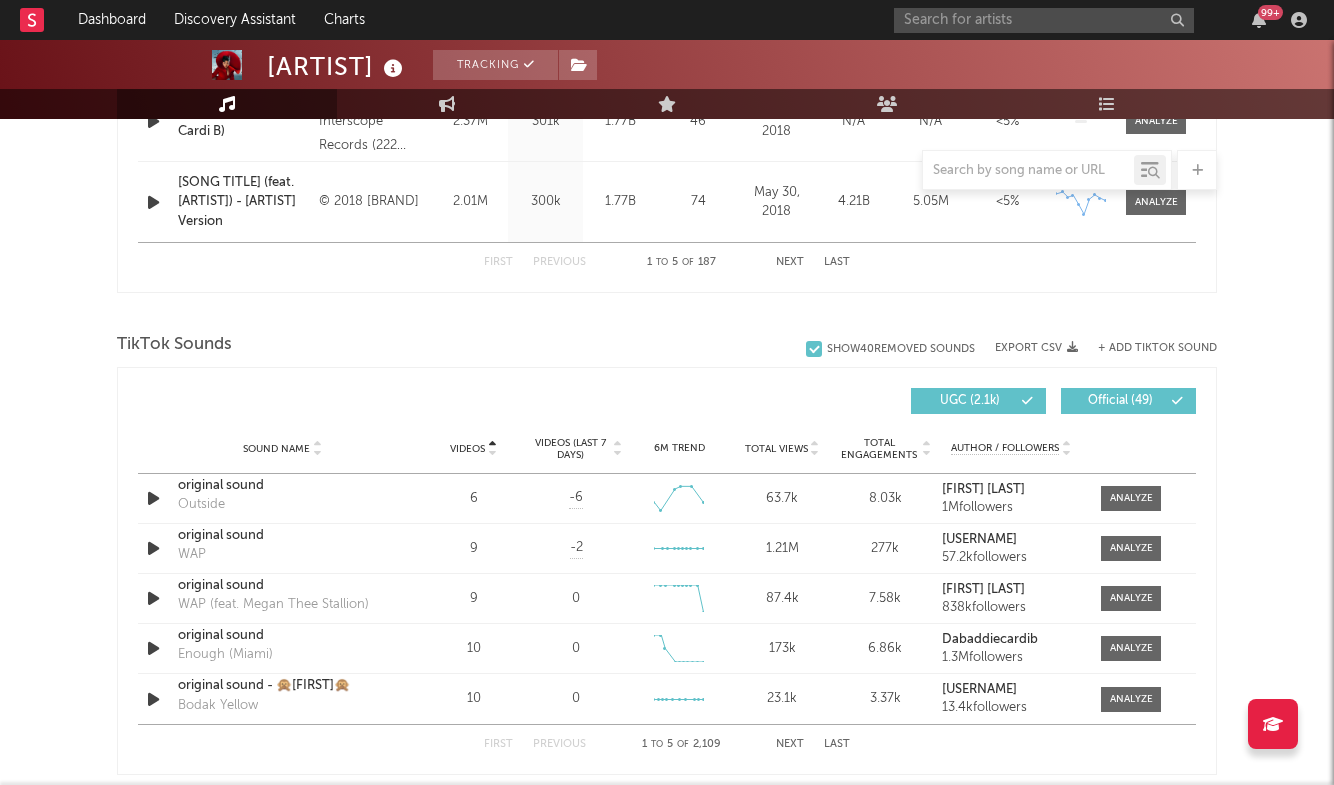 click at bounding box center [492, 453] 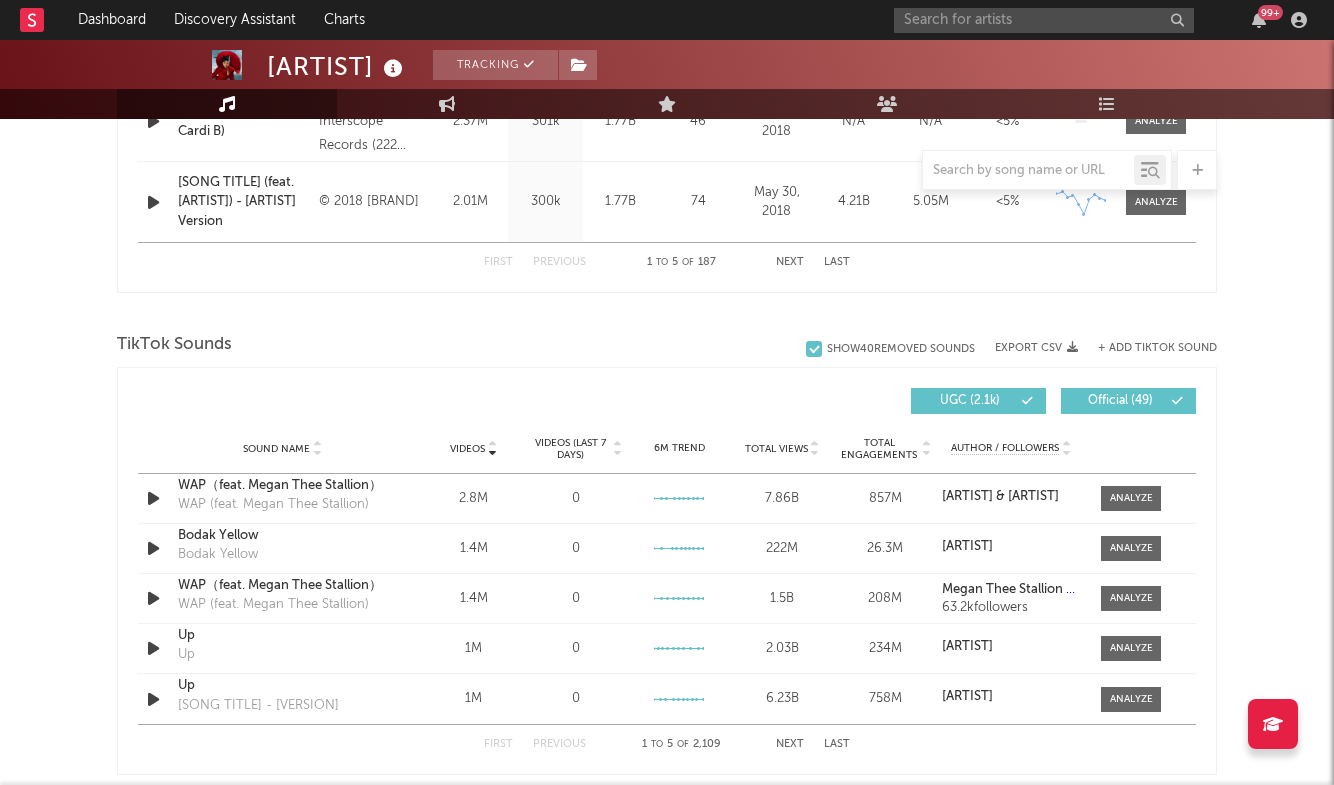 click on "Videos (last 7 days)" at bounding box center (570, 449) 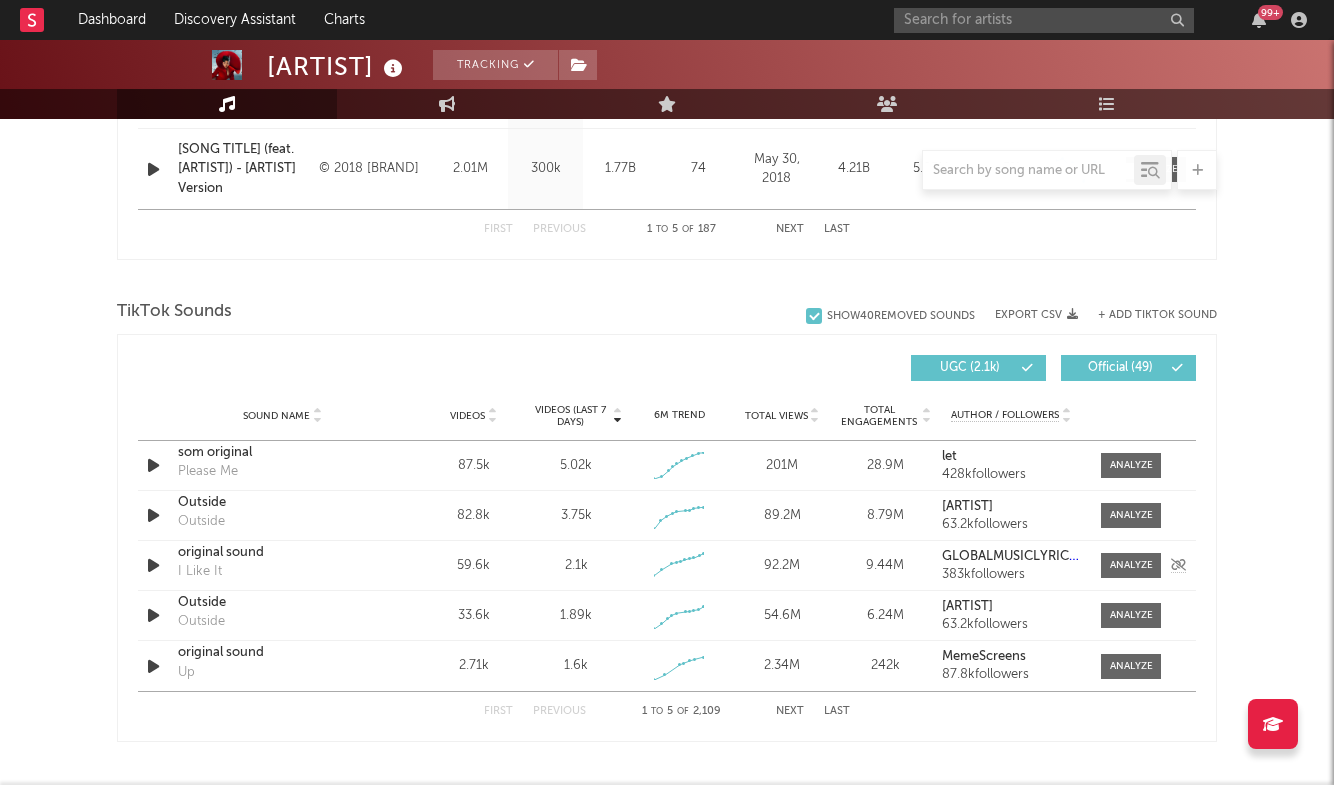 scroll, scrollTop: 1198, scrollLeft: 0, axis: vertical 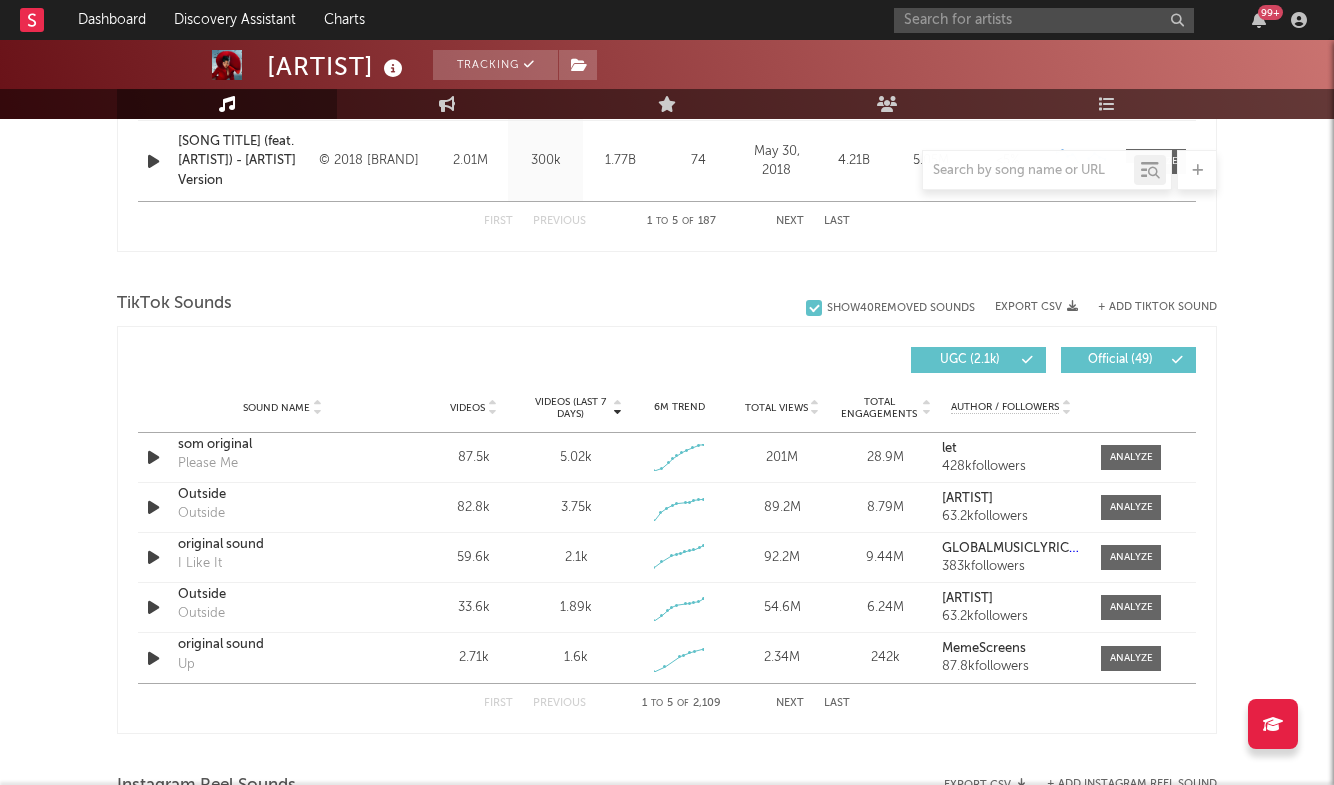 click on "Next" at bounding box center [790, 703] 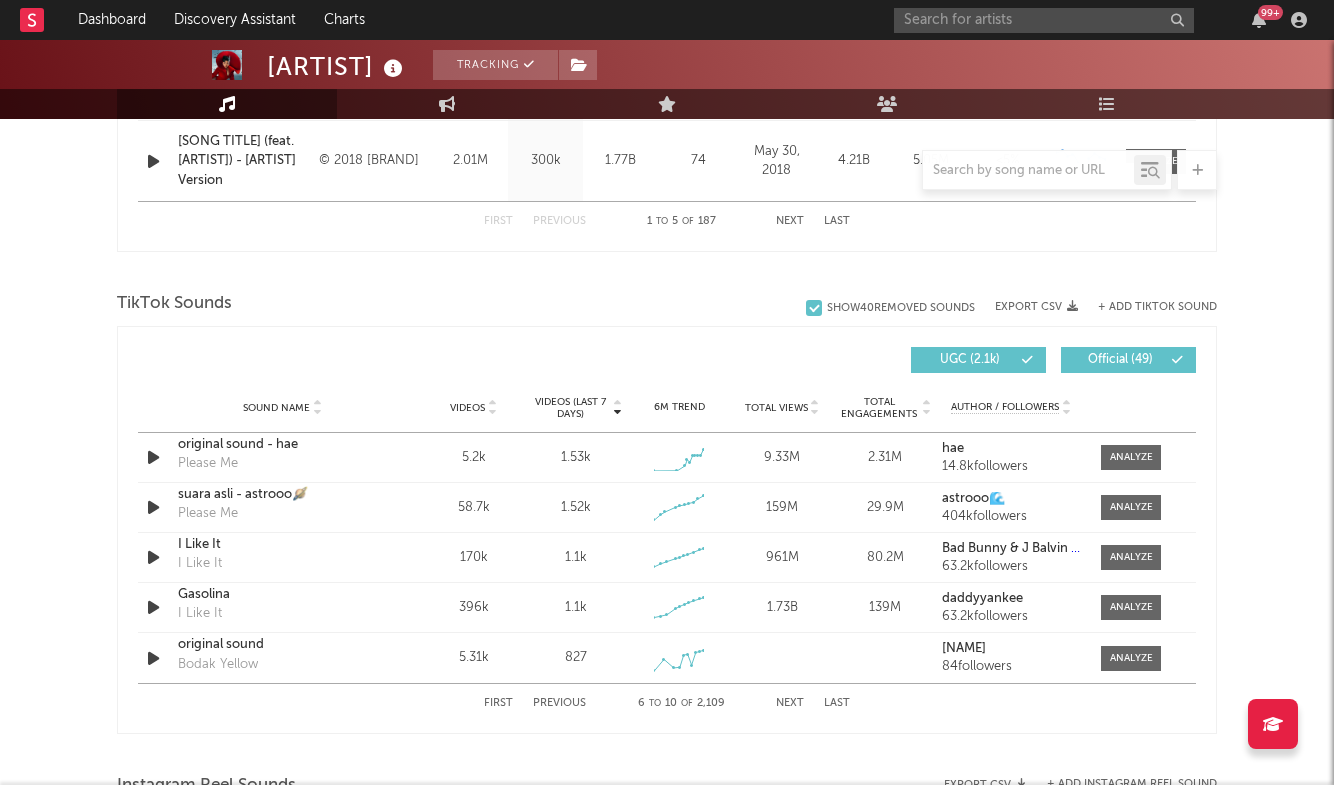 click on "Next" at bounding box center [790, 703] 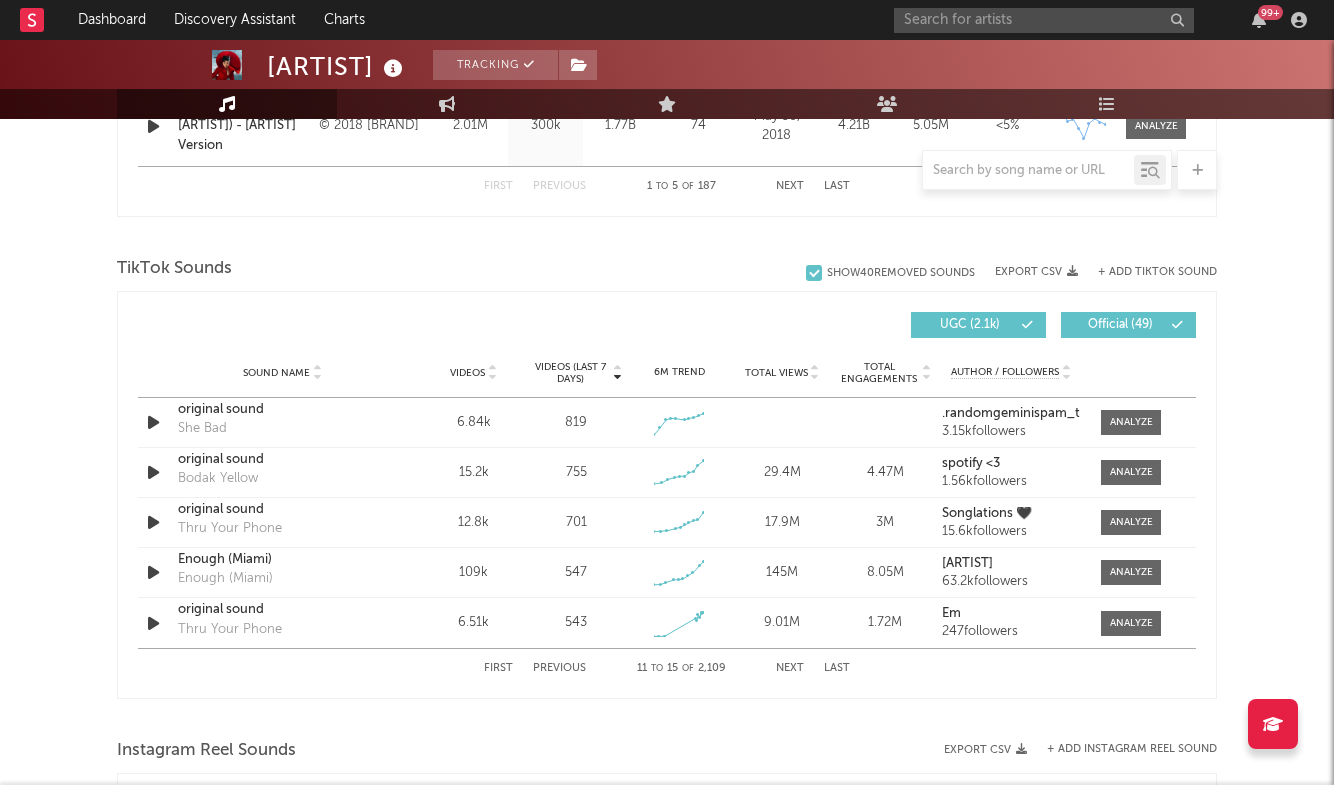 scroll, scrollTop: 1235, scrollLeft: 0, axis: vertical 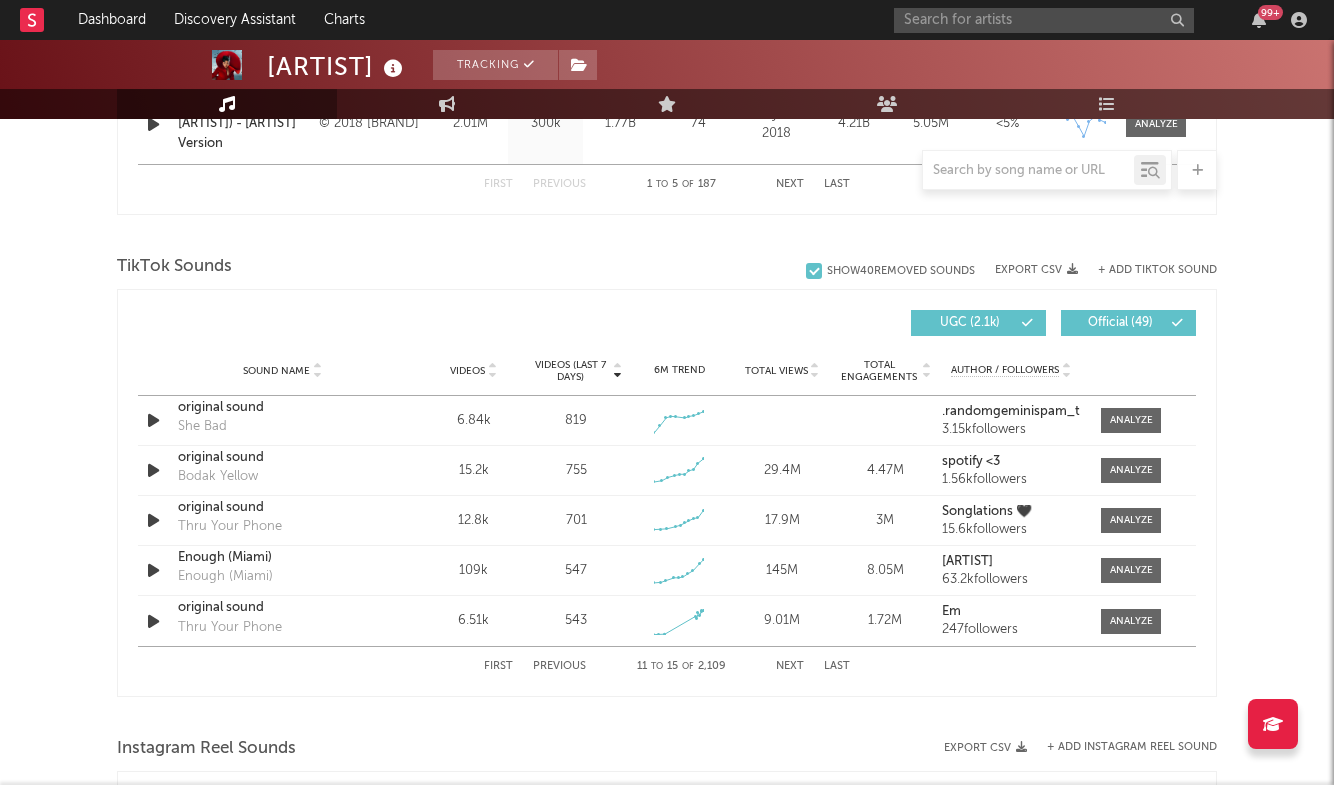 click on "Next" at bounding box center [790, 666] 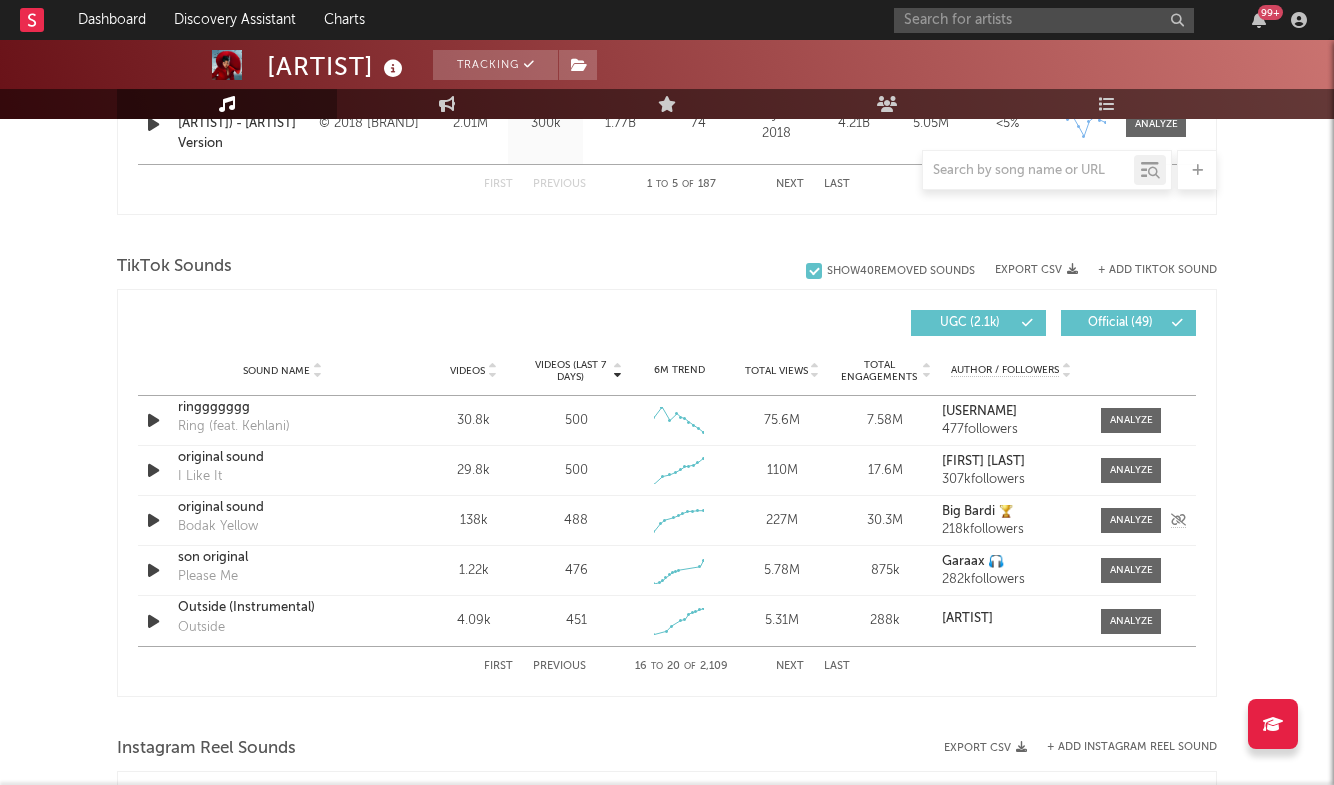 drag, startPoint x: 787, startPoint y: 664, endPoint x: 797, endPoint y: 517, distance: 147.33974 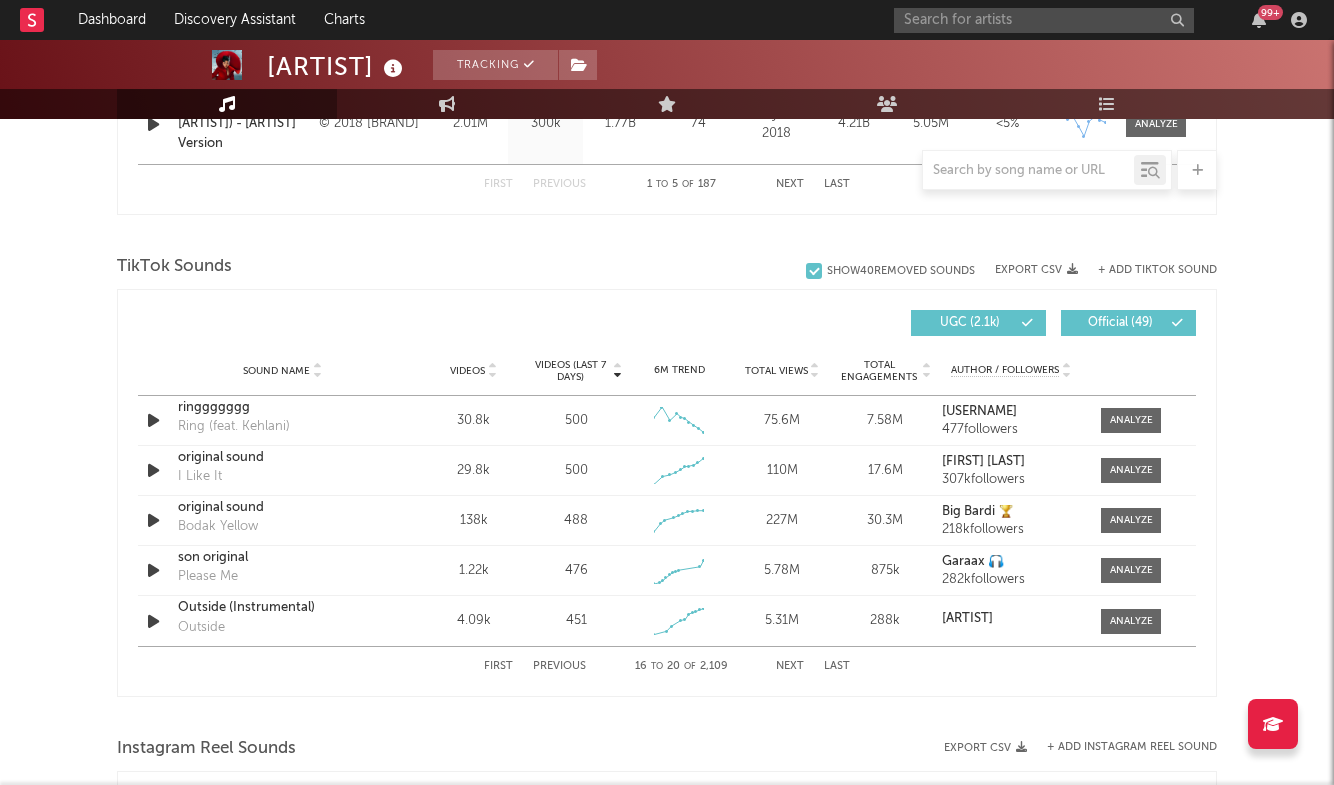 click on "Next" at bounding box center [790, 666] 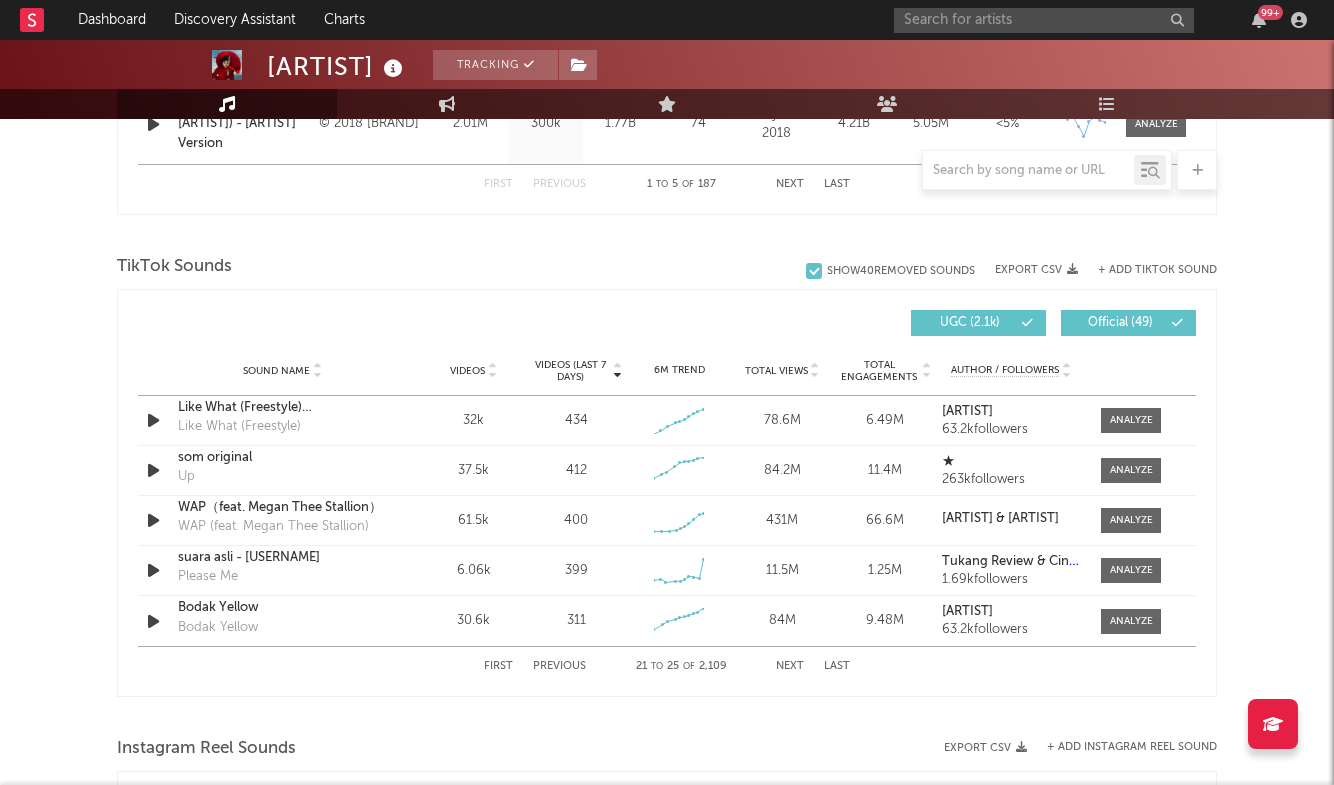 click on "Next" at bounding box center (790, 666) 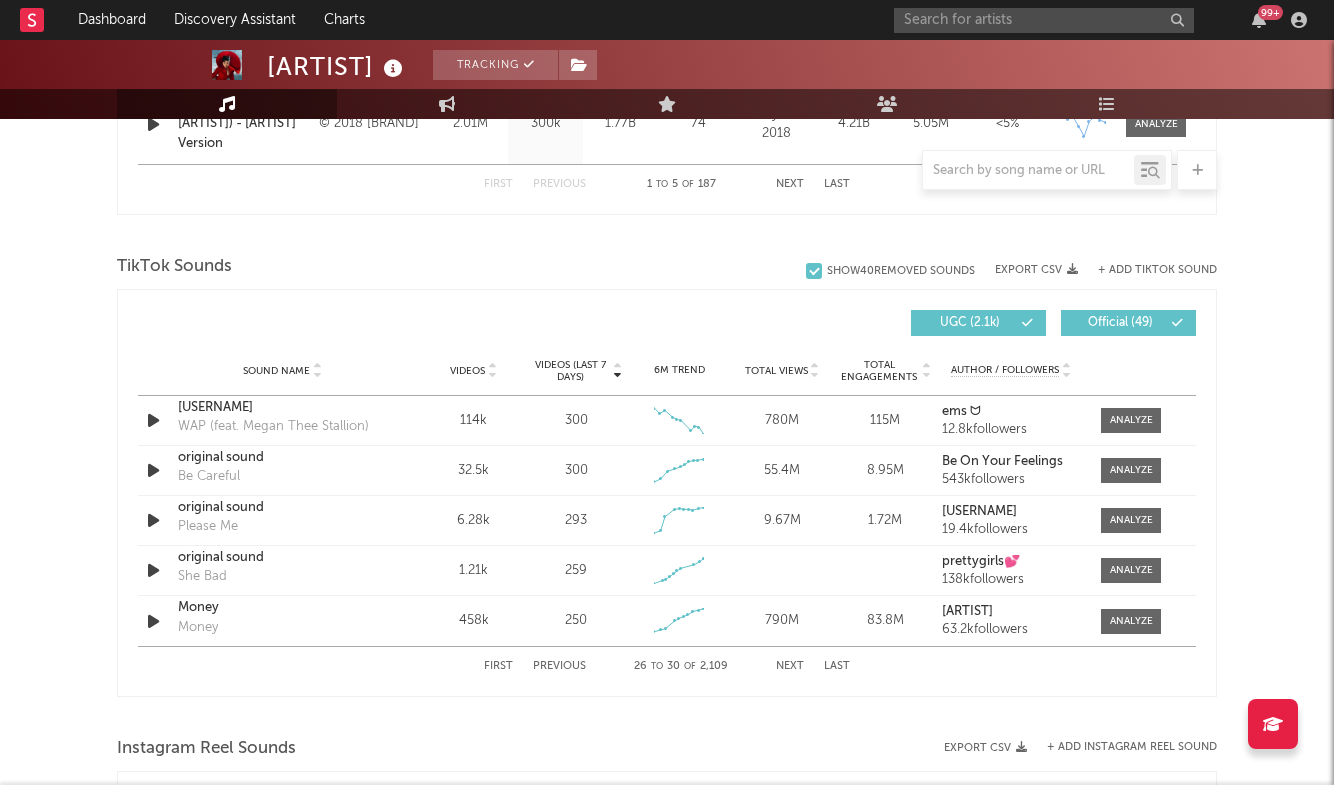click on "Last" at bounding box center (837, 666) 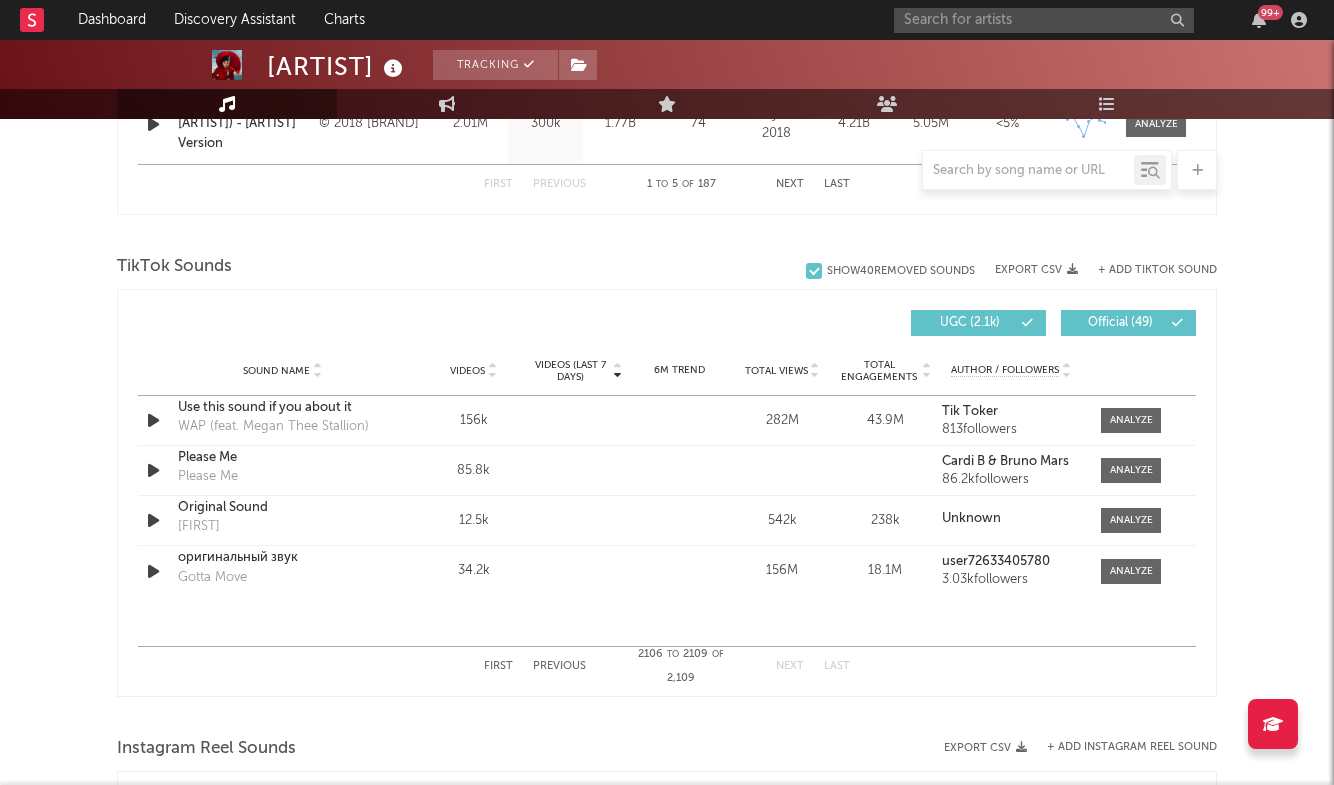 click on "Previous" at bounding box center [559, 666] 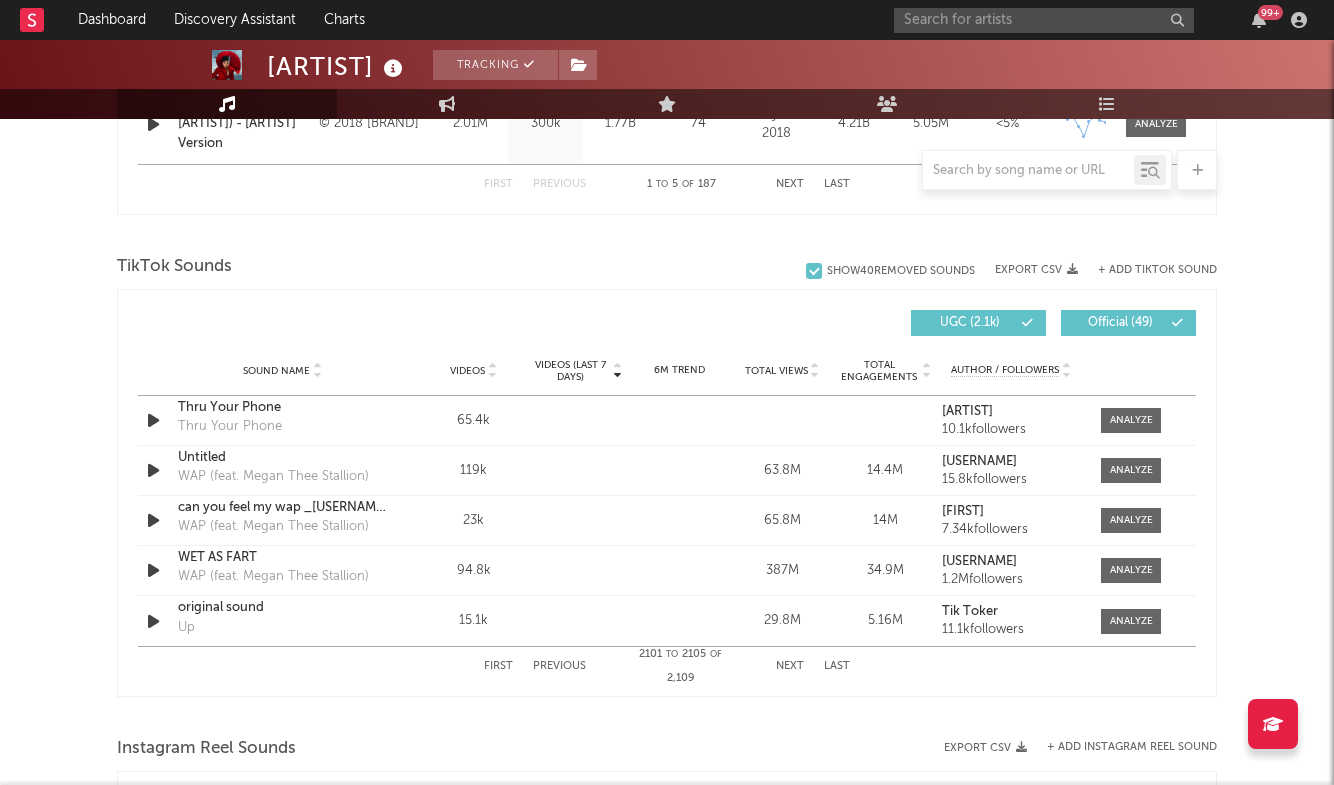 click on "Previous" at bounding box center [559, 666] 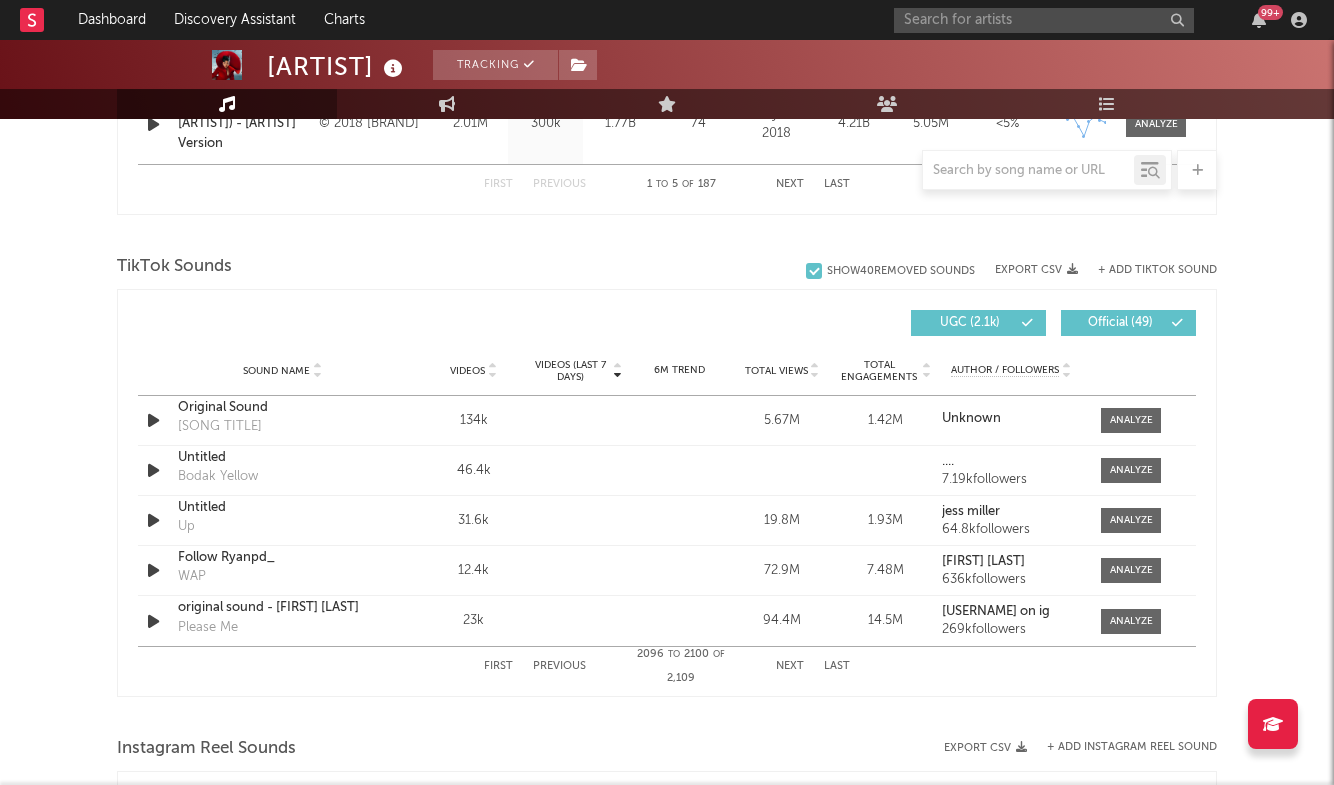 click on "Previous" at bounding box center (559, 666) 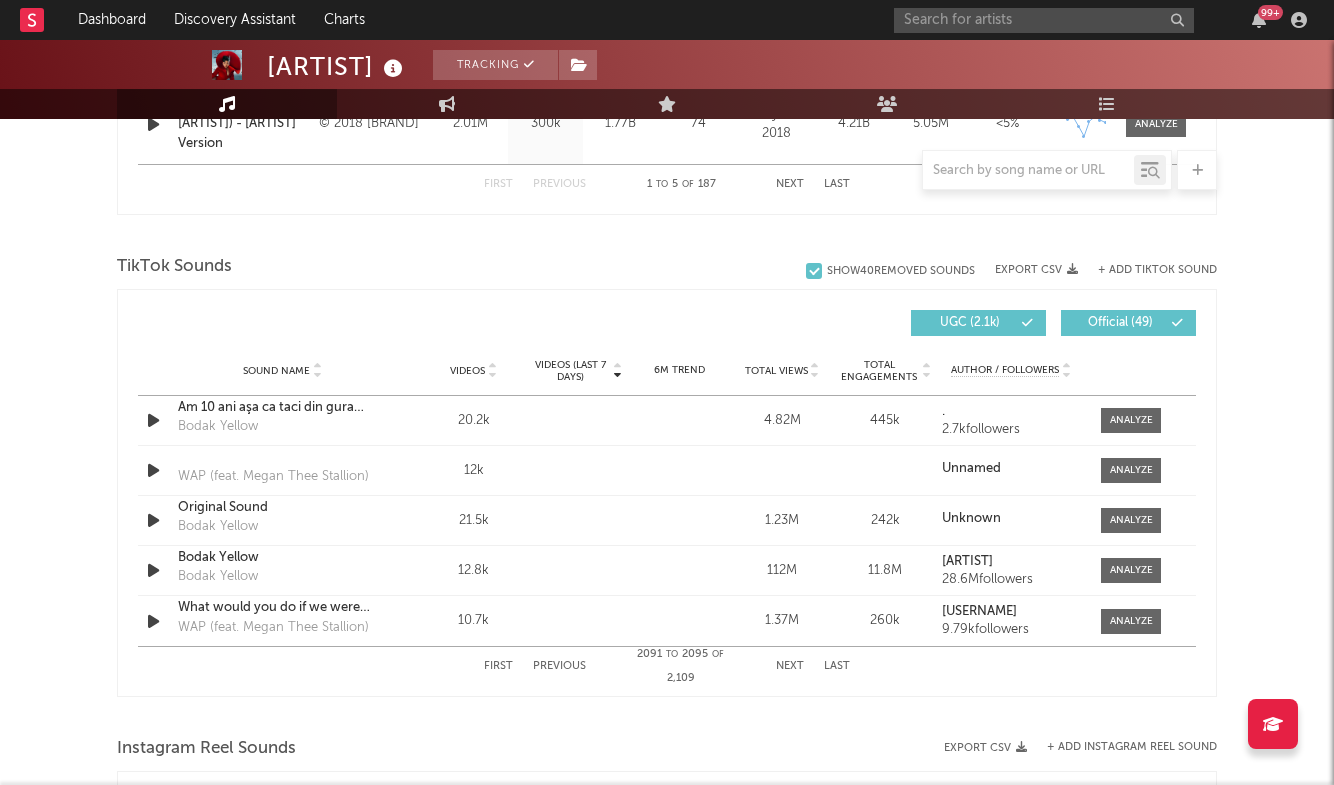 click on "Previous" at bounding box center (559, 666) 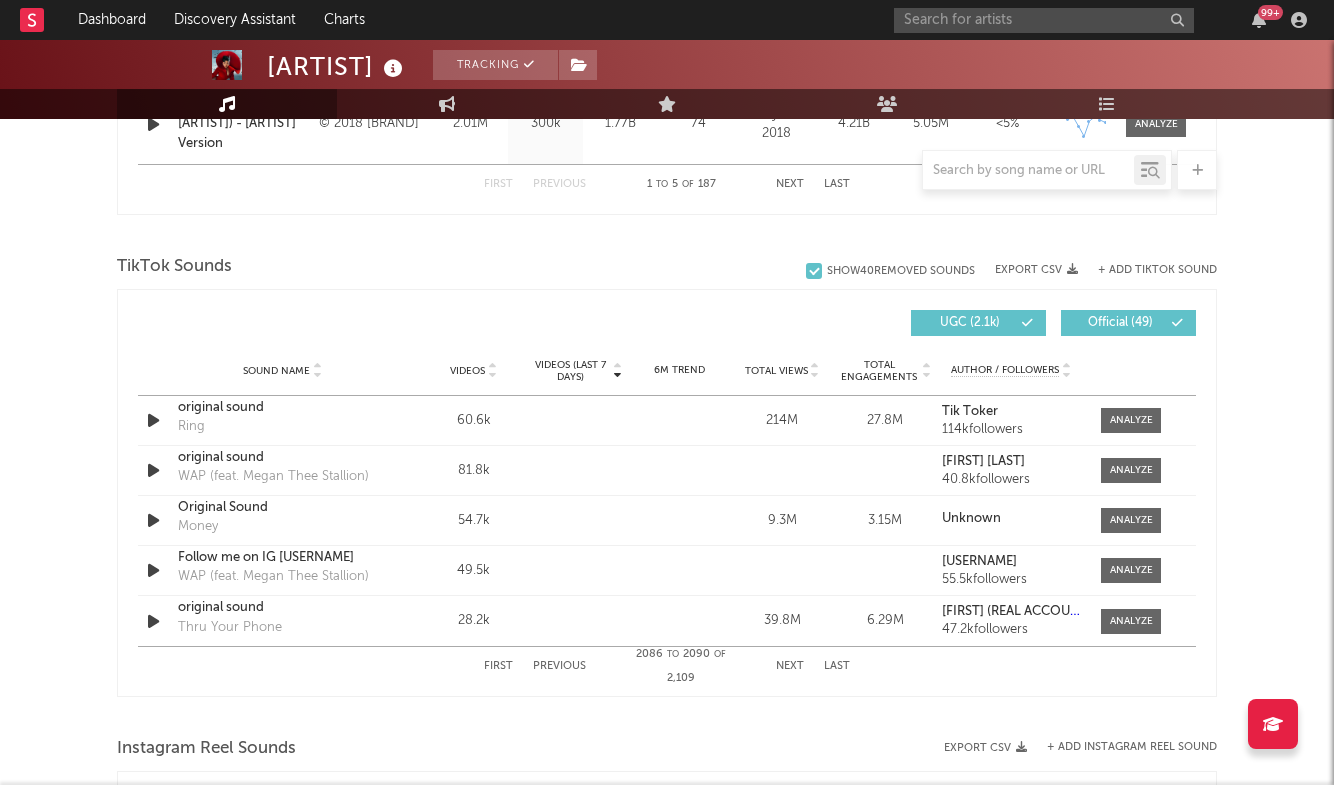 click on "Previous" at bounding box center (559, 666) 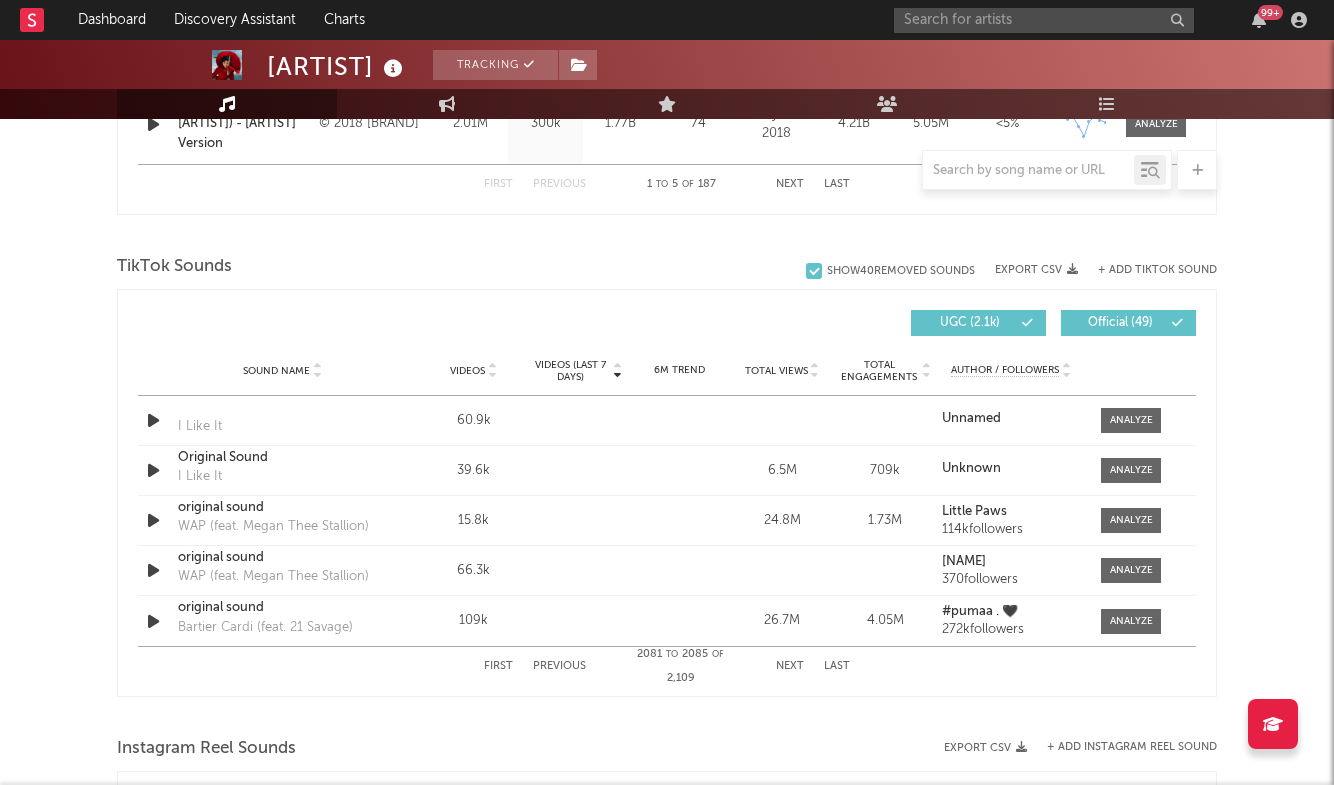 click on "Previous" at bounding box center (559, 666) 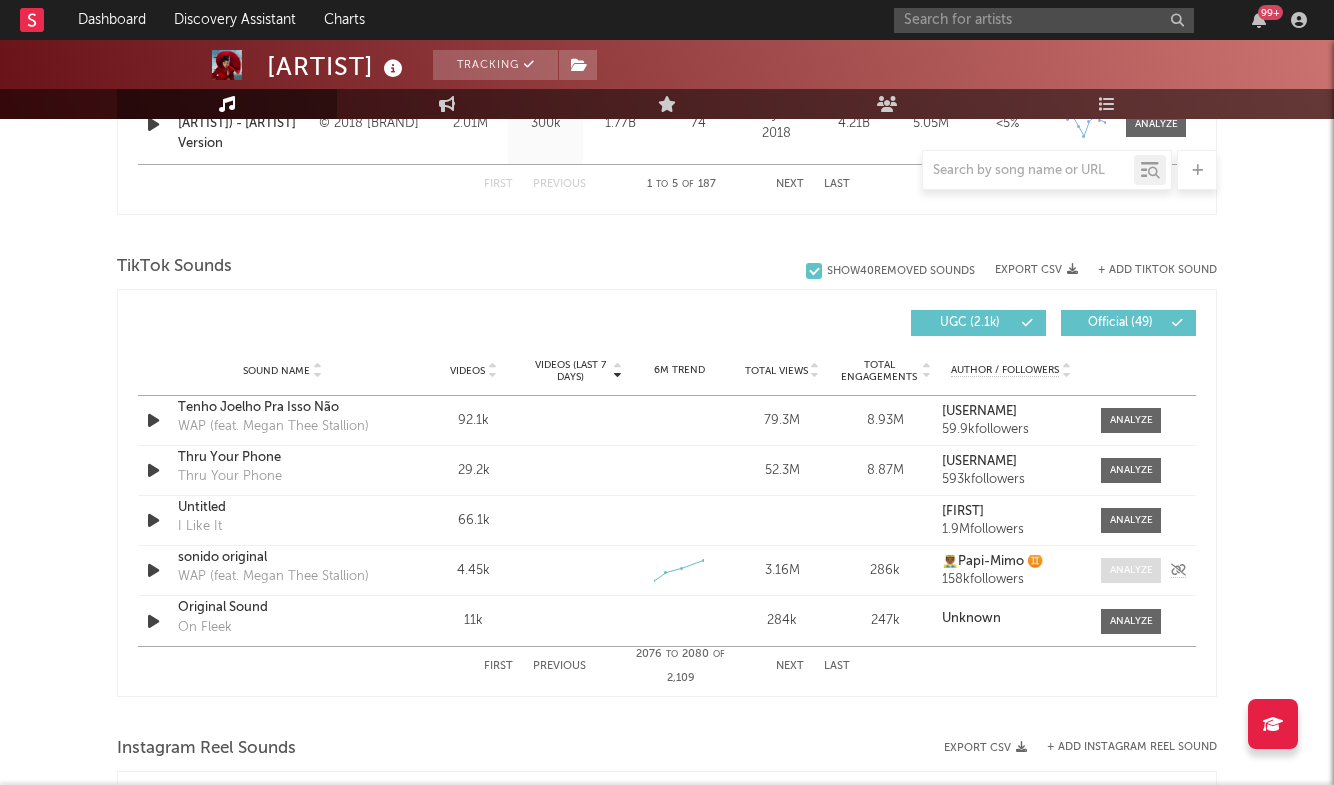 click at bounding box center (1131, 570) 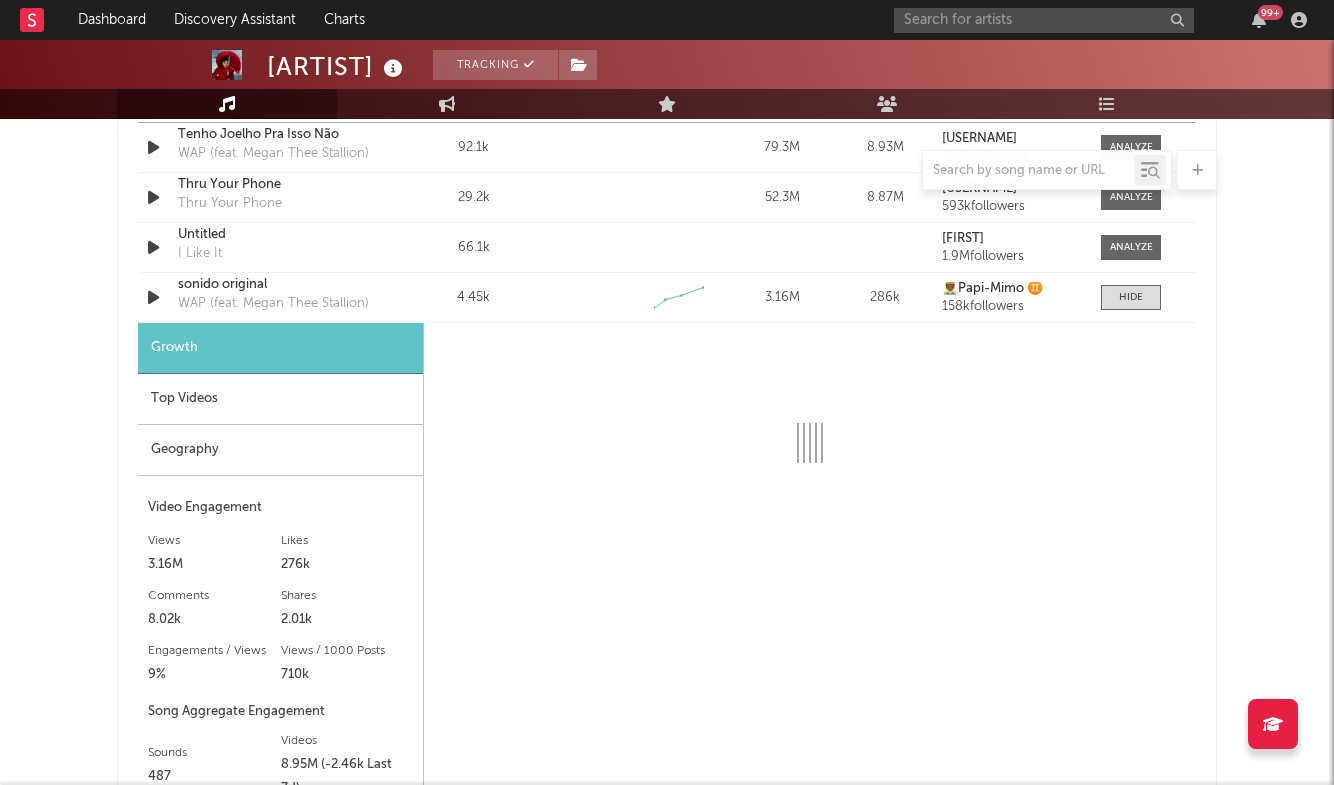scroll, scrollTop: 1508, scrollLeft: 0, axis: vertical 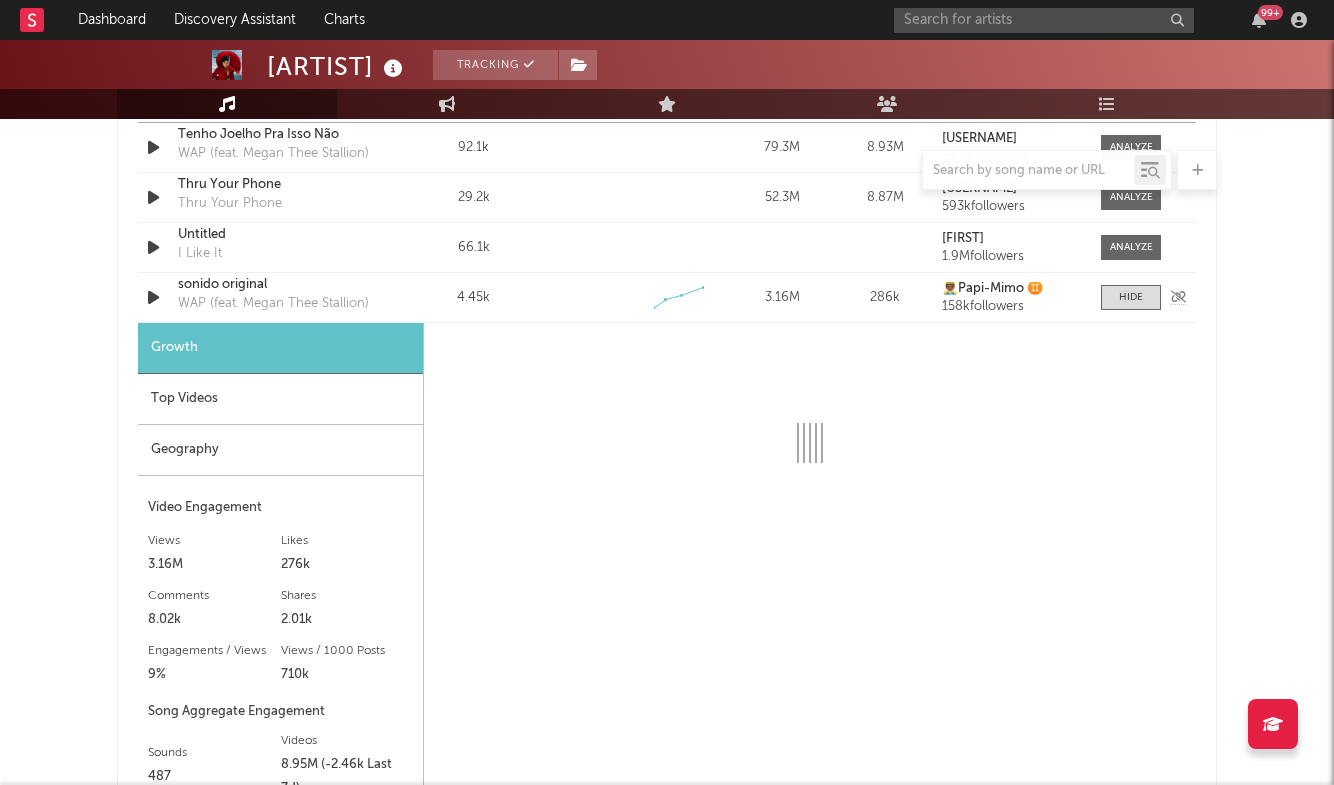 click at bounding box center (153, 297) 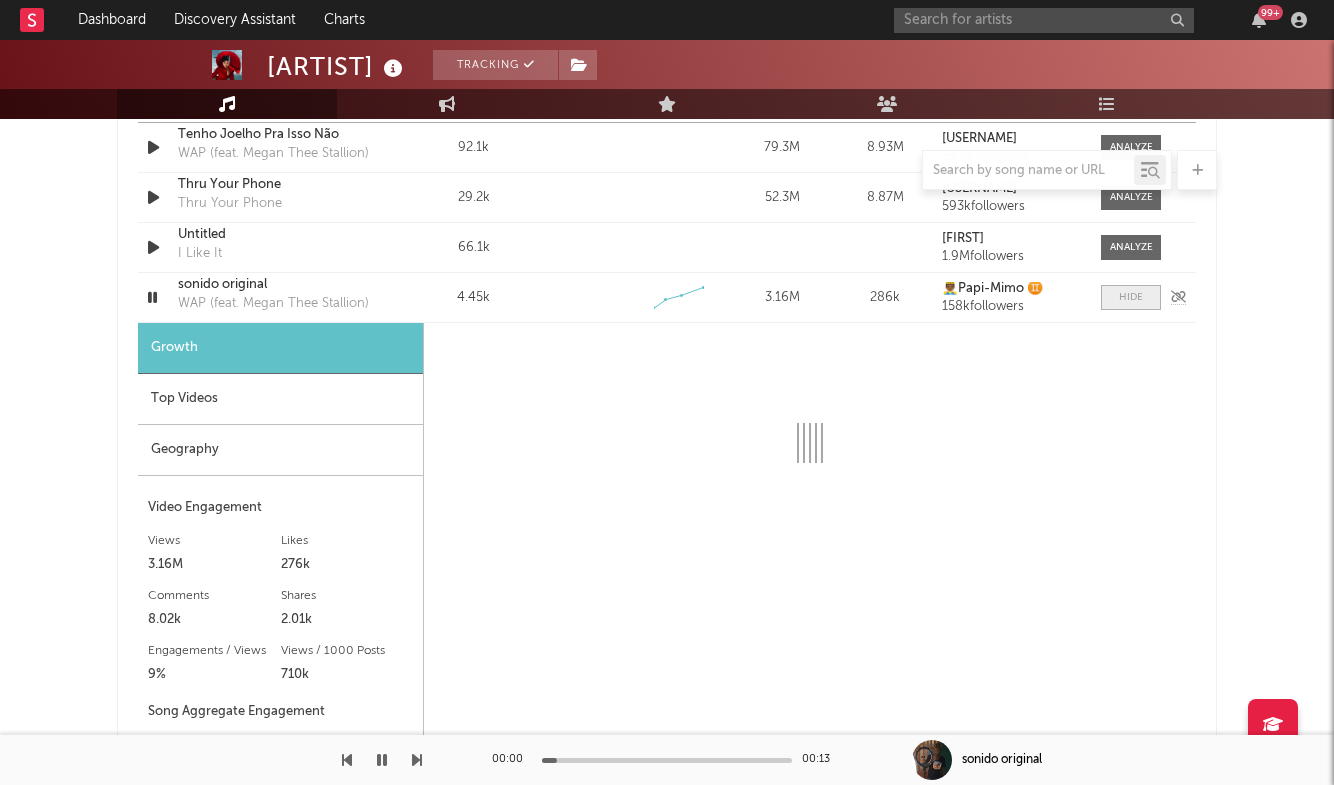 click at bounding box center (1131, 297) 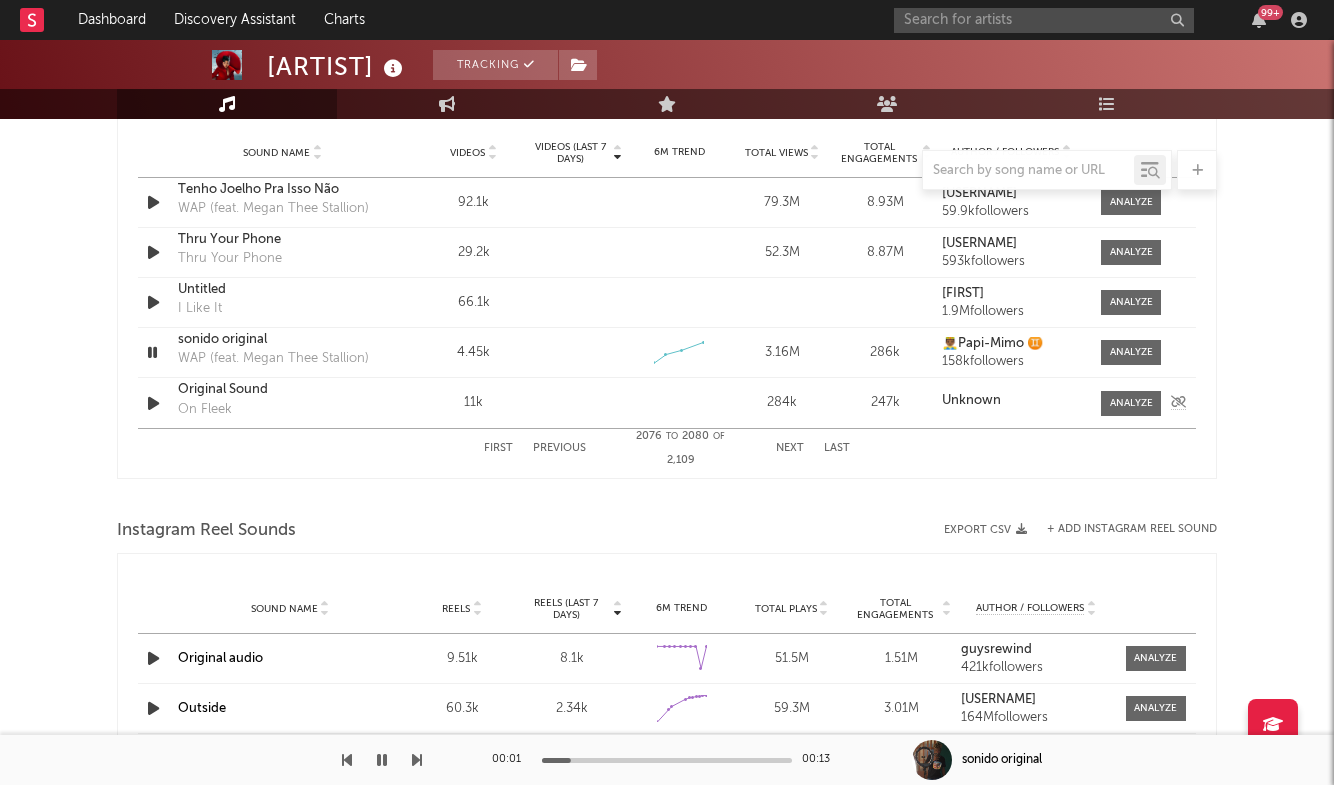 scroll, scrollTop: 1437, scrollLeft: 0, axis: vertical 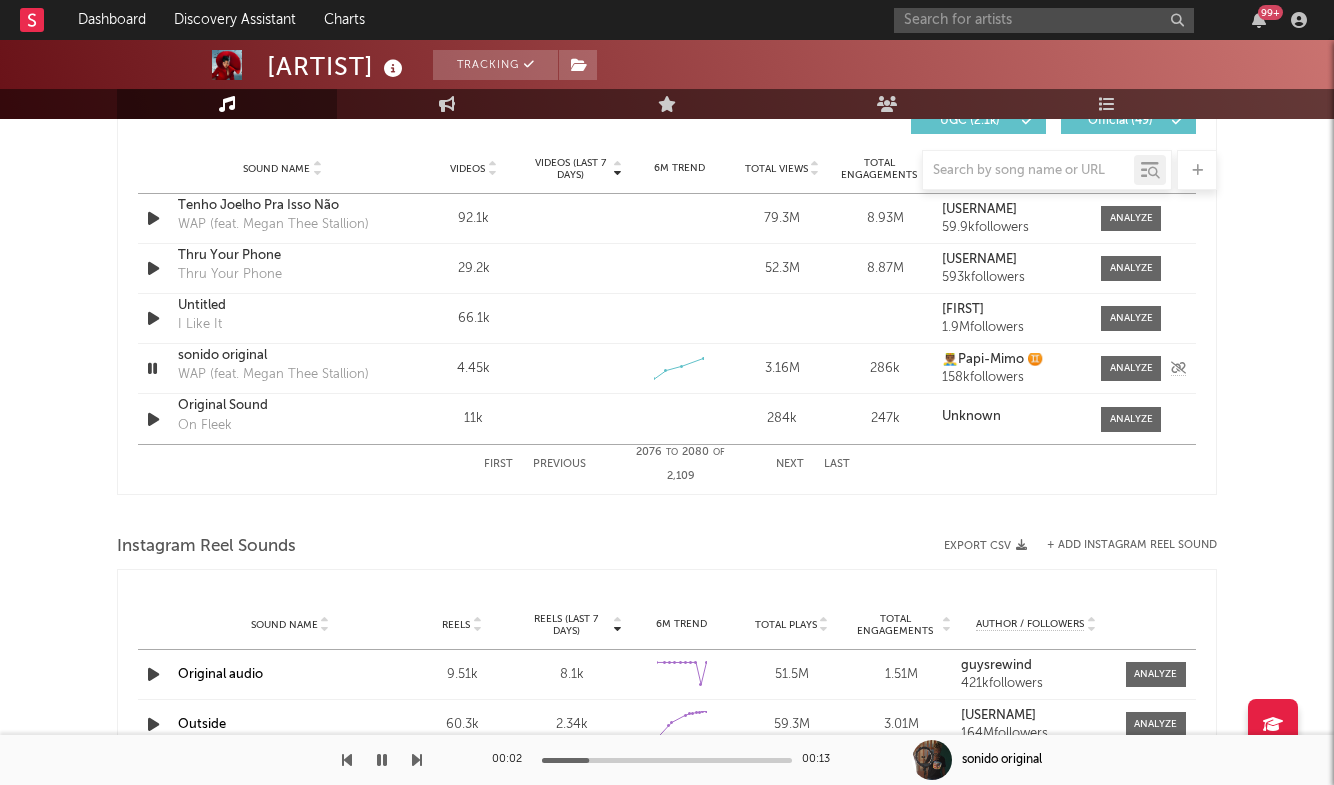 click at bounding box center [152, 368] 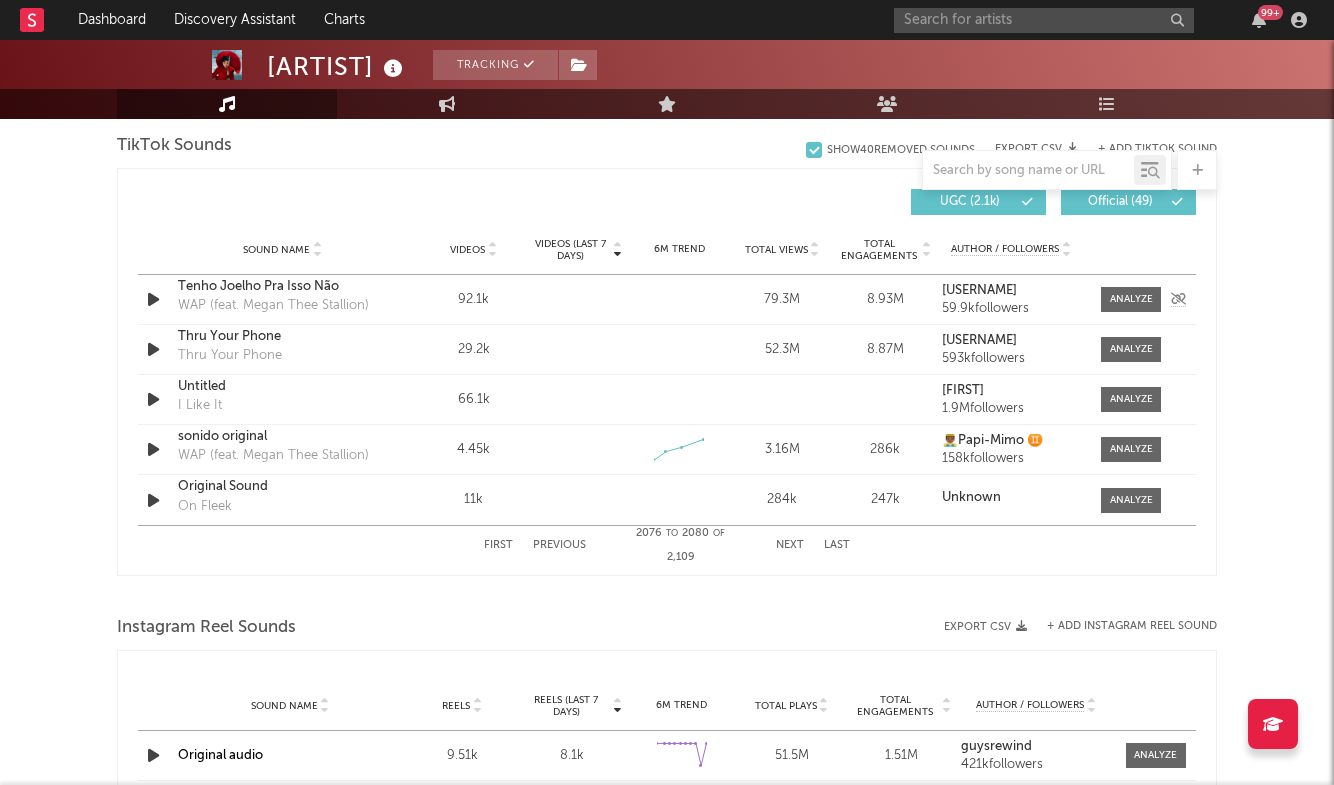 scroll, scrollTop: 1338, scrollLeft: 0, axis: vertical 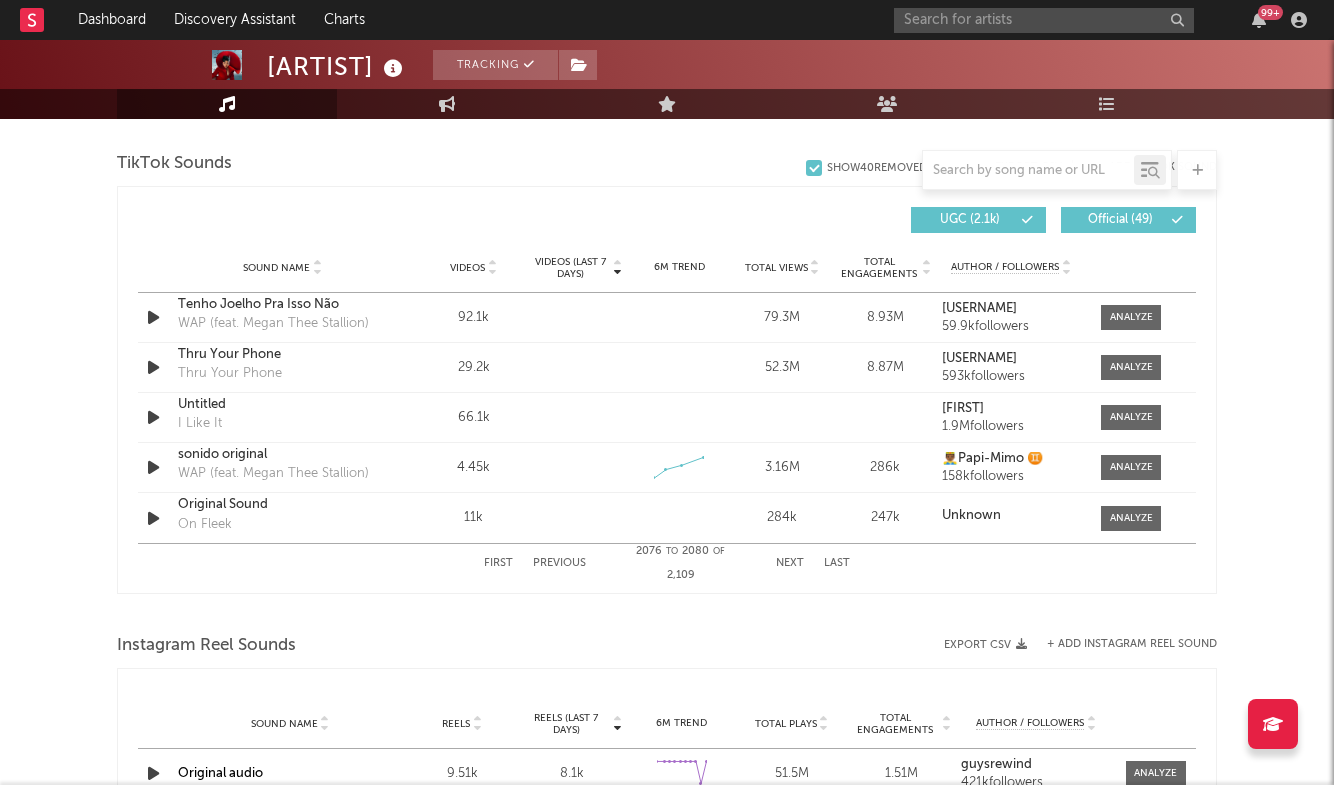 click on "Previous" at bounding box center (559, 563) 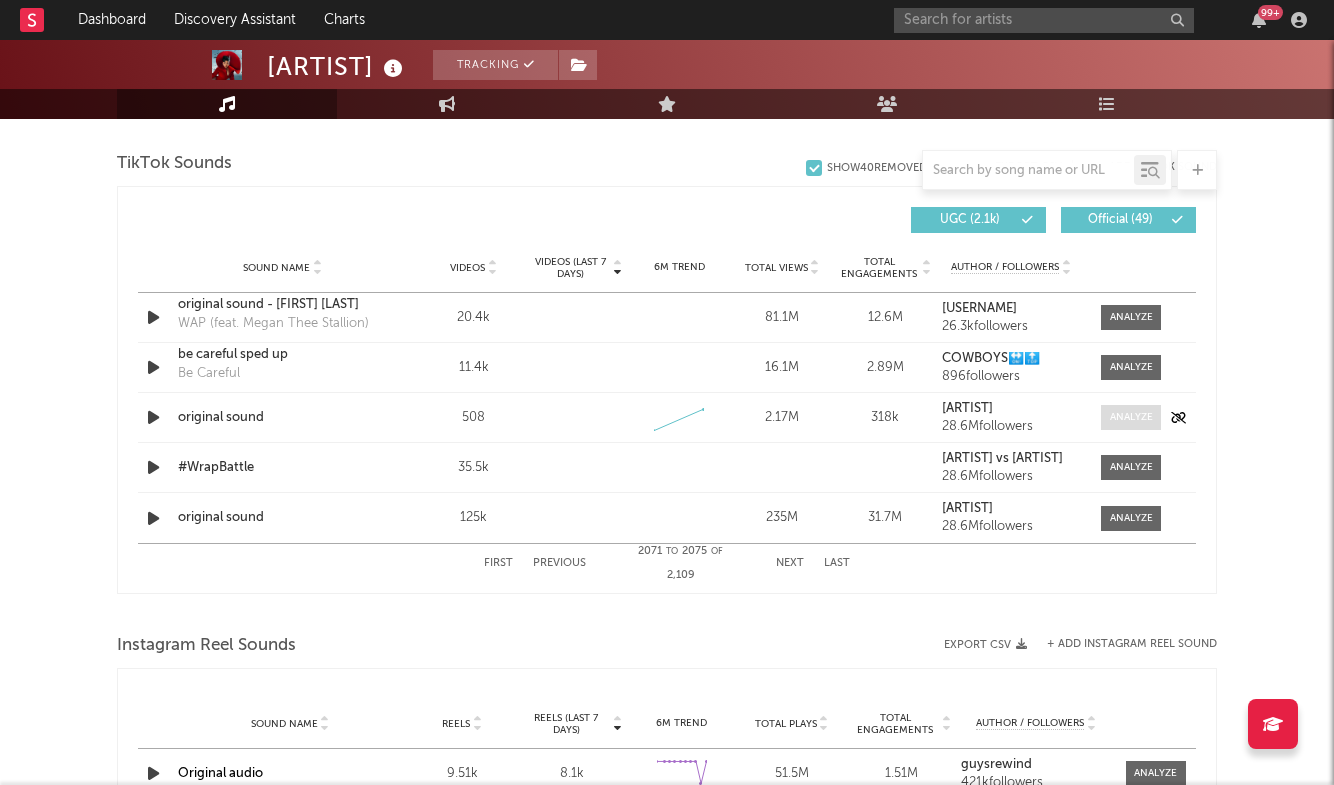 click at bounding box center (1131, 417) 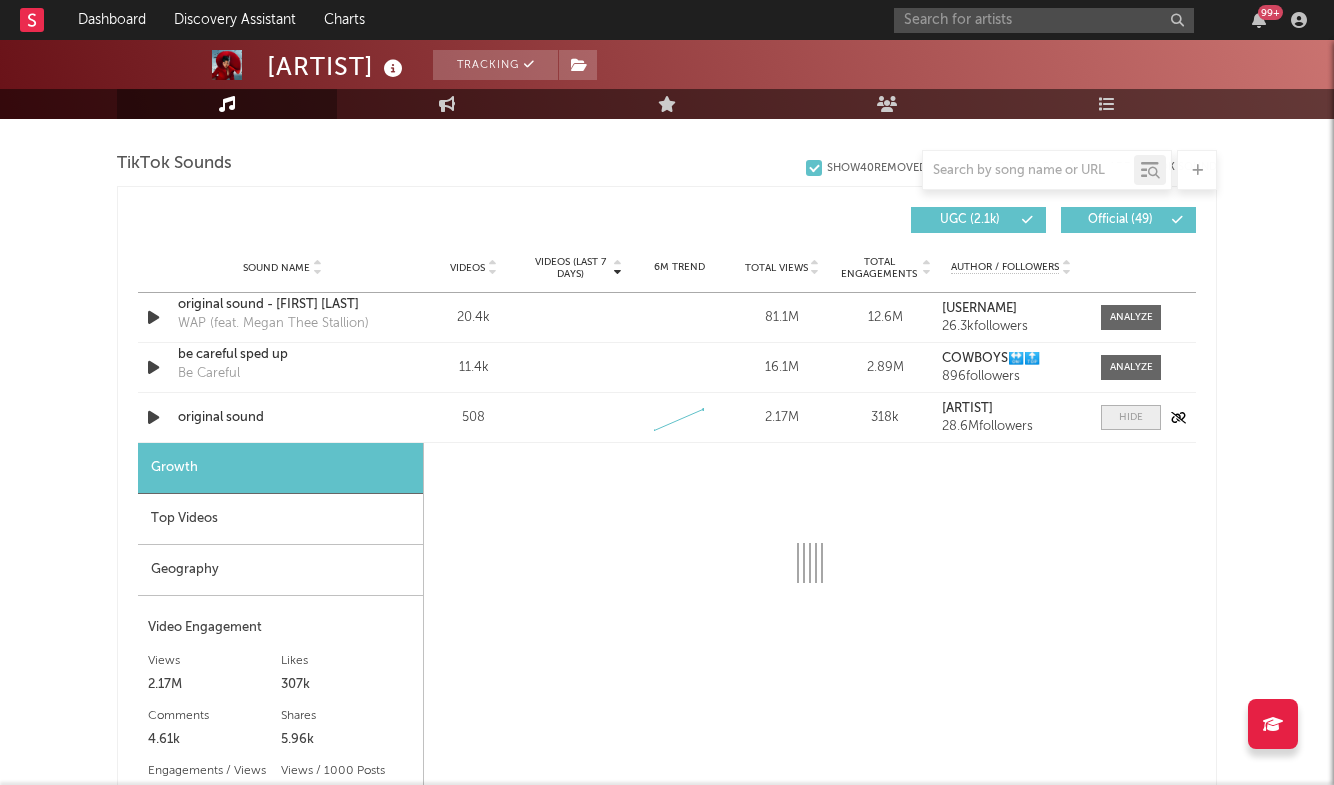 scroll, scrollTop: 1441, scrollLeft: 0, axis: vertical 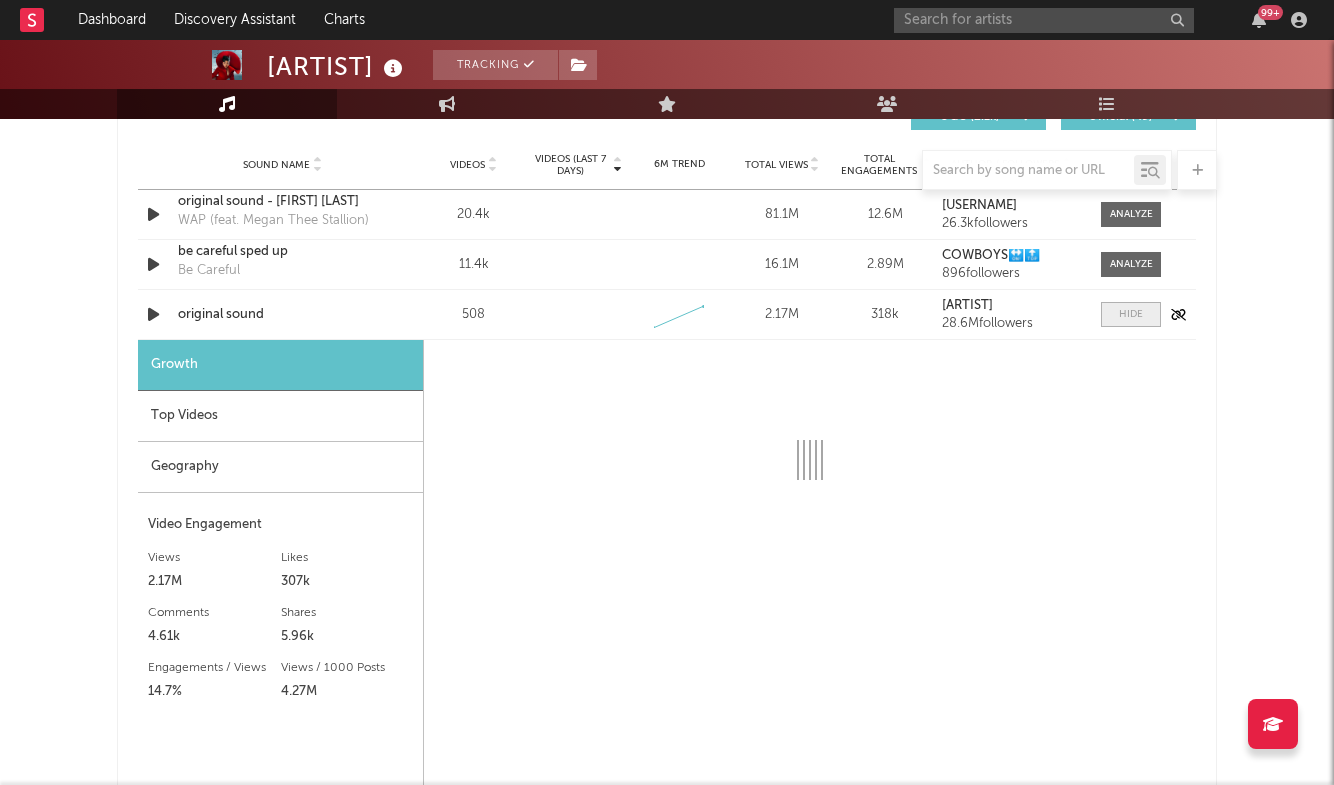 select on "1w" 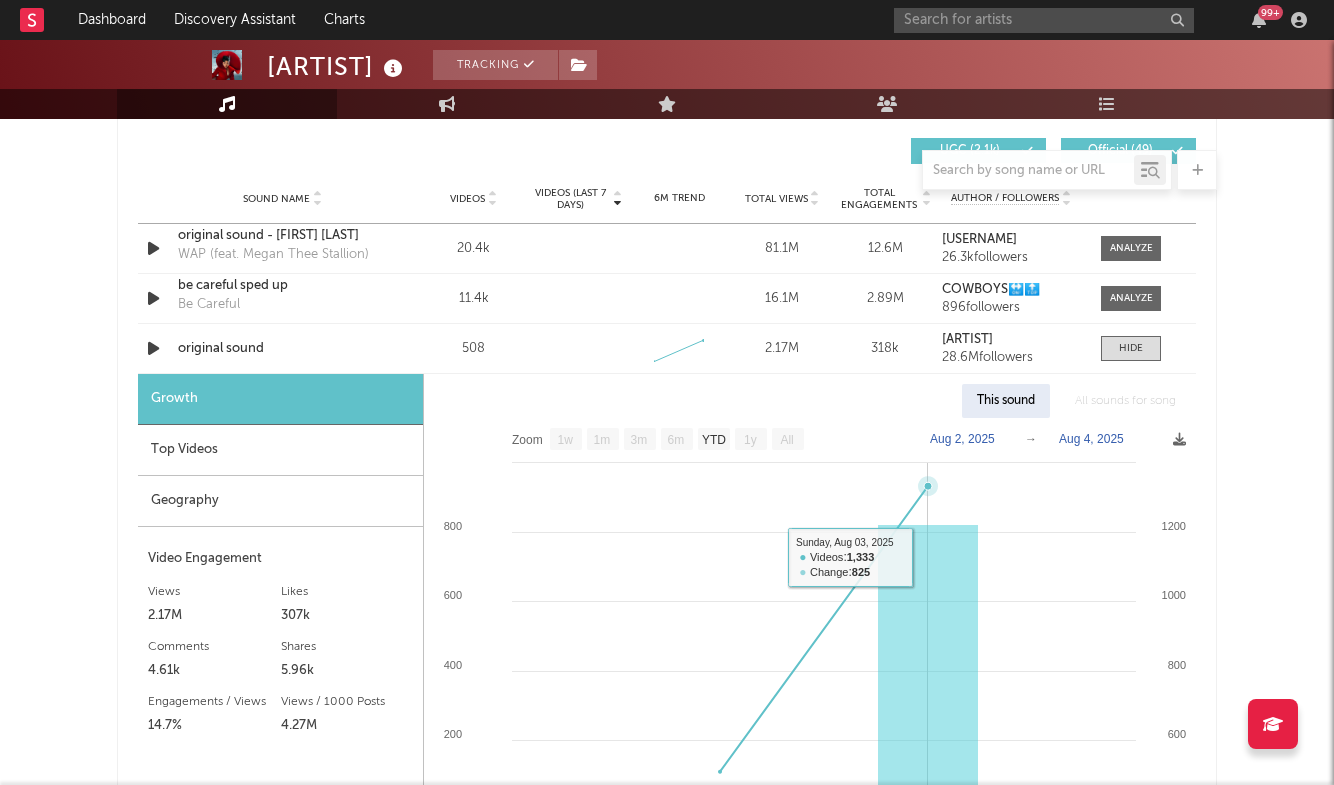 scroll, scrollTop: 1408, scrollLeft: 0, axis: vertical 